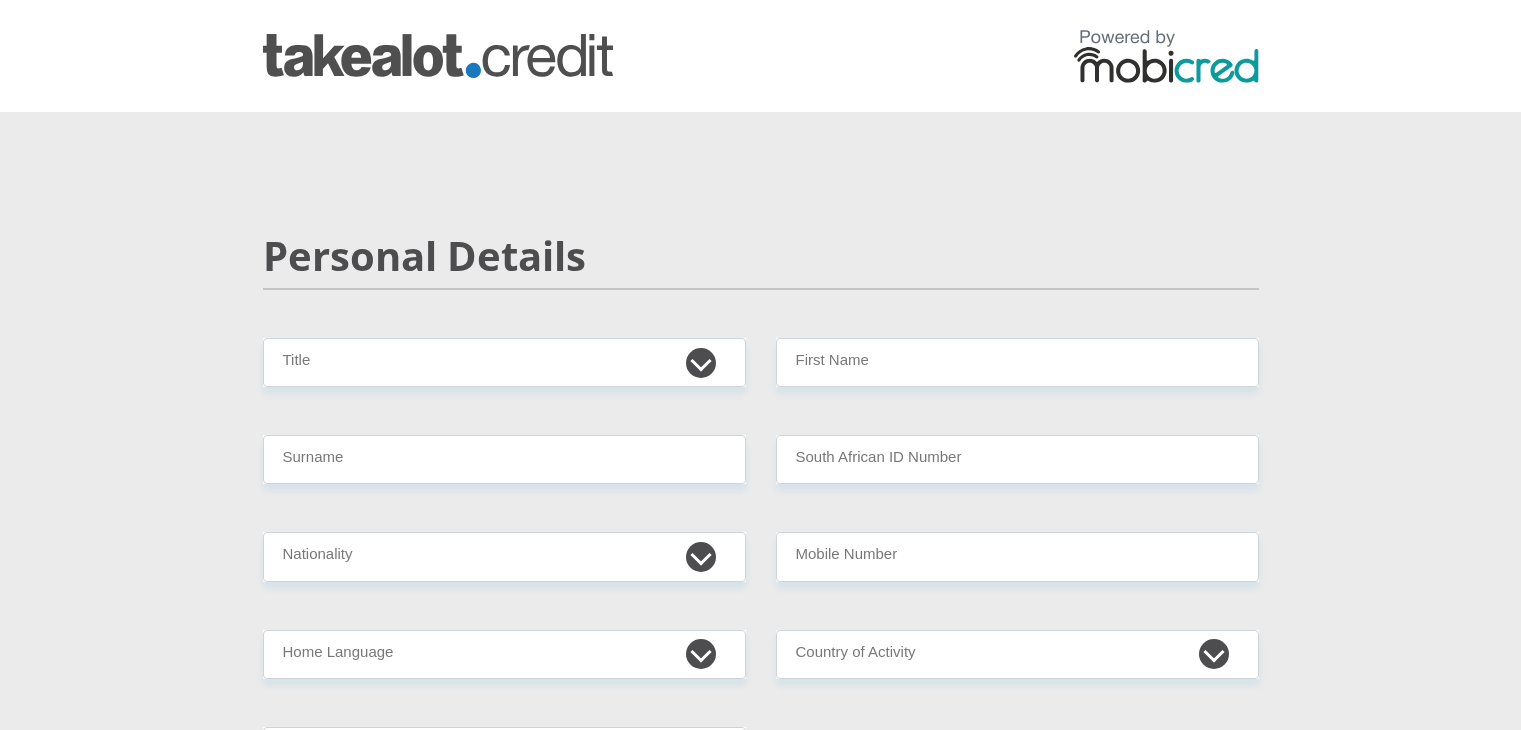 scroll, scrollTop: 0, scrollLeft: 0, axis: both 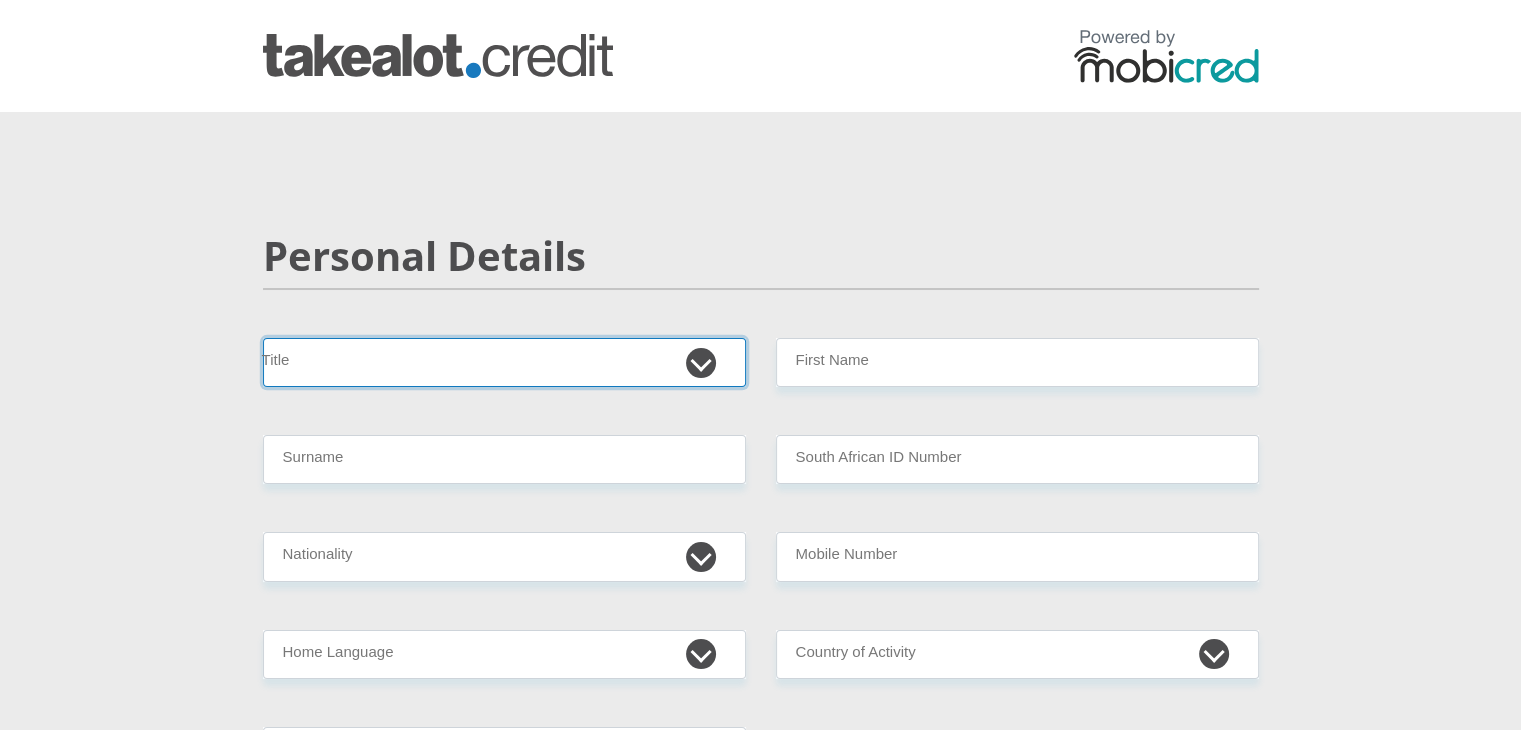 drag, startPoint x: 591, startPoint y: 347, endPoint x: 648, endPoint y: 359, distance: 58.249462 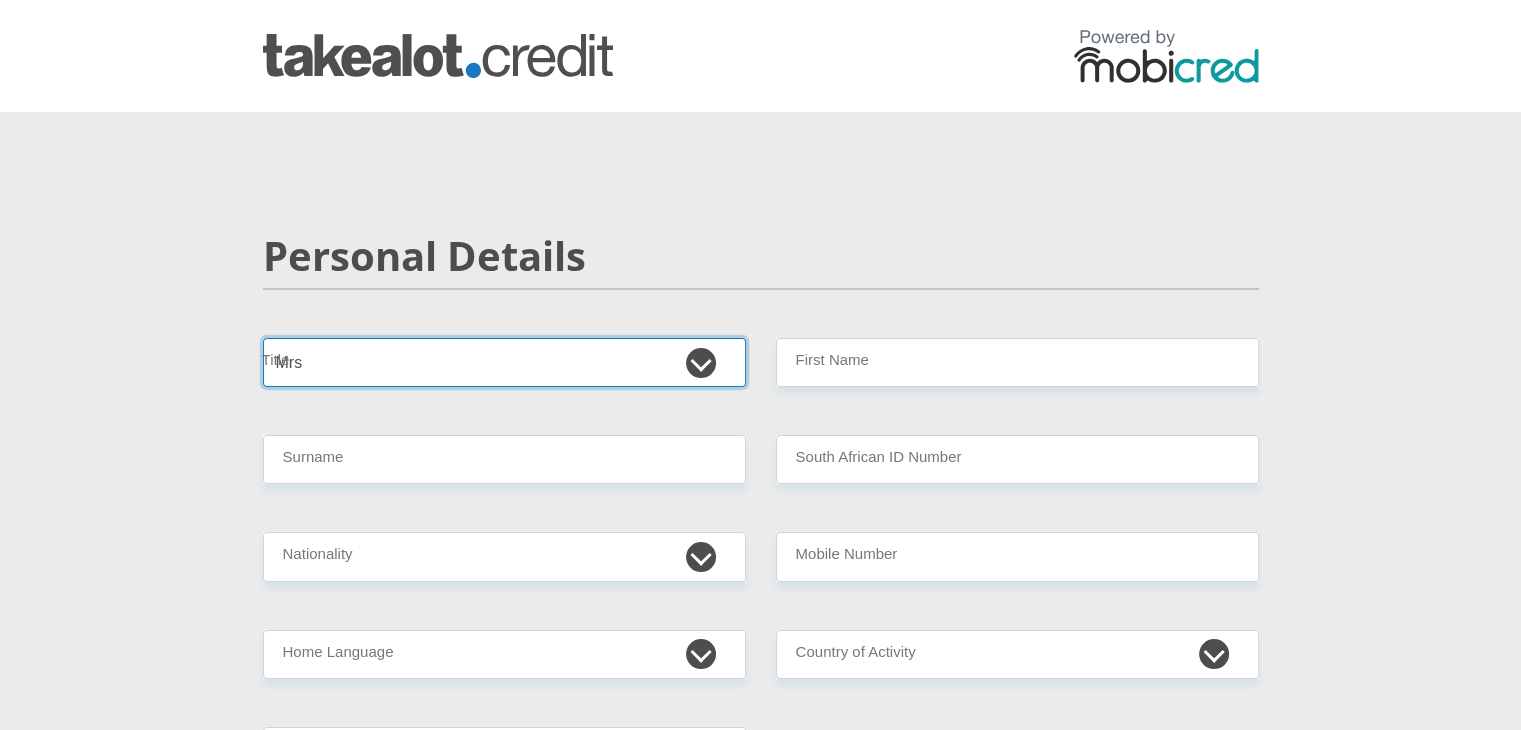 click on "Mr
Ms
Mrs
Dr
Other" at bounding box center (504, 362) 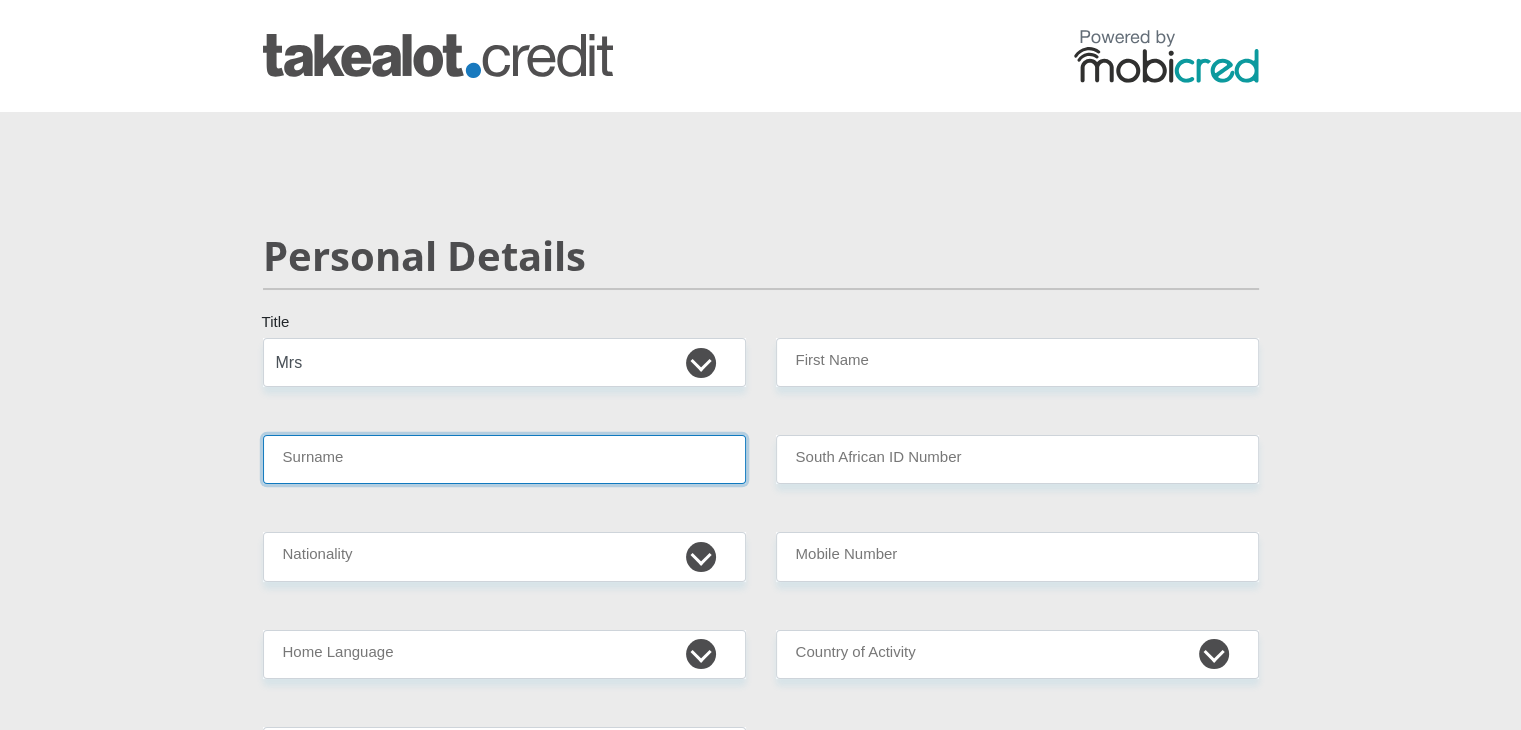 click on "Surname" at bounding box center [504, 459] 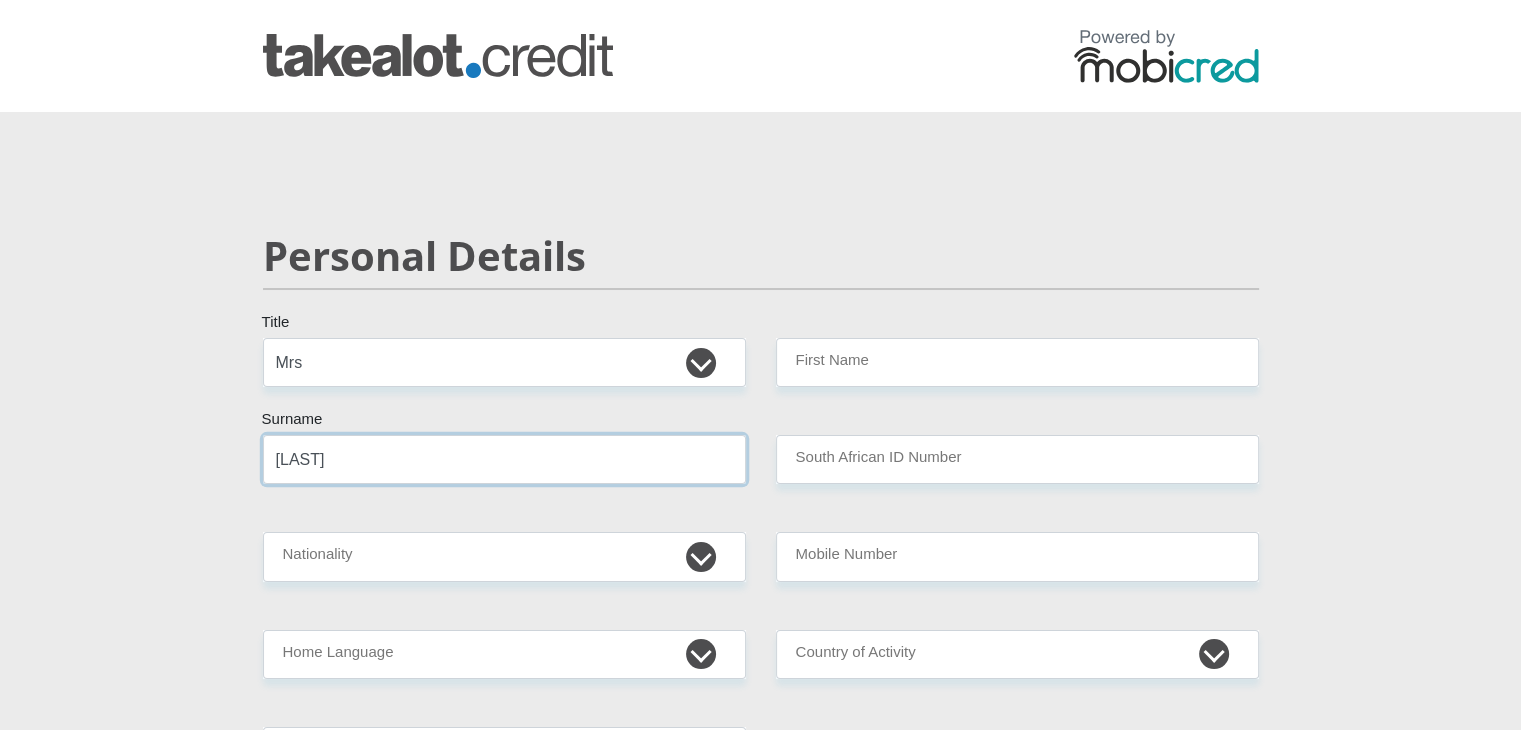 type on "[LAST]" 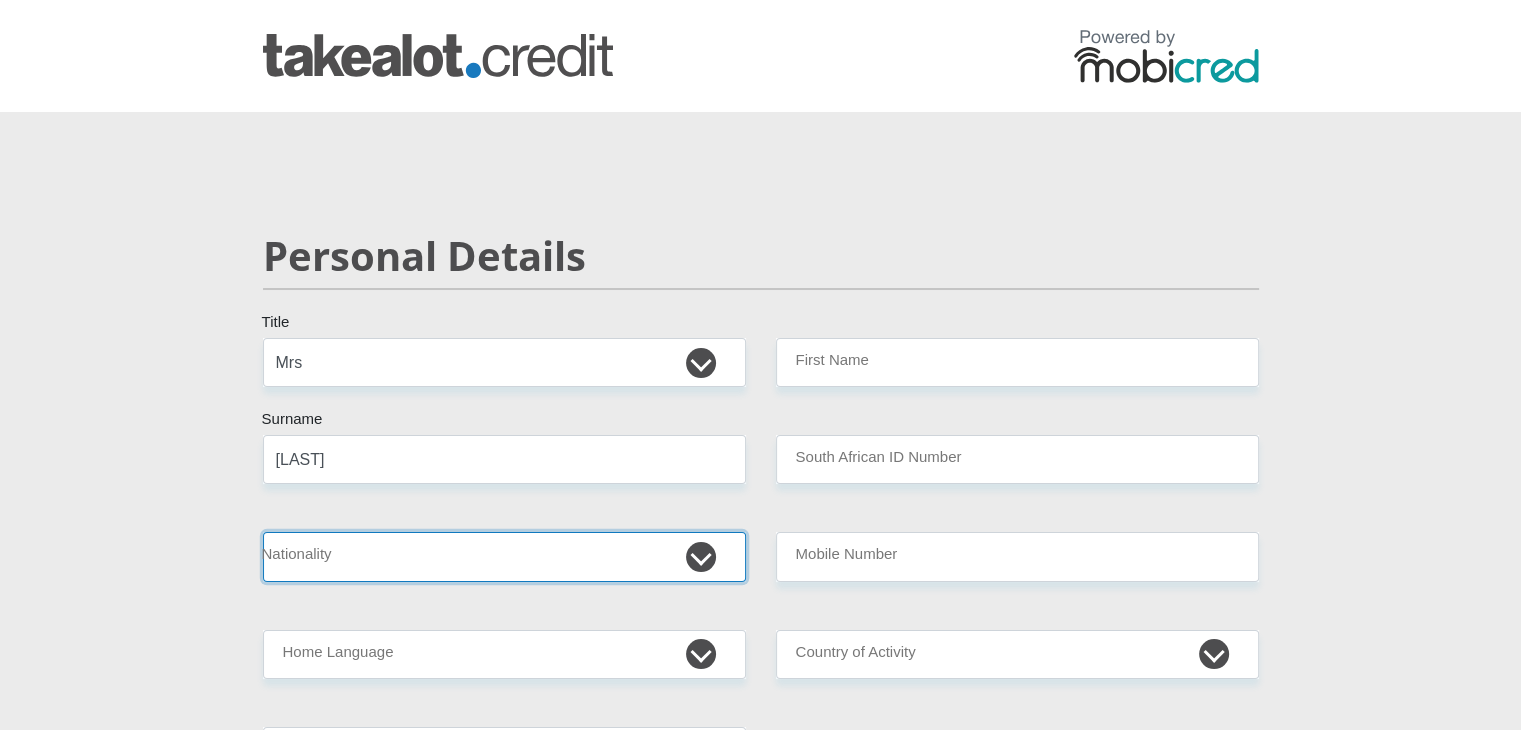 click on "South Africa
Afghanistan
Aland Islands
Albania
Algeria
America Samoa
American Virgin Islands
Andorra
Angola
Anguilla
Antarctica
Antigua and Barbuda
Argentina
Armenia
Aruba
Ascension Island
Australia
Austria
Azerbaijan
Bahamas
Bahrain
Bangladesh
Barbados
Chad" at bounding box center (504, 556) 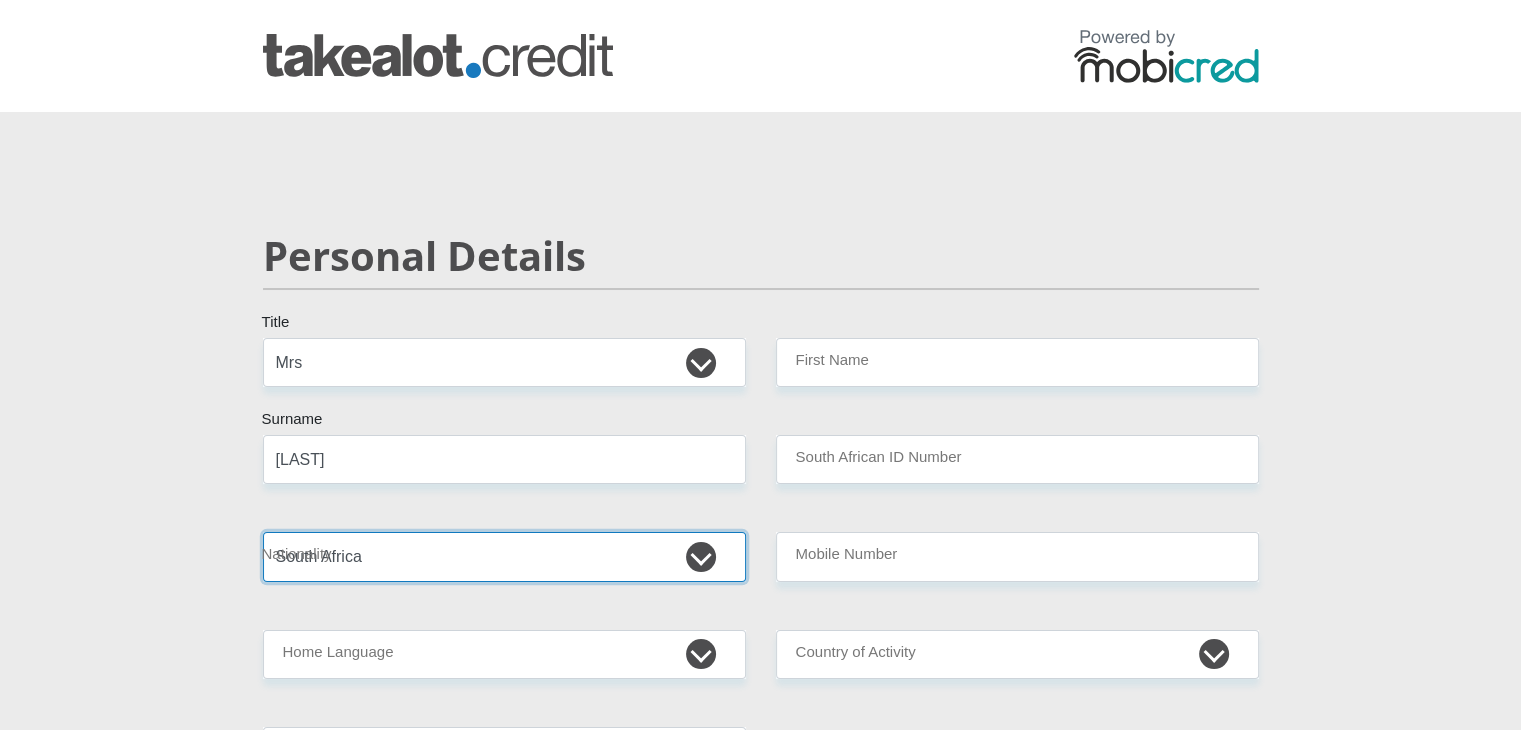 click on "South Africa
Afghanistan
Aland Islands
Albania
Algeria
America Samoa
American Virgin Islands
Andorra
Angola
Anguilla
Antarctica
Antigua and Barbuda
Argentina
Armenia
Aruba
Ascension Island
Australia
Austria
Azerbaijan
Bahamas
Bahrain
Bangladesh
Barbados
Chad" at bounding box center (504, 556) 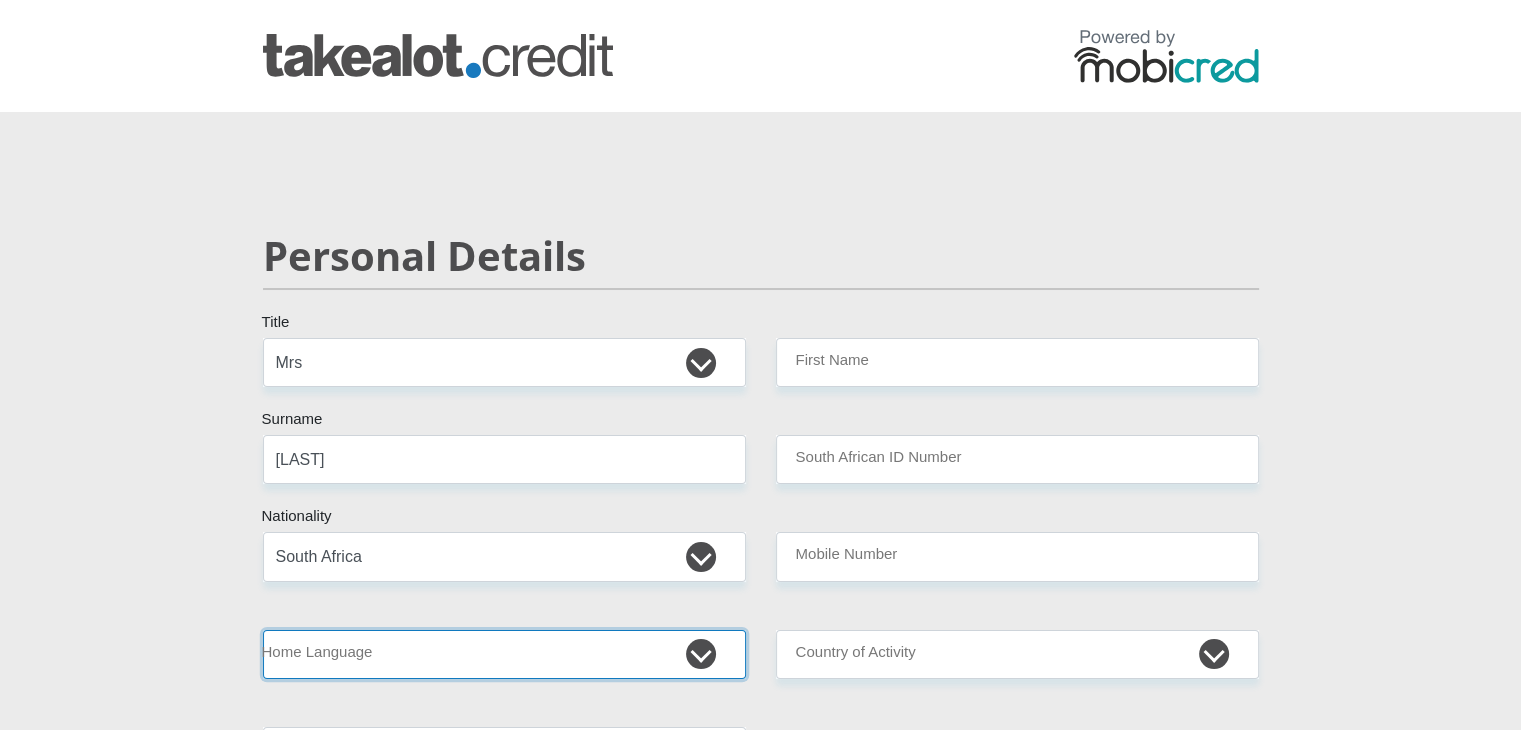 click on "Afrikaans
English
Sepedi
South Ndebele
Southern Sotho
Swati
Tsonga
Tswana
Venda
Xhosa
Zulu
Other" at bounding box center (504, 654) 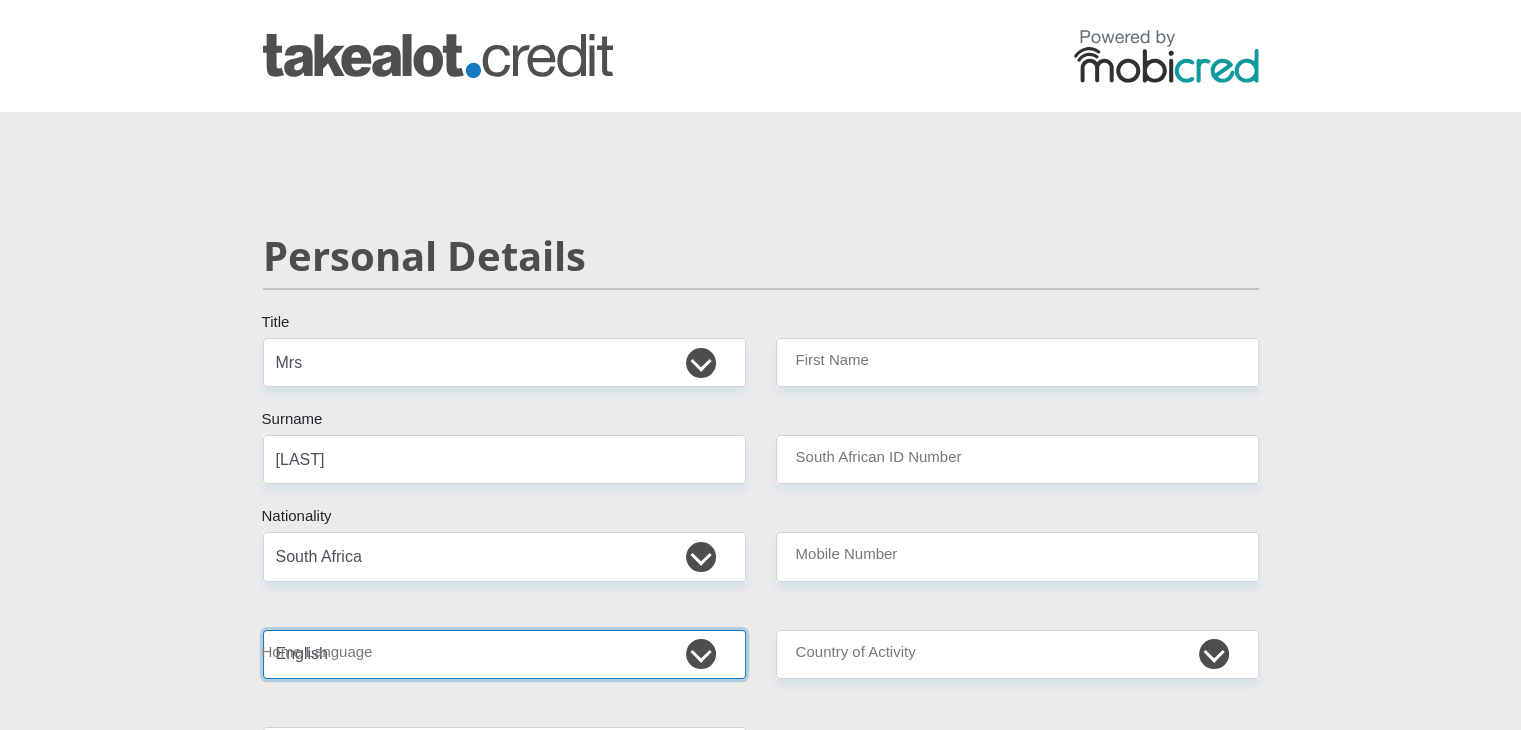 click on "Afrikaans
English
Sepedi
South Ndebele
Southern Sotho
Swati
Tsonga
Tswana
Venda
Xhosa
Zulu
Other" at bounding box center (504, 654) 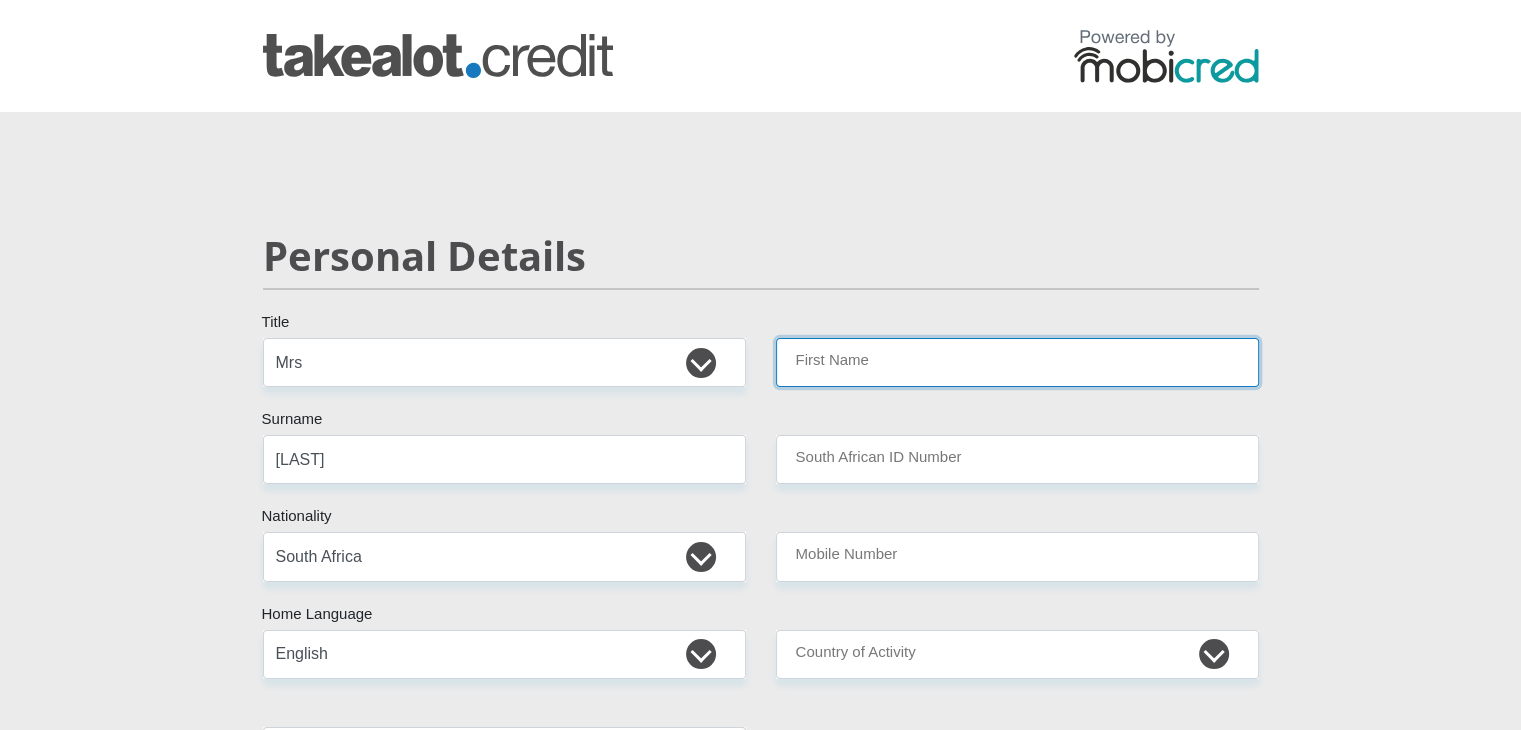 click on "First Name" at bounding box center [1017, 362] 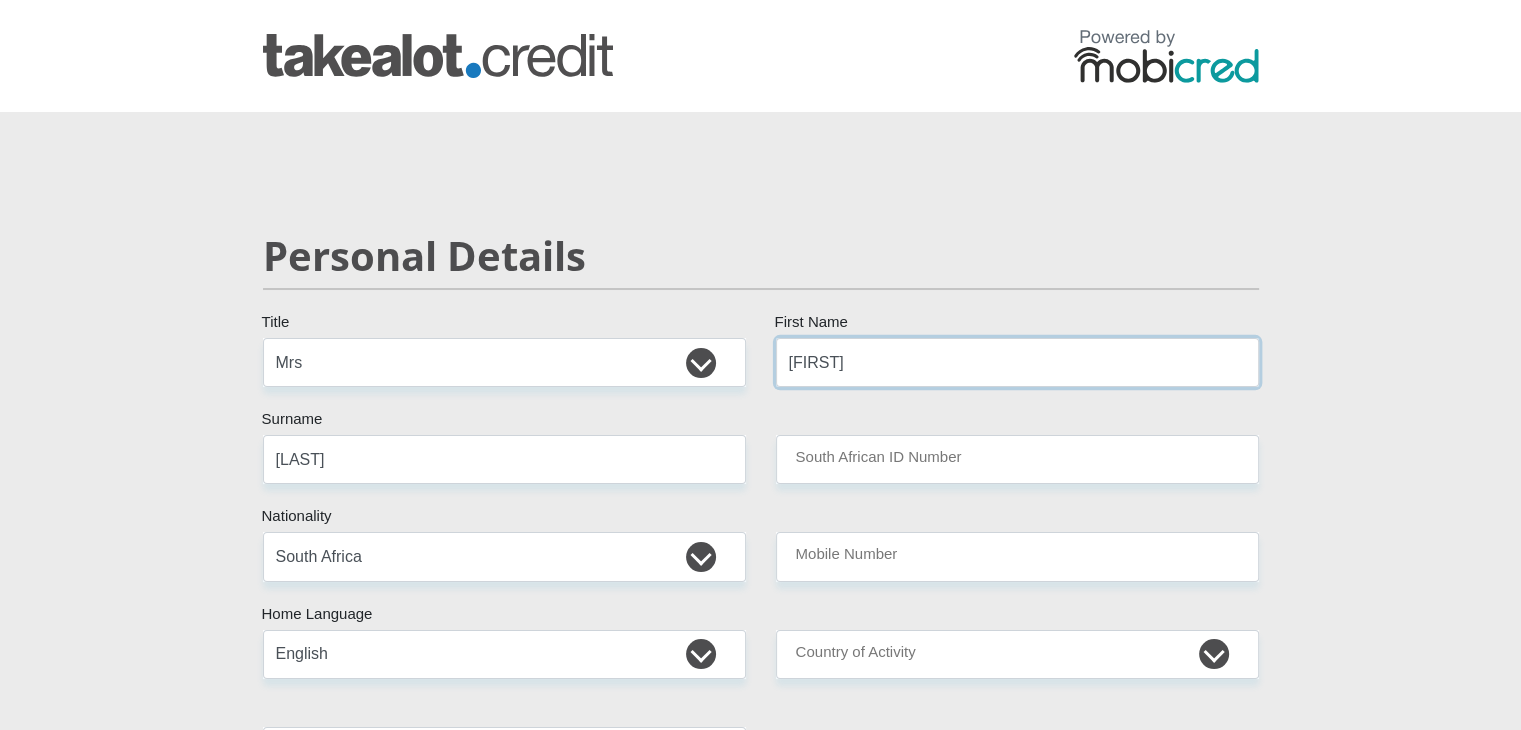 type on "[FIRST]" 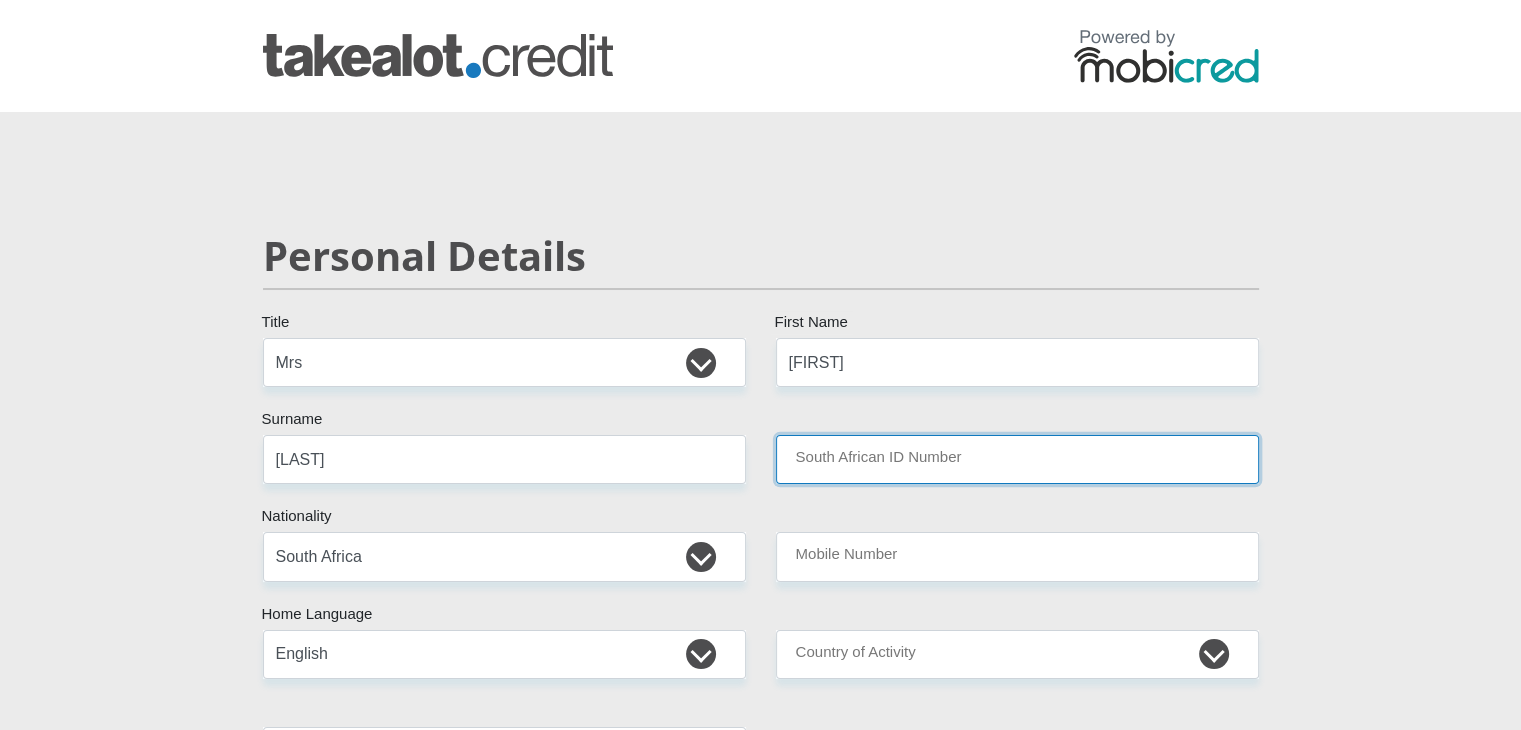click on "South African ID Number" at bounding box center (1017, 459) 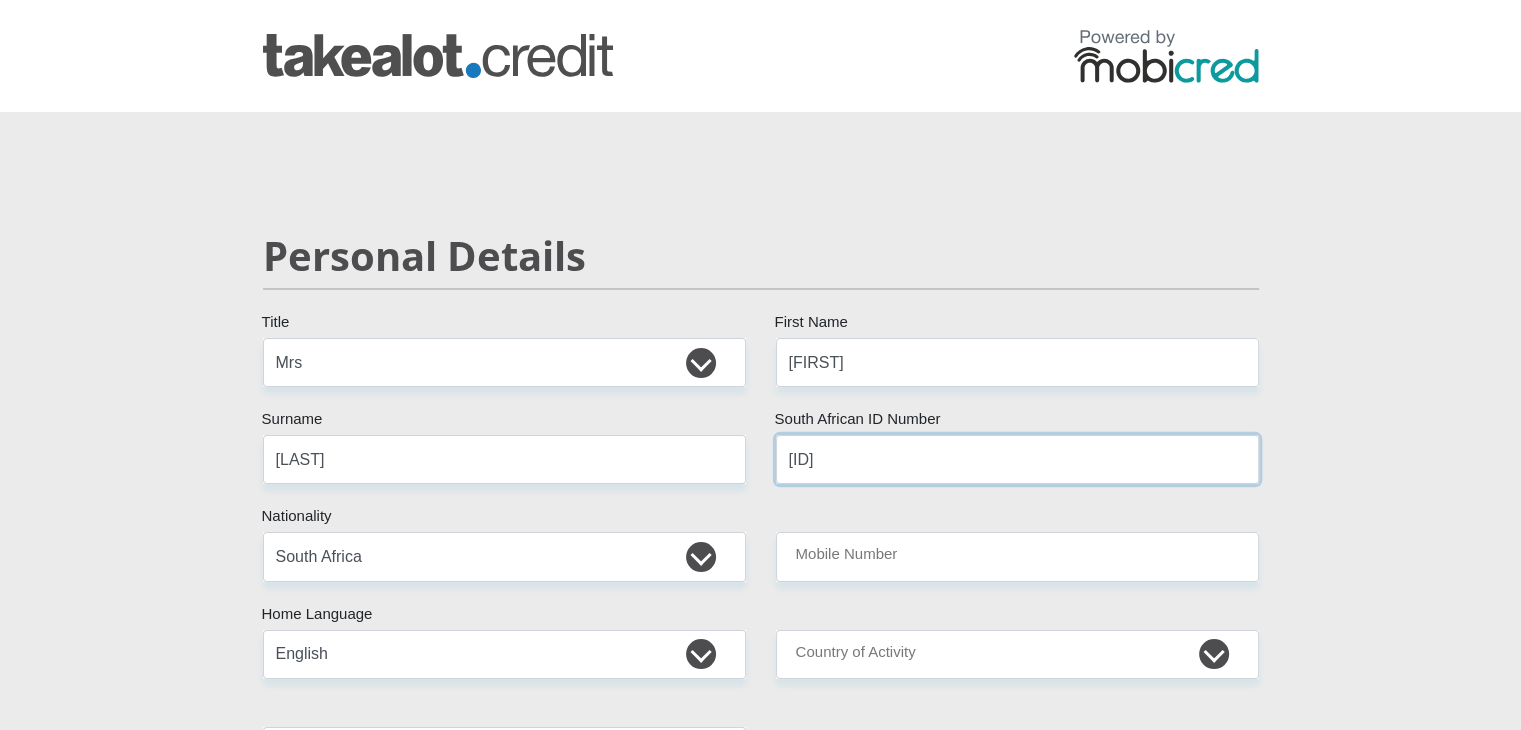 type on "[ID]" 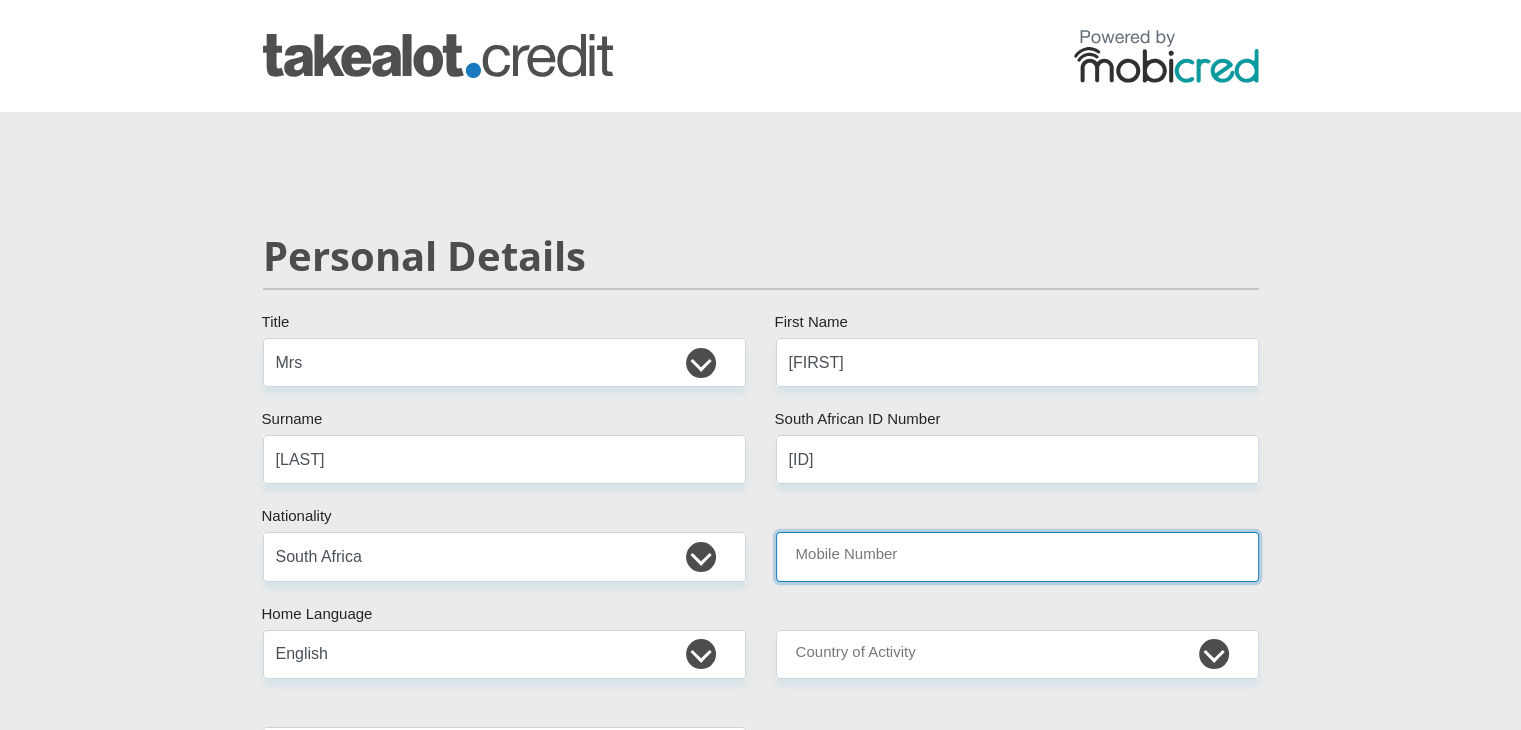 click on "Mobile Number" at bounding box center [1017, 556] 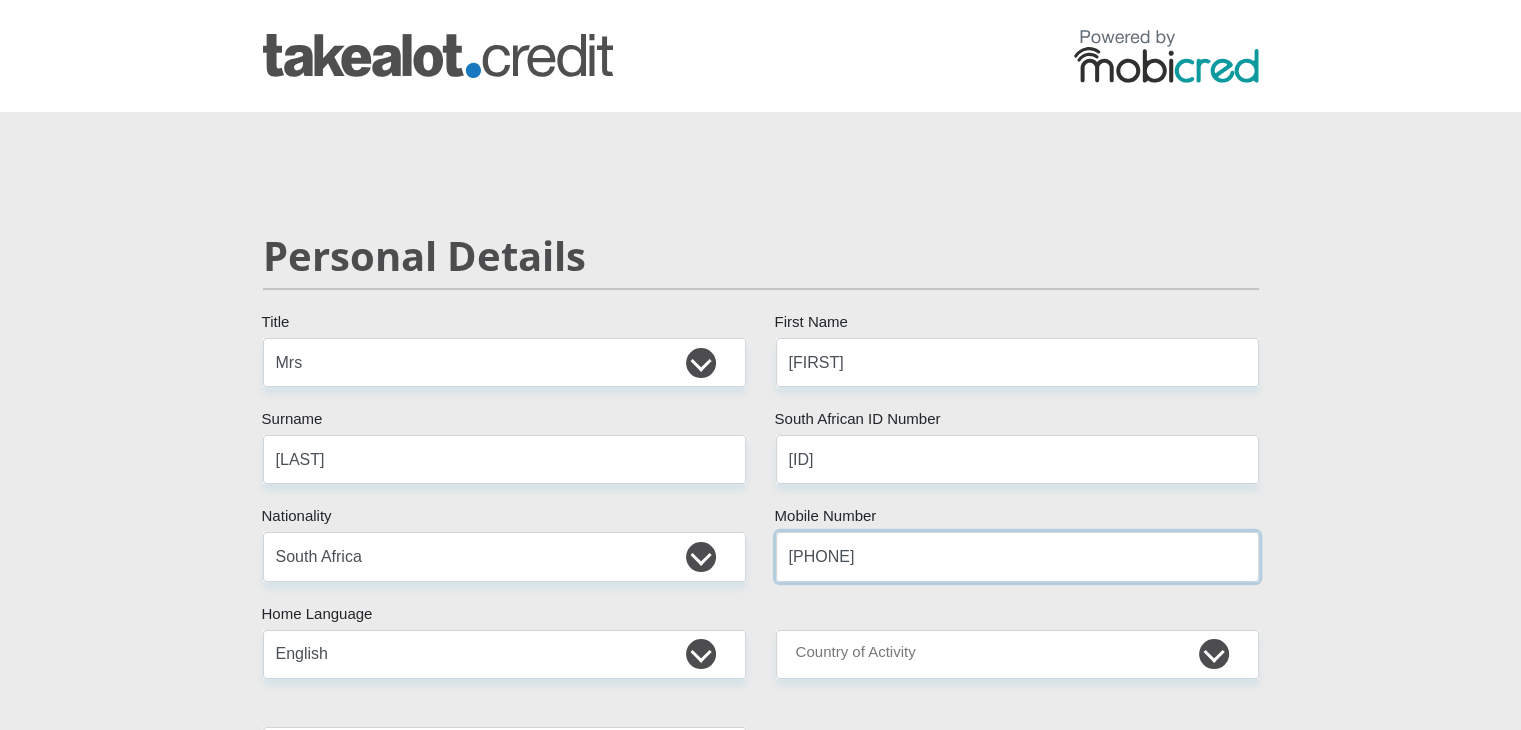 type on "[PHONE]" 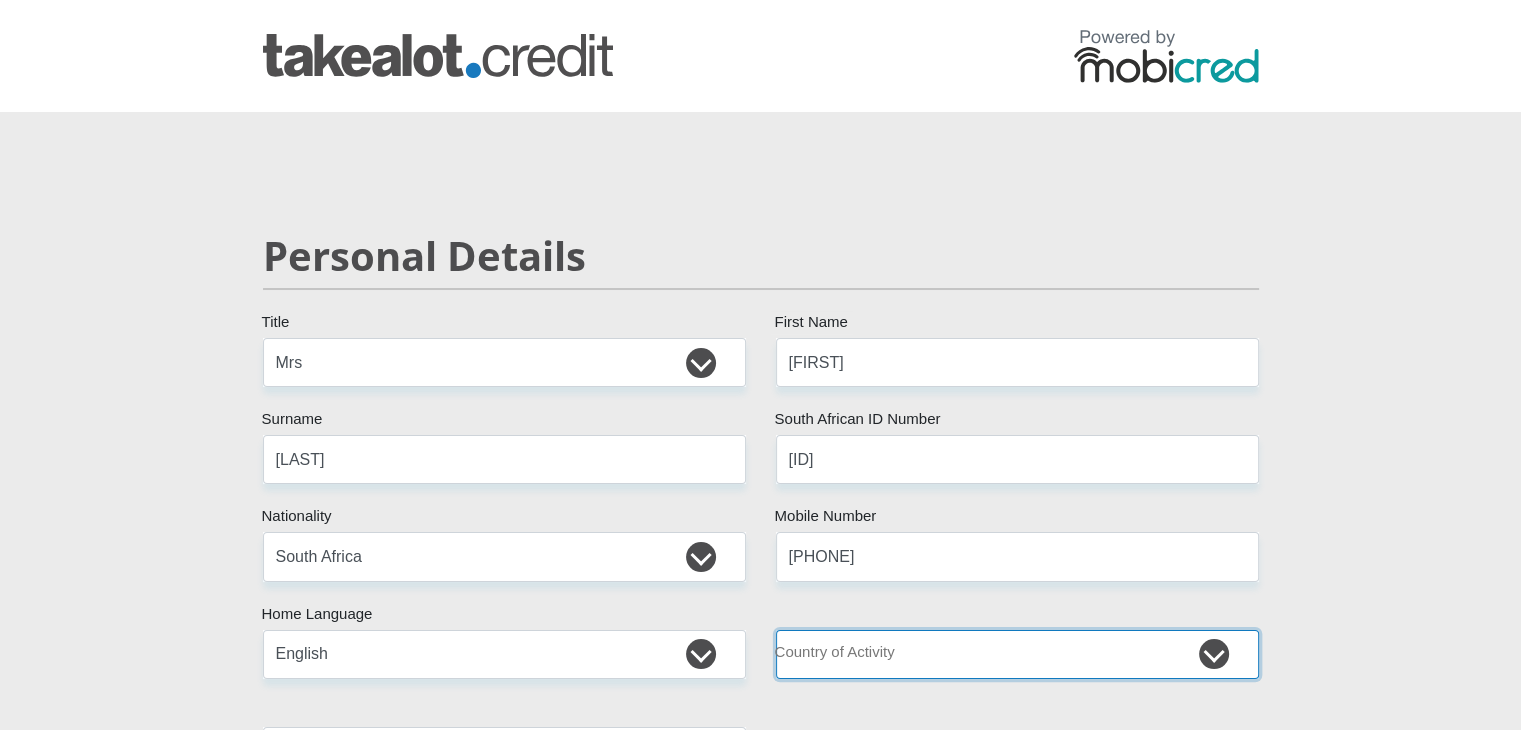 click on "South Africa
Afghanistan
Aland Islands
Albania
Algeria
America Samoa
American Virgin Islands
Andorra
Angola
Anguilla
Antarctica
Antigua and Barbuda
Argentina
Armenia
Aruba
Ascension Island
Australia
Austria
Azerbaijan
Chad" at bounding box center [1017, 654] 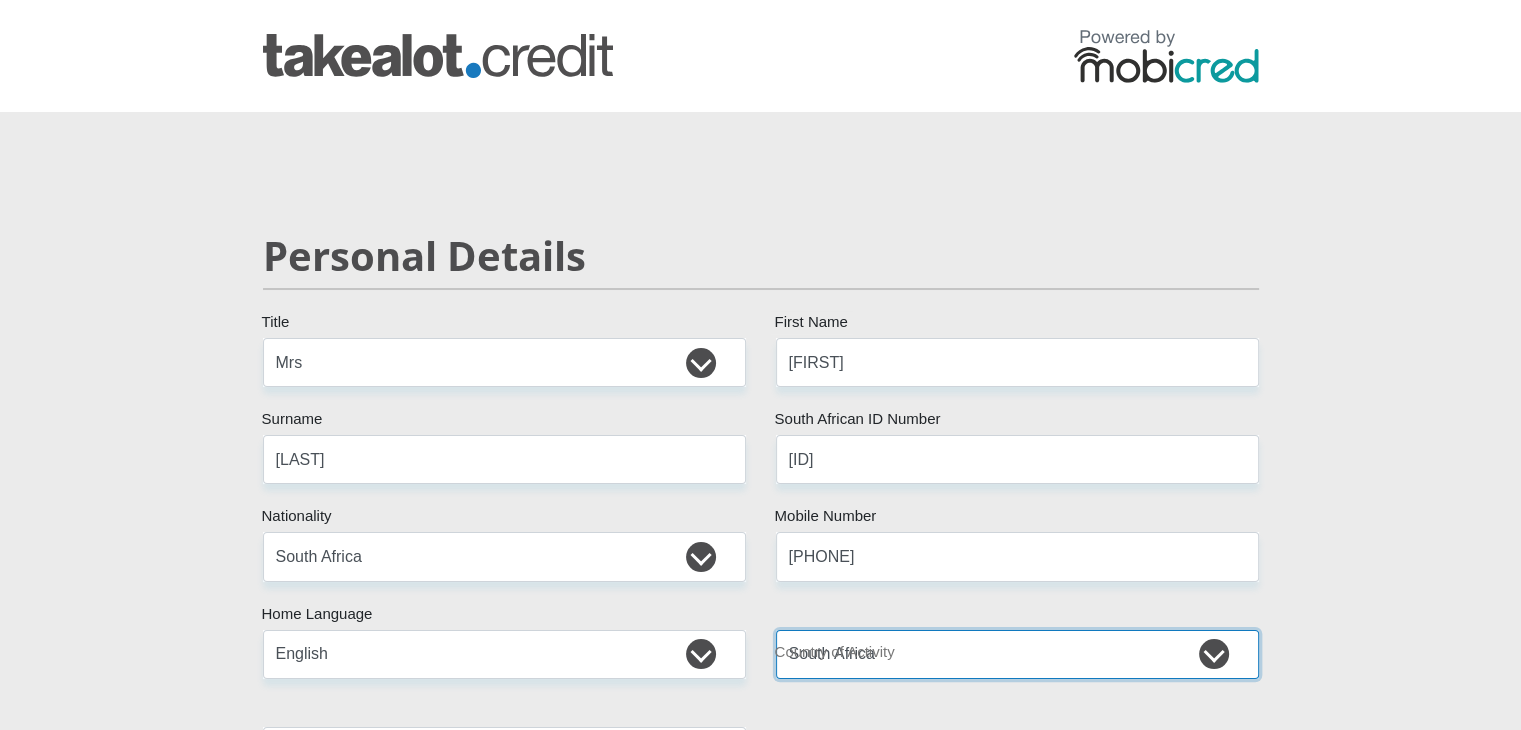 click on "South Africa
Afghanistan
Aland Islands
Albania
Algeria
America Samoa
American Virgin Islands
Andorra
Angola
Anguilla
Antarctica
Antigua and Barbuda
Argentina
Armenia
Aruba
Ascension Island
Australia
Austria
Azerbaijan
Chad" at bounding box center [1017, 654] 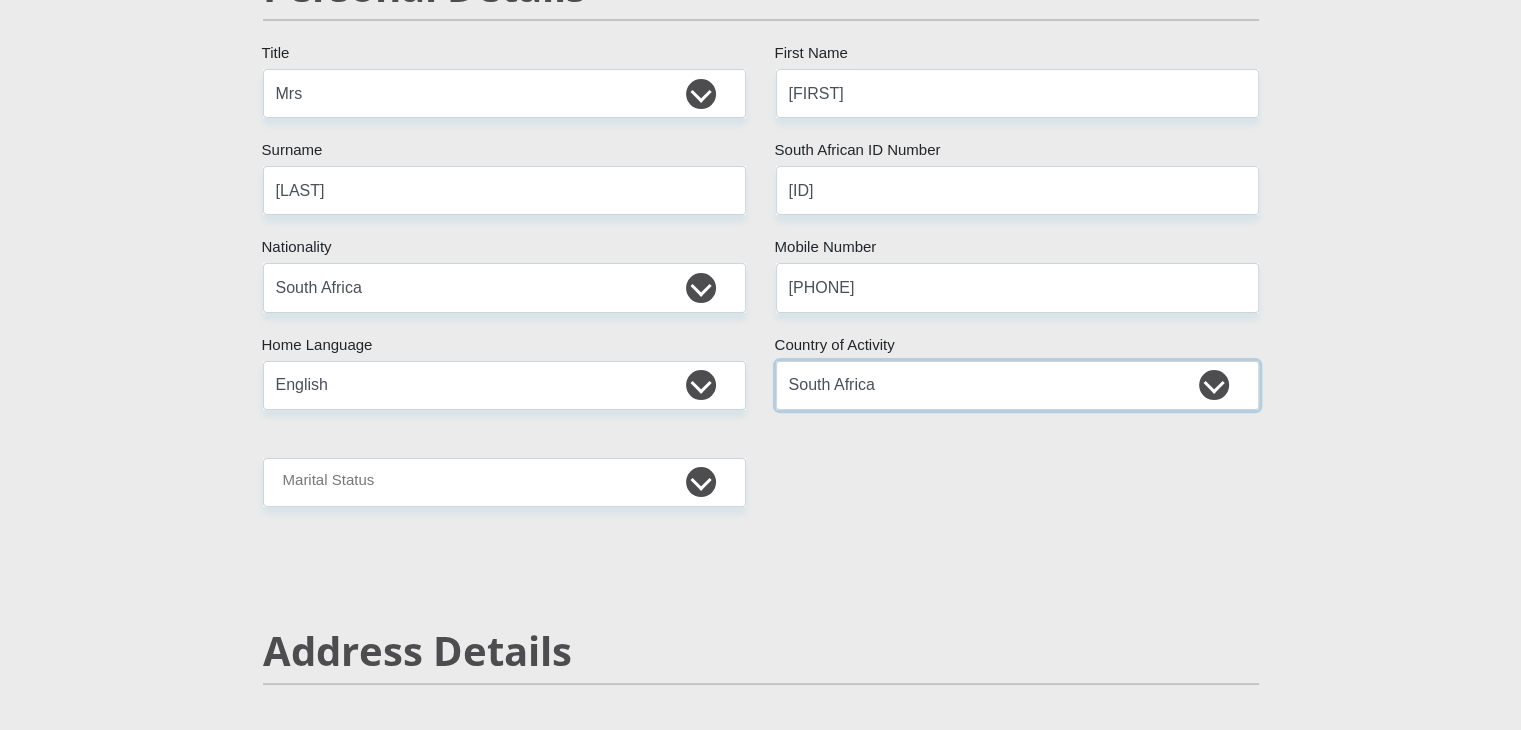 scroll, scrollTop: 300, scrollLeft: 0, axis: vertical 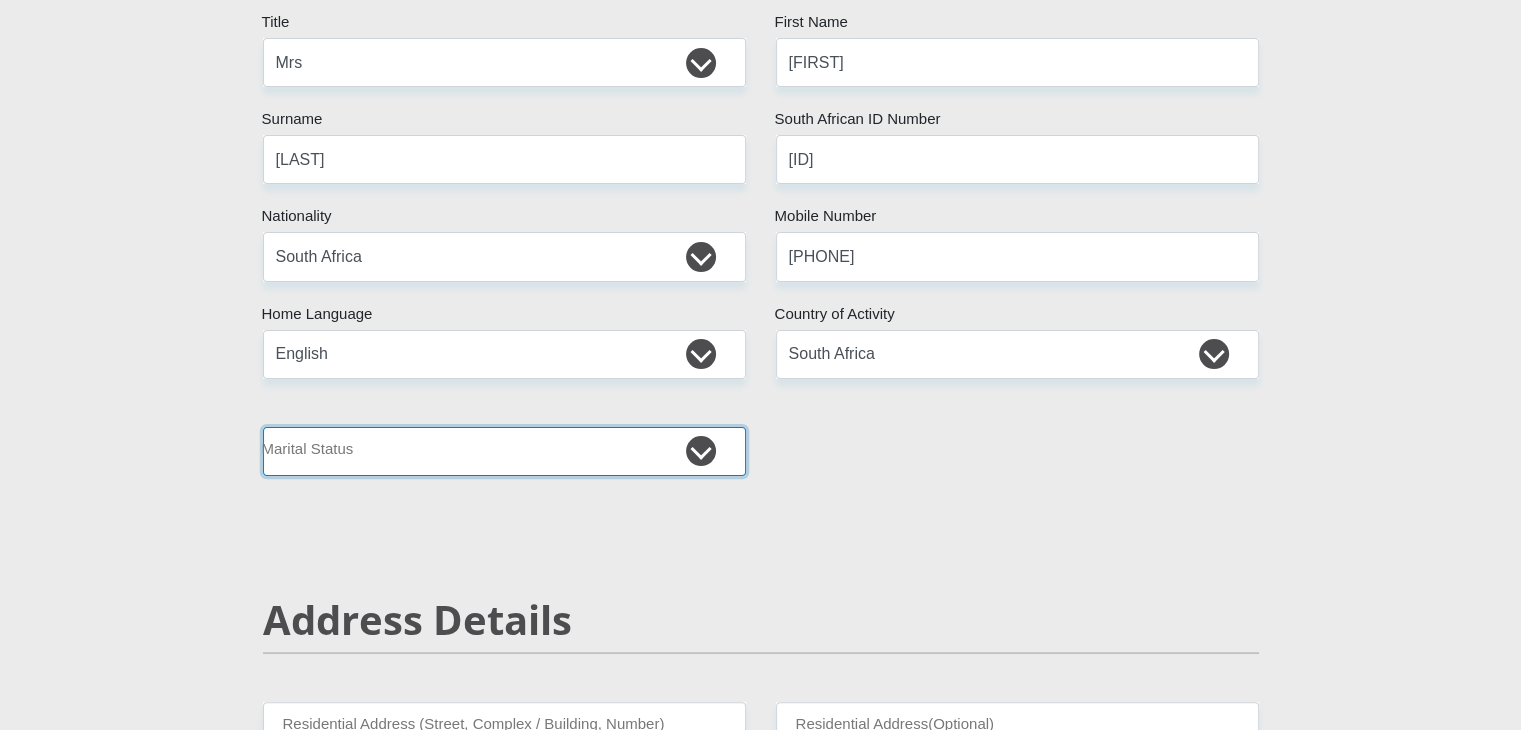 click on "Married ANC
Single
Divorced
Widowed
Married COP or Customary Law" at bounding box center [504, 451] 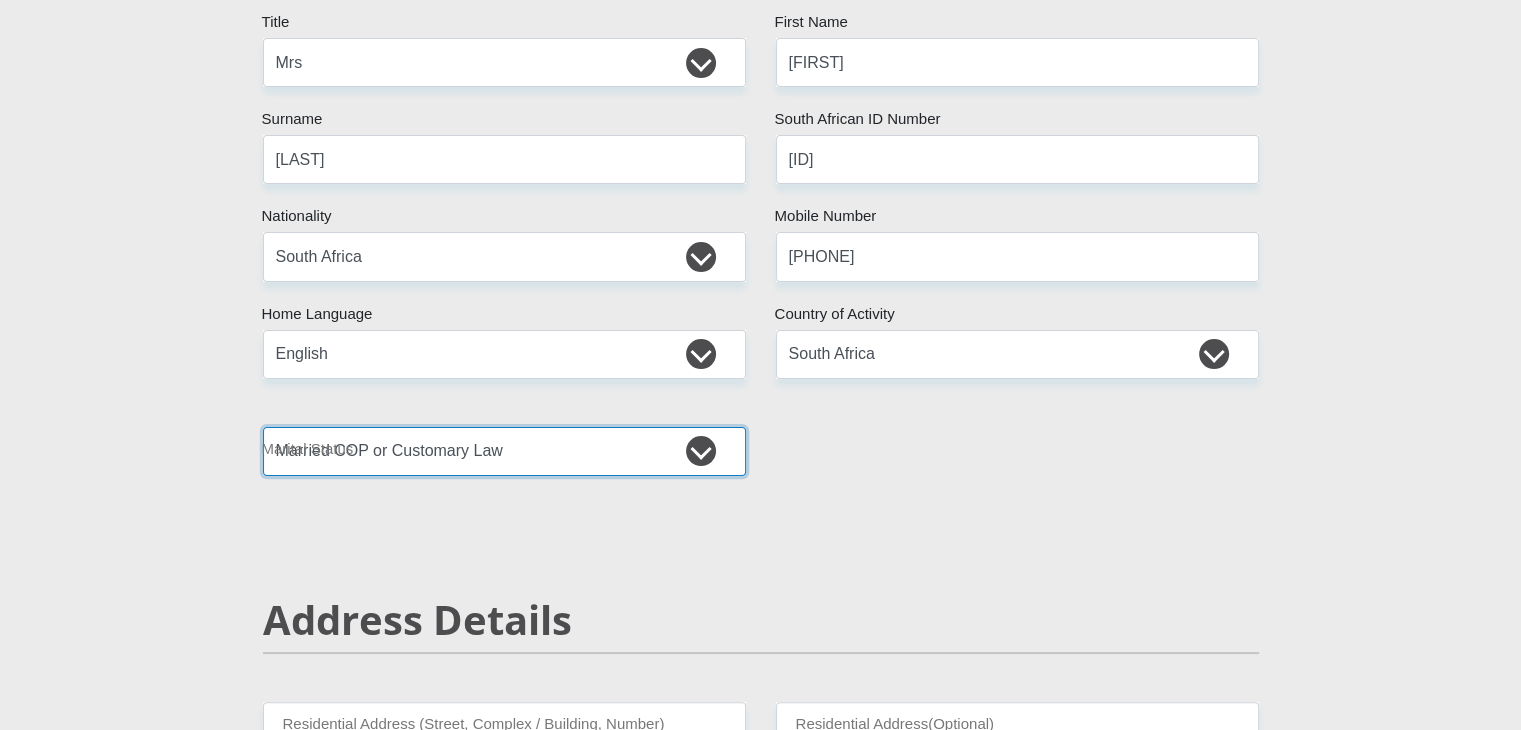 click on "Married ANC
Single
Divorced
Widowed
Married COP or Customary Law" at bounding box center (504, 451) 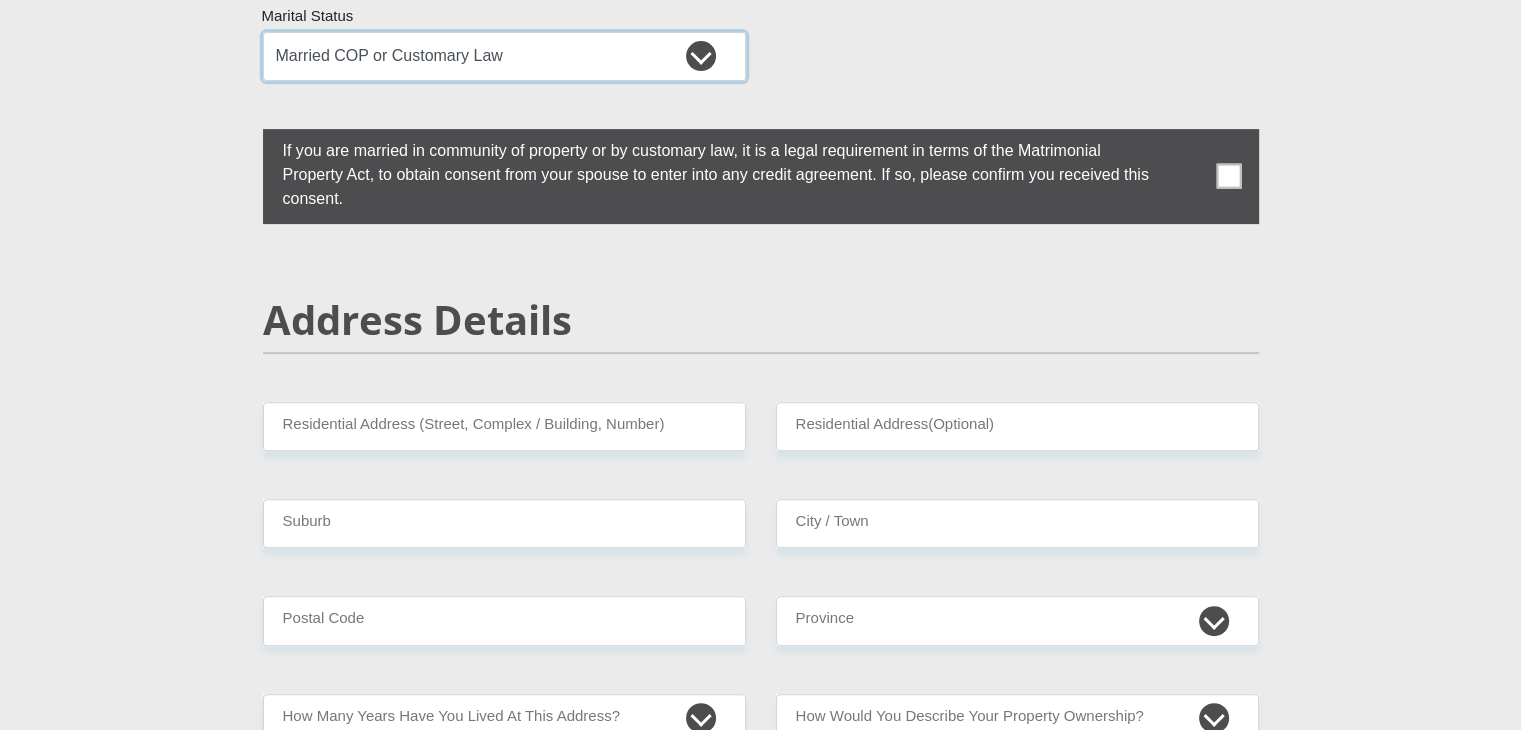 scroll, scrollTop: 700, scrollLeft: 0, axis: vertical 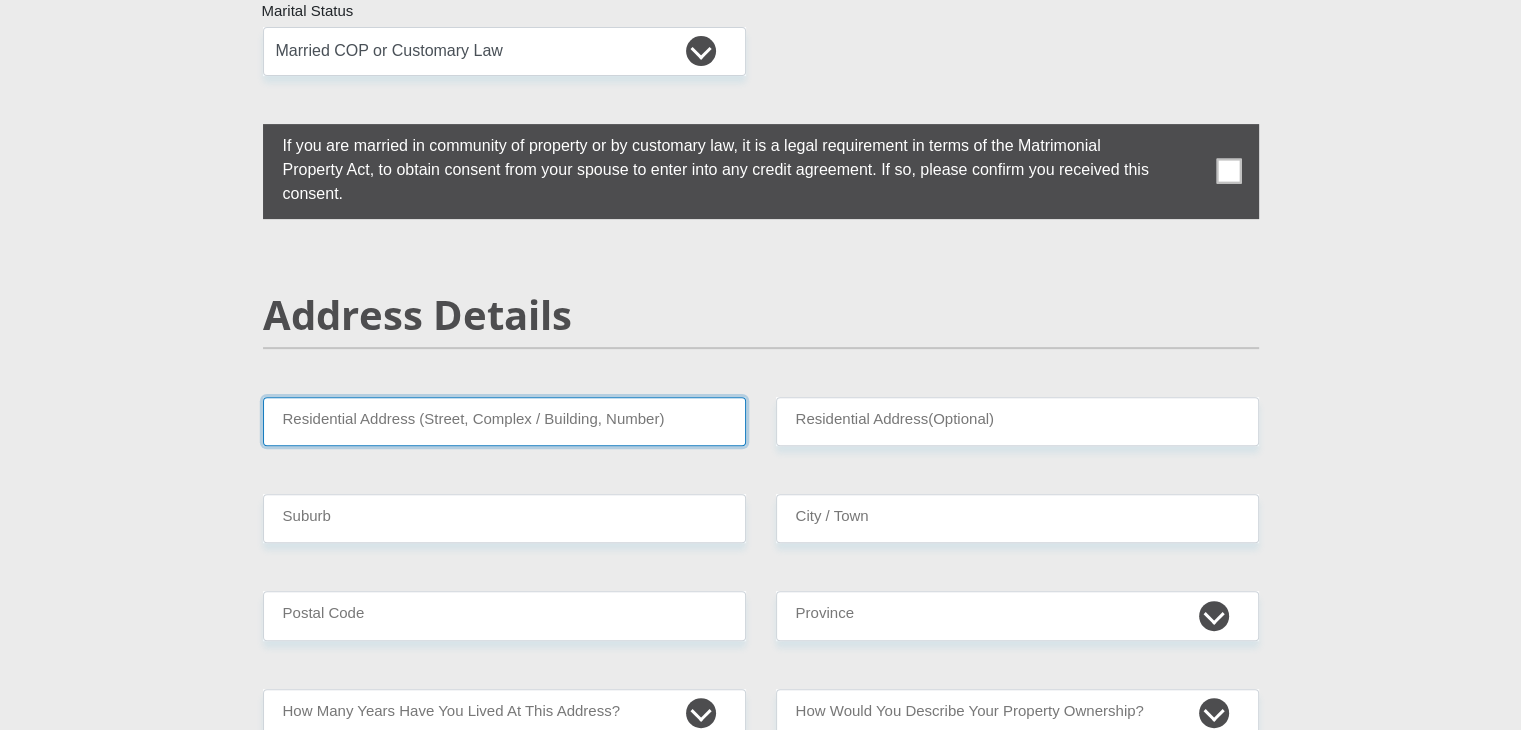 click on "Residential Address (Street, Complex / Building, Number)" at bounding box center (504, 421) 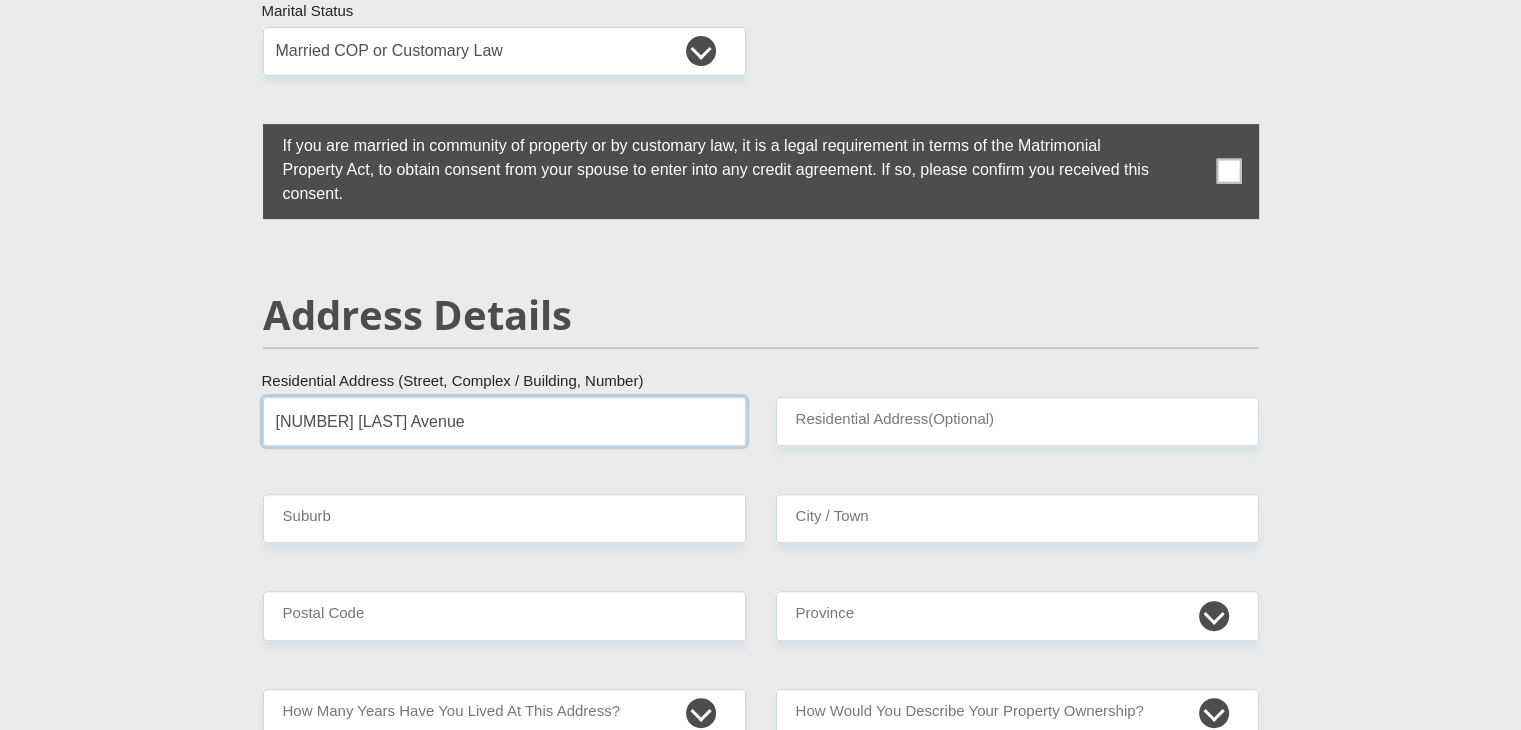 type on "[NUMBER] [LAST] Avenue" 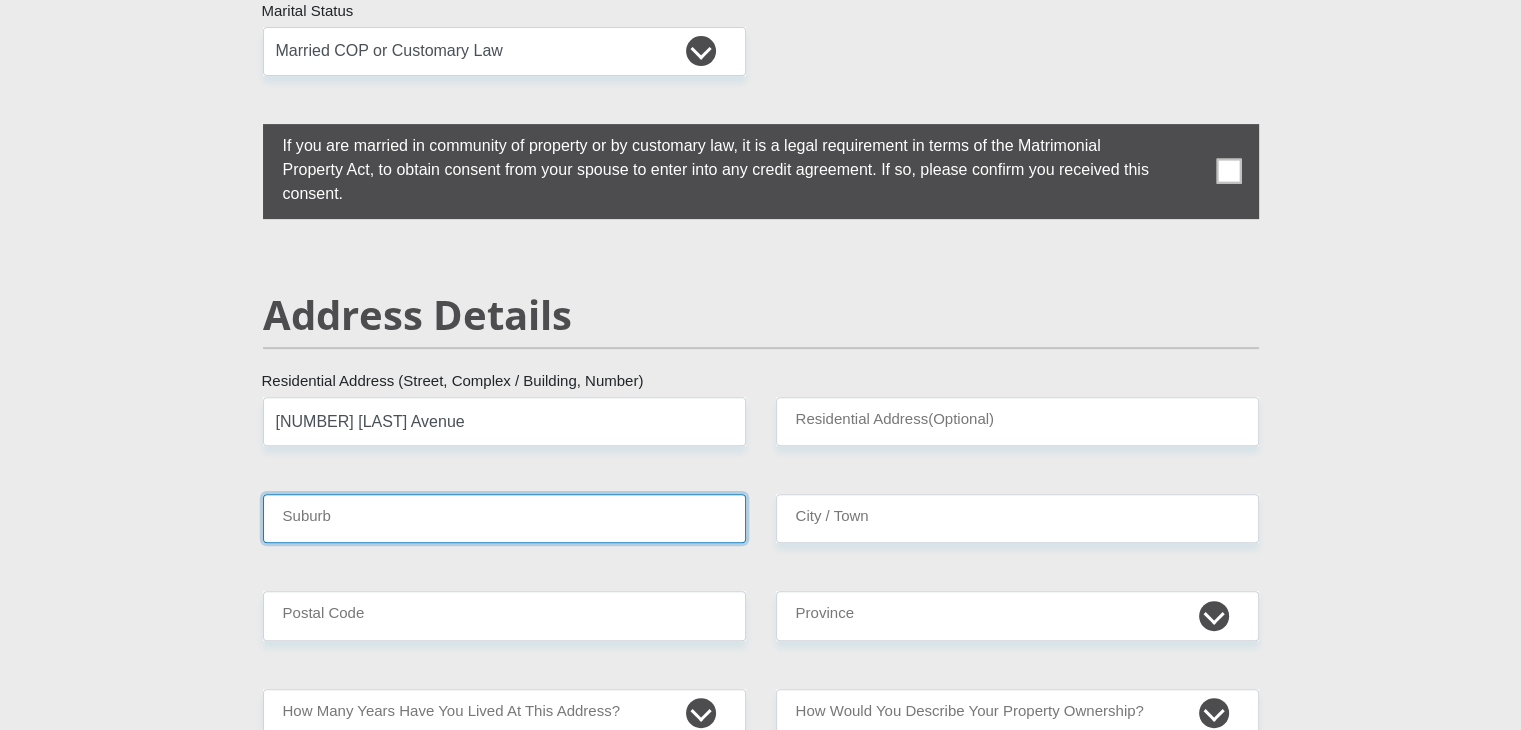 click on "Suburb" at bounding box center [504, 518] 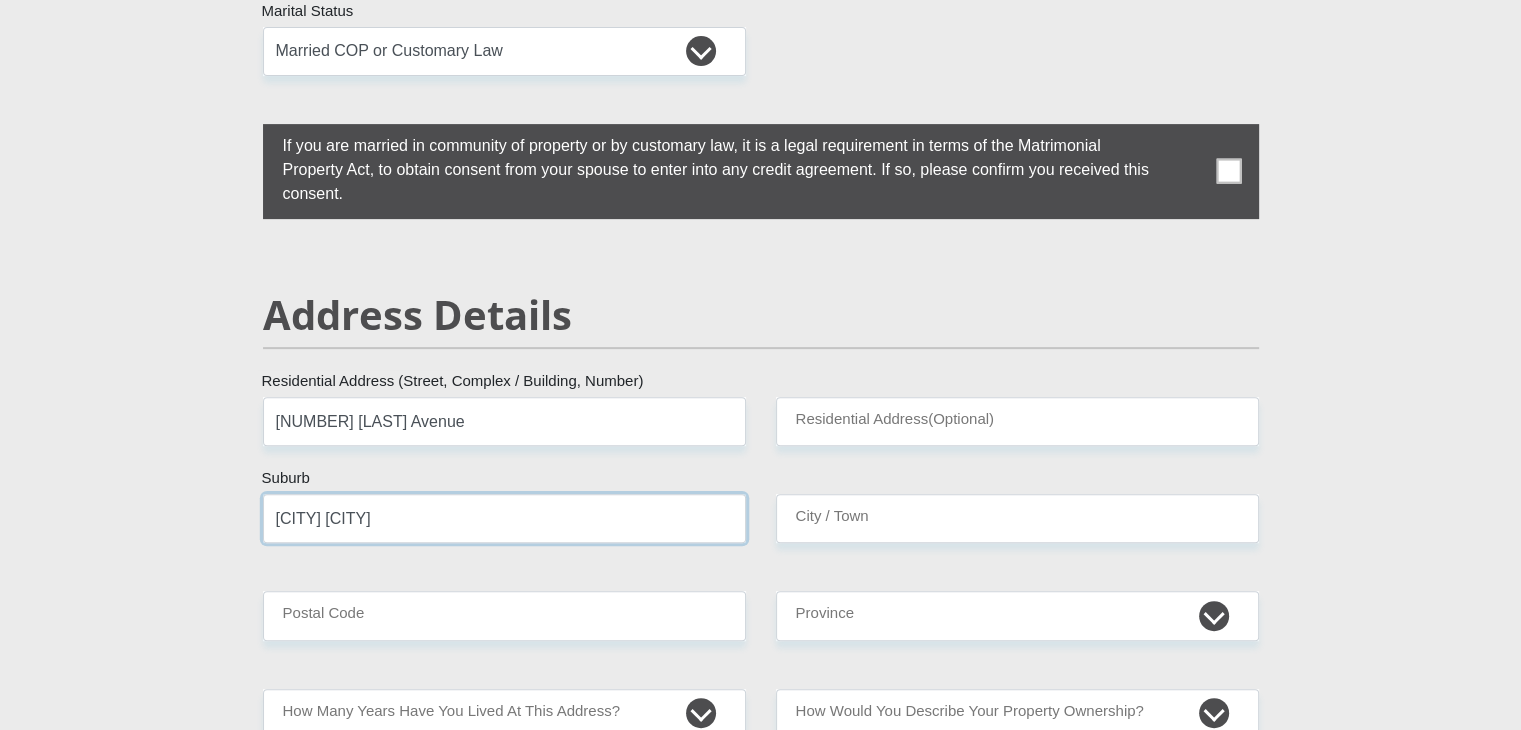 type on "[CITY] [CITY]" 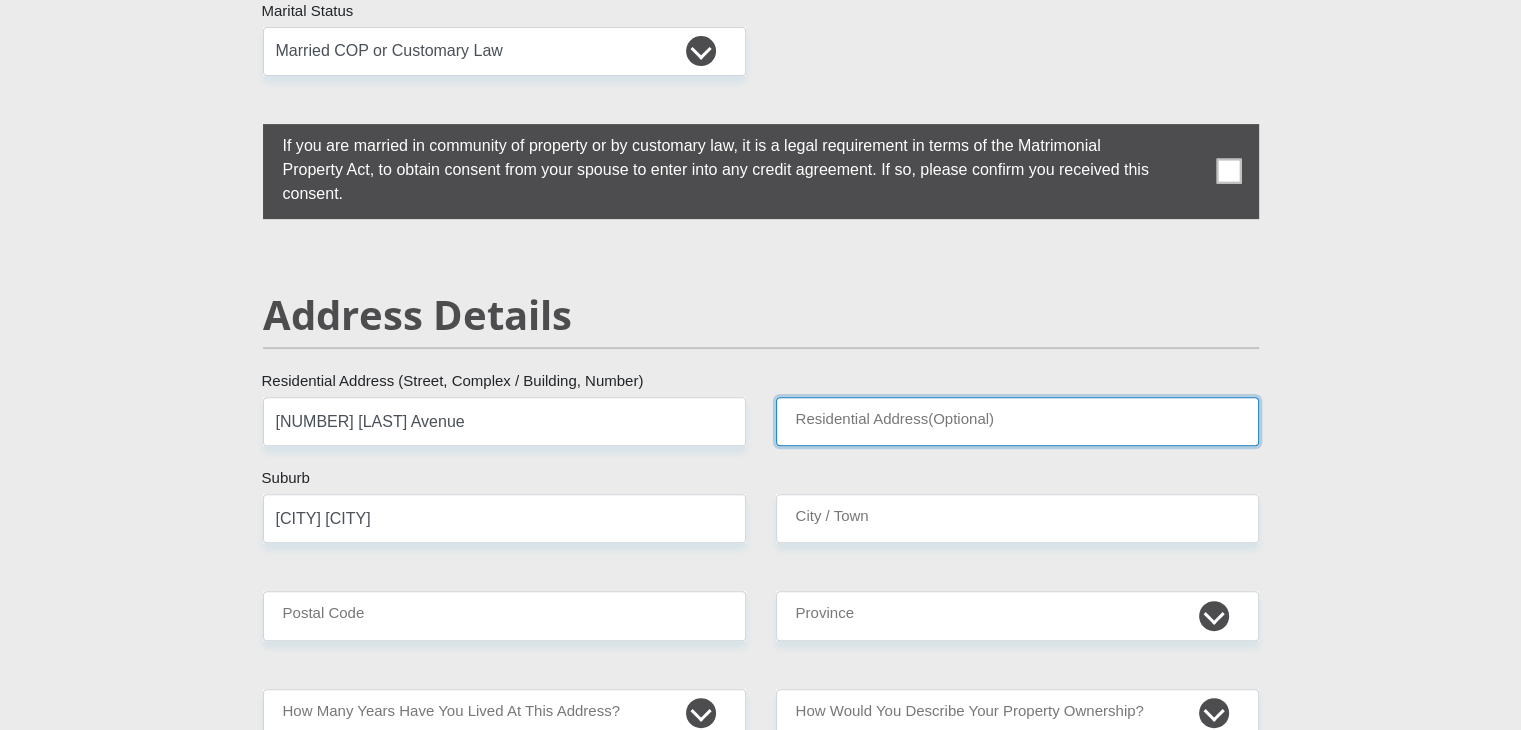 click on "Residential Address(Optional)" at bounding box center [1017, 421] 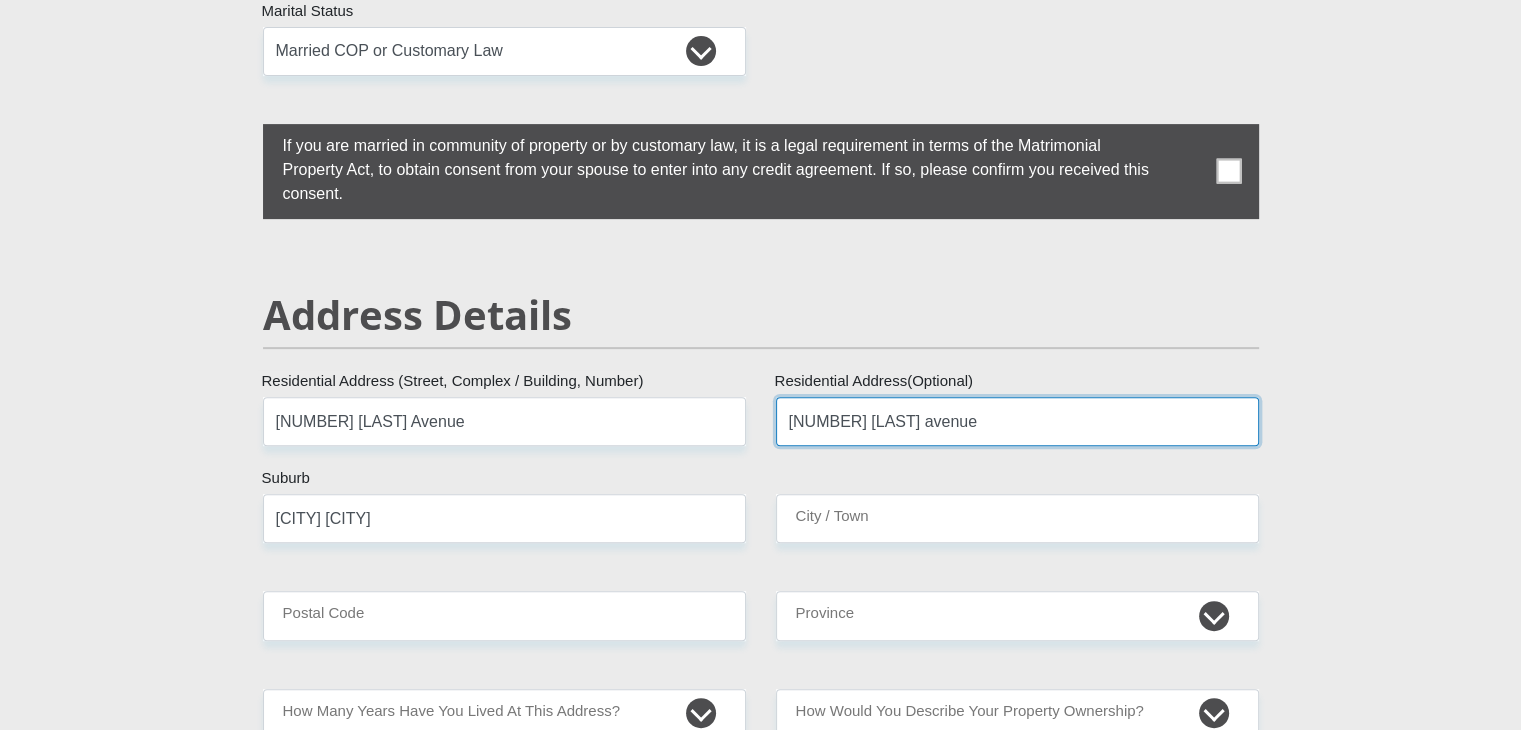 click on "[NUMBER] [LAST] avenue" at bounding box center [1017, 421] 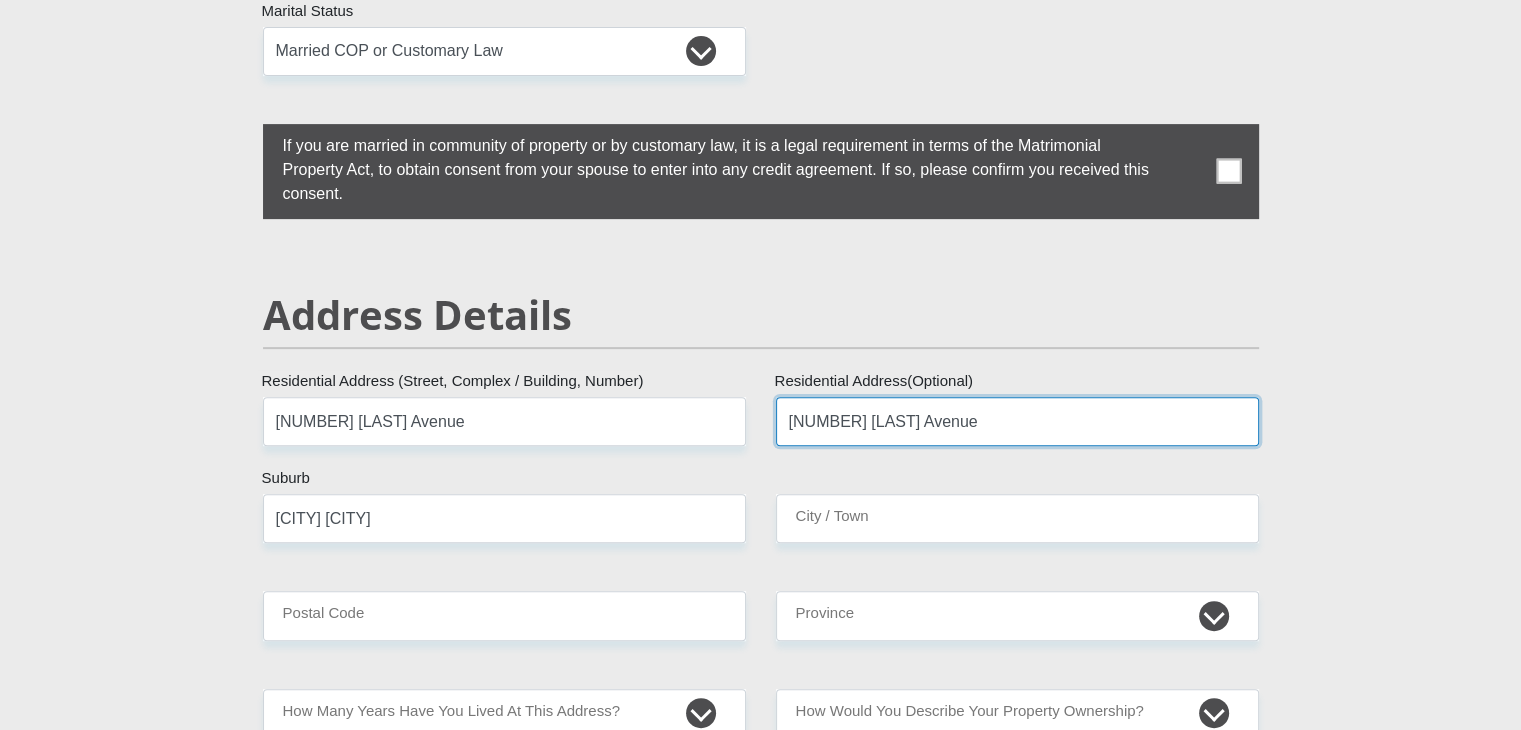 type on "[NUMBER] [LAST] Avenue" 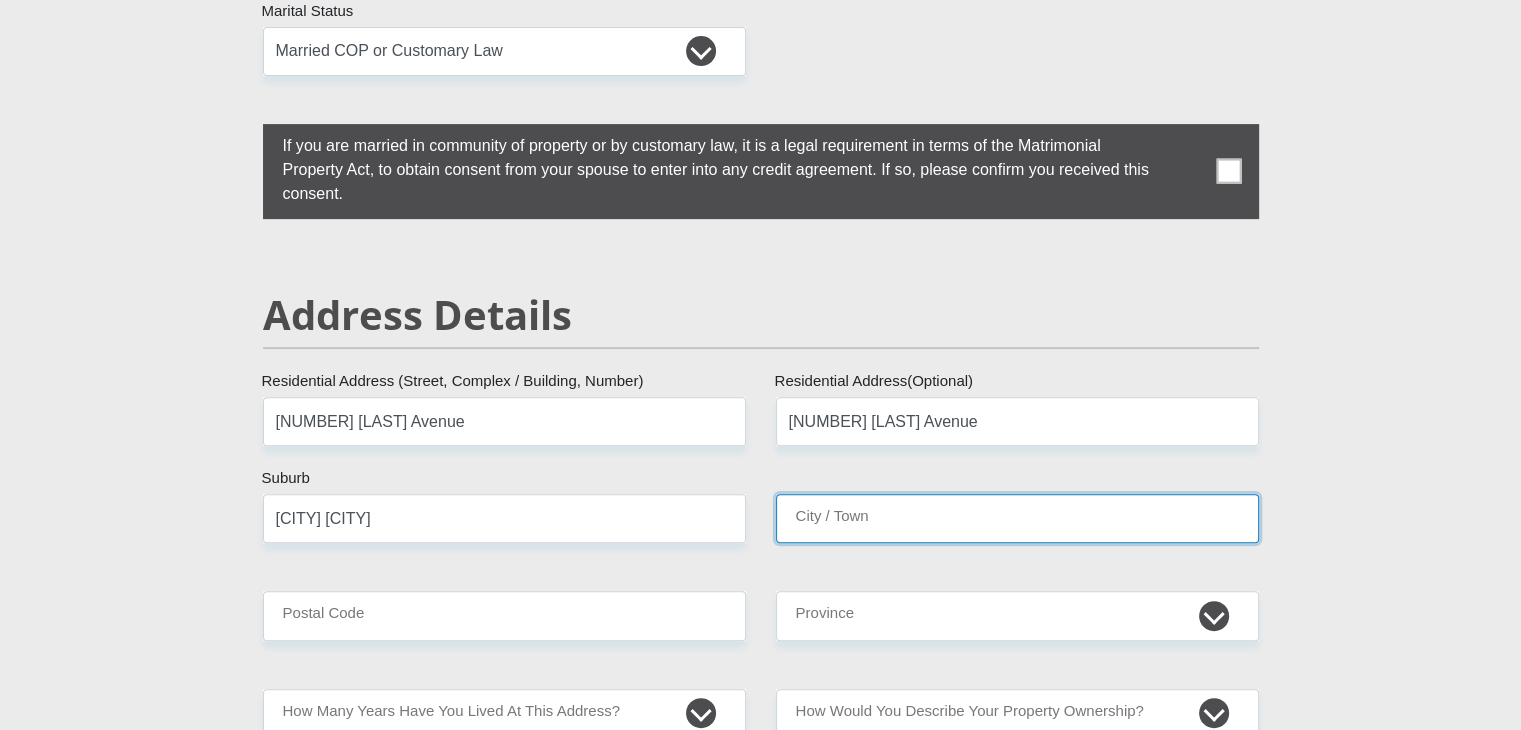 click on "City / Town" at bounding box center [1017, 518] 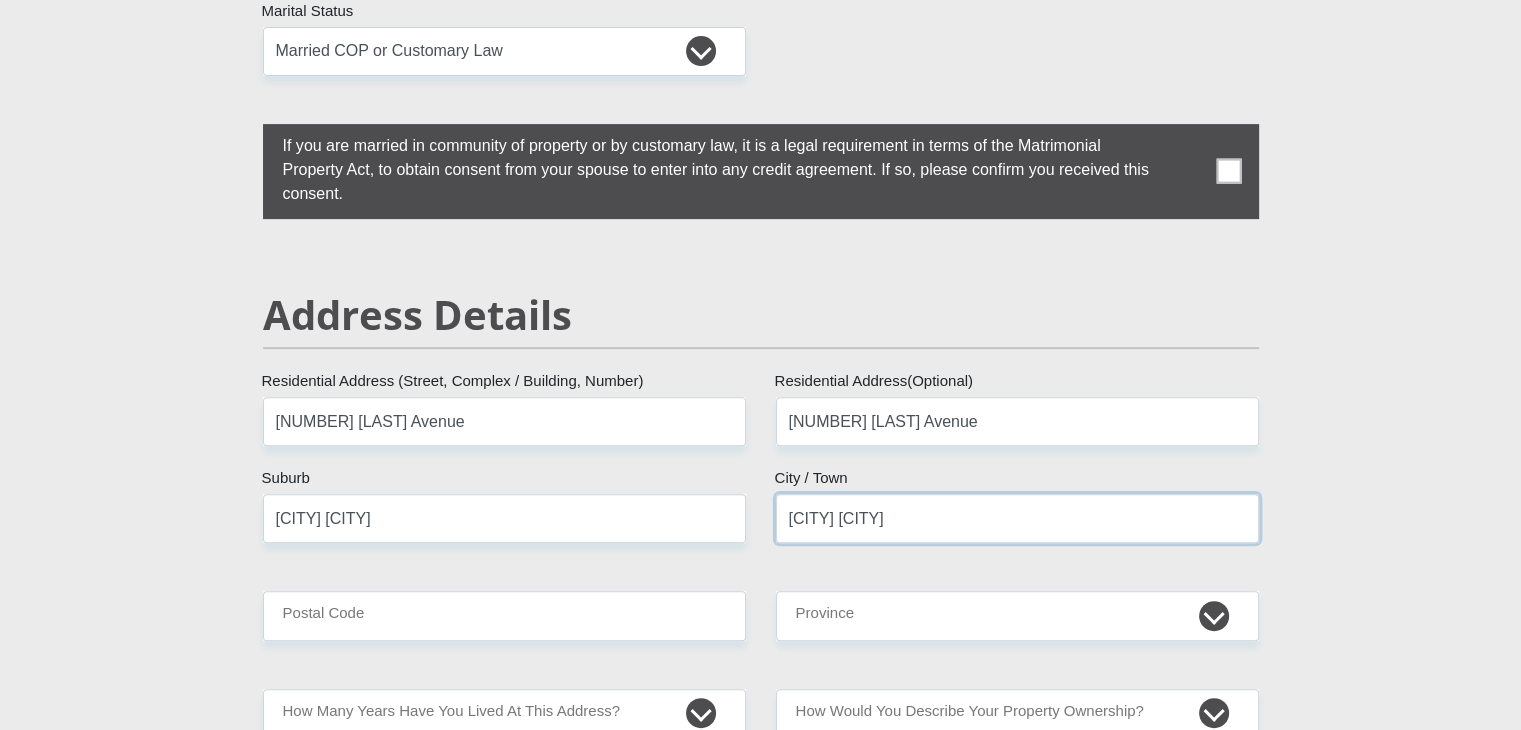 click on "[CITY] [CITY]" at bounding box center (1017, 518) 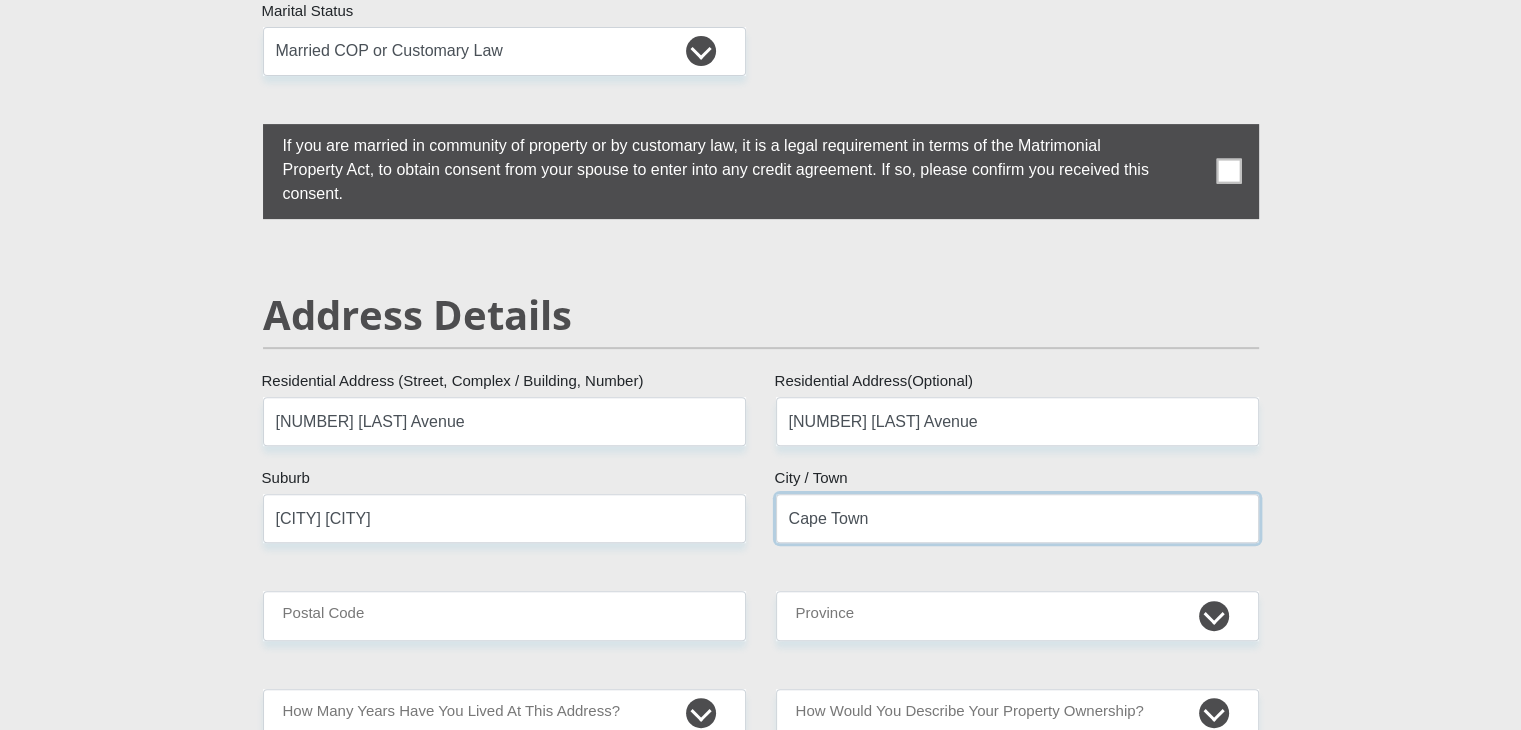 type on "Cape Town" 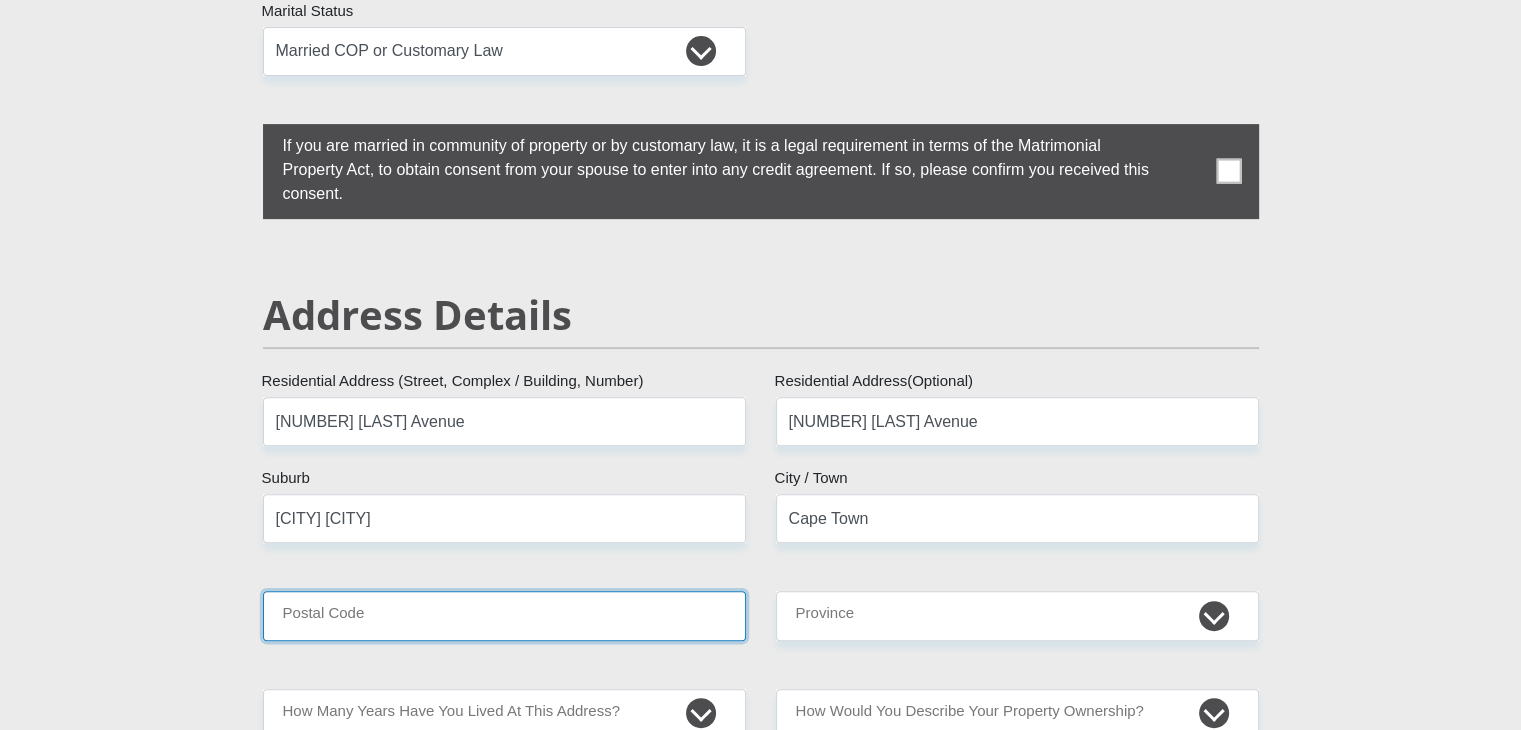 click on "Postal Code" at bounding box center (504, 615) 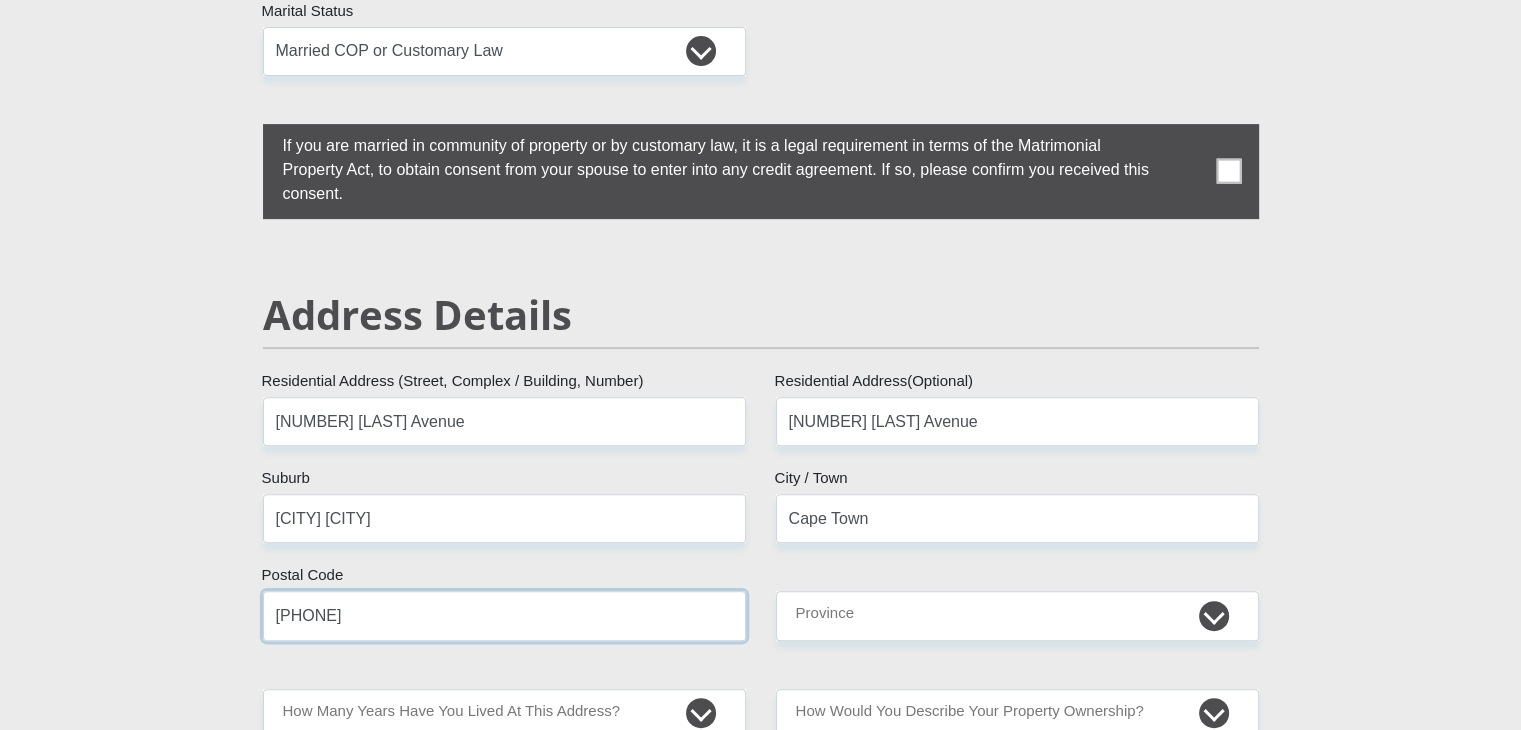 type on "[PHONE]" 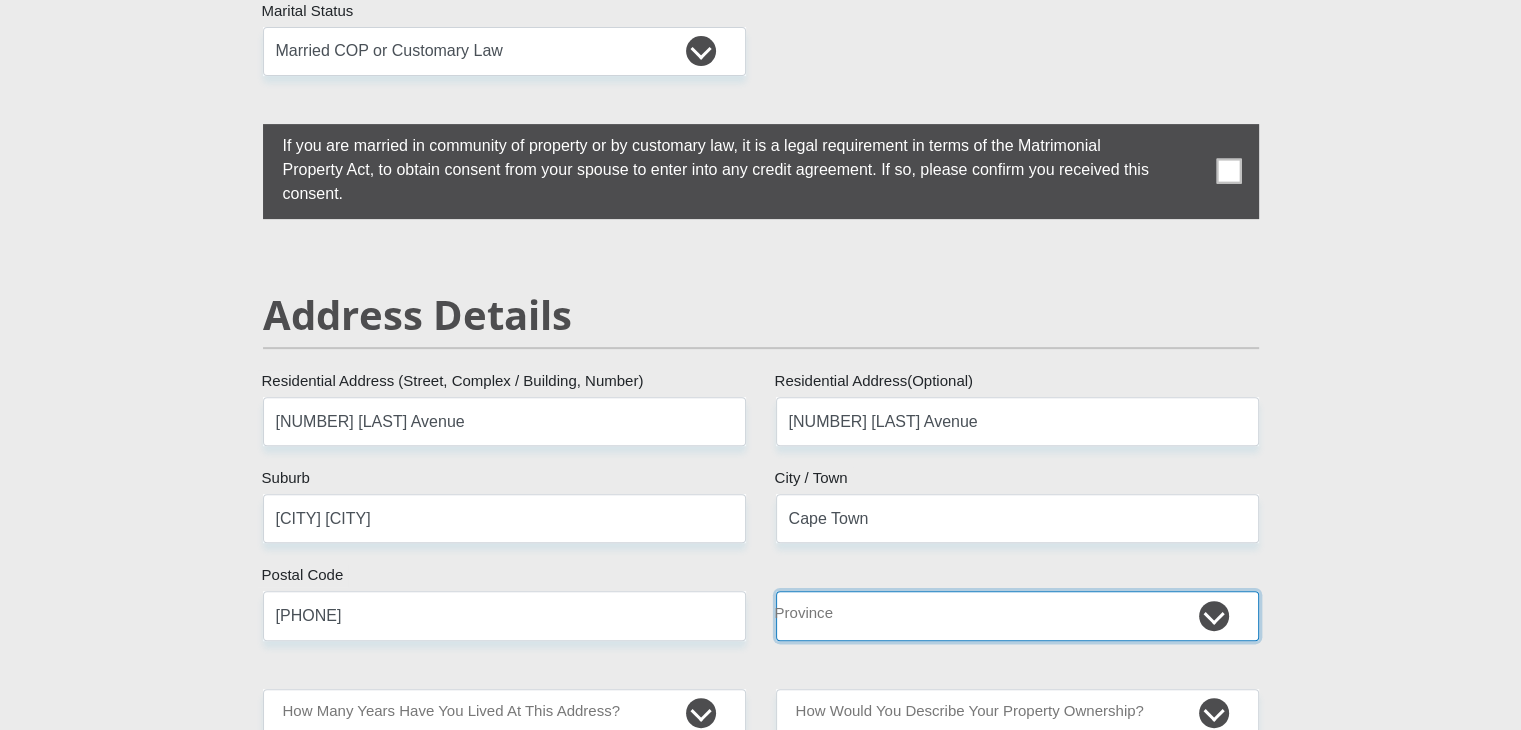 click on "Eastern Cape
Free State
Gauteng
KwaZulu-Natal
Limpopo
Mpumalanga
Northern Cape
North West
Western Cape" at bounding box center (1017, 615) 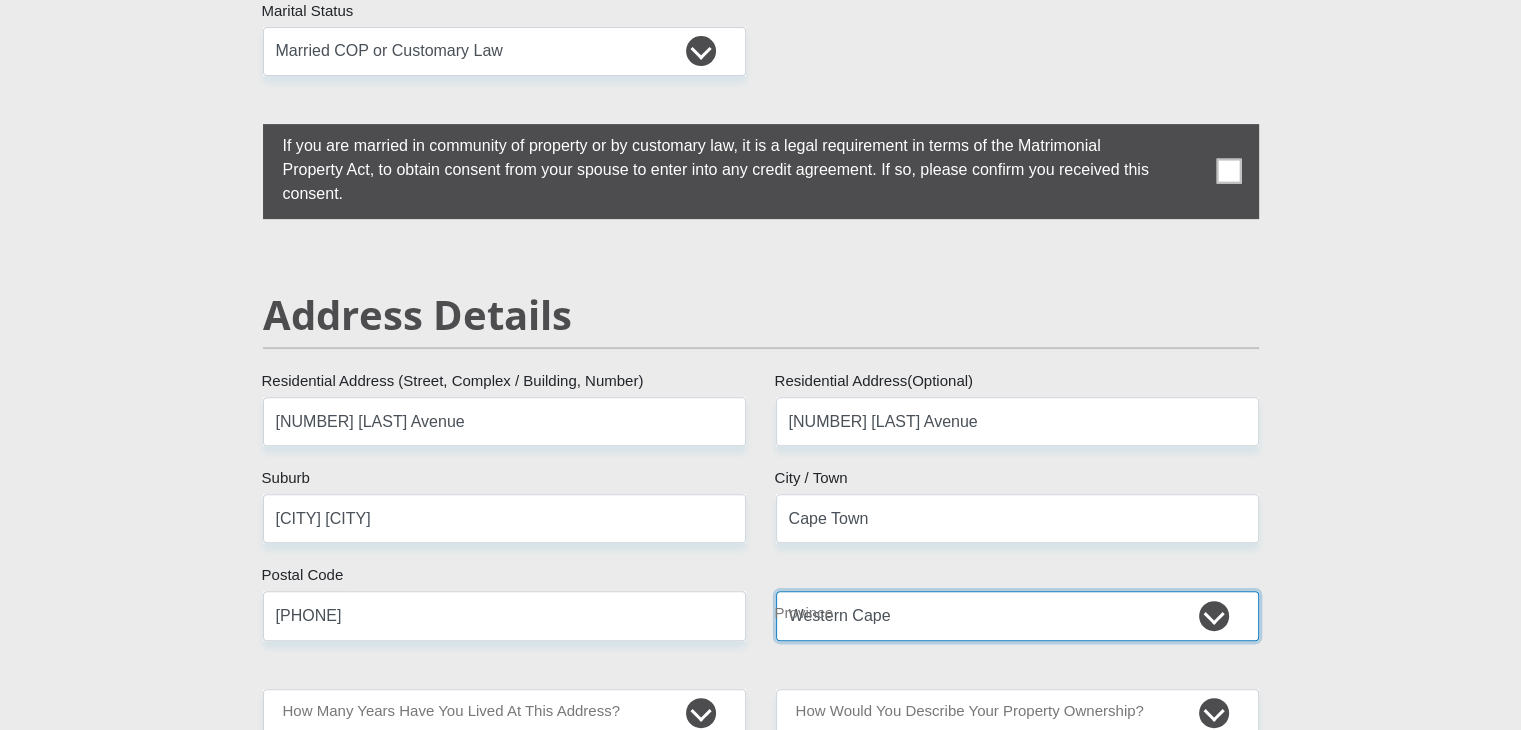 click on "Eastern Cape
Free State
Gauteng
KwaZulu-Natal
Limpopo
Mpumalanga
Northern Cape
North West
Western Cape" at bounding box center (1017, 615) 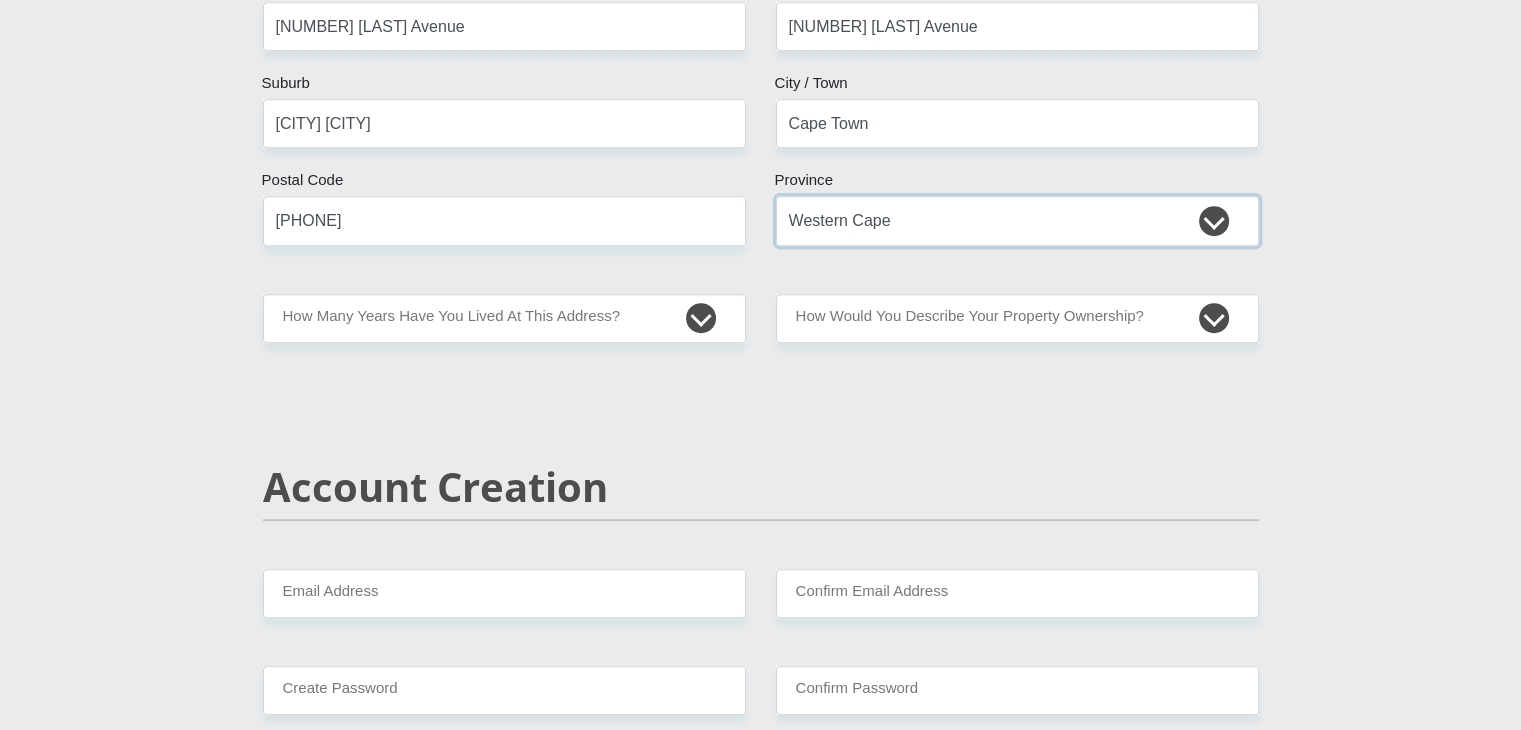 scroll, scrollTop: 1100, scrollLeft: 0, axis: vertical 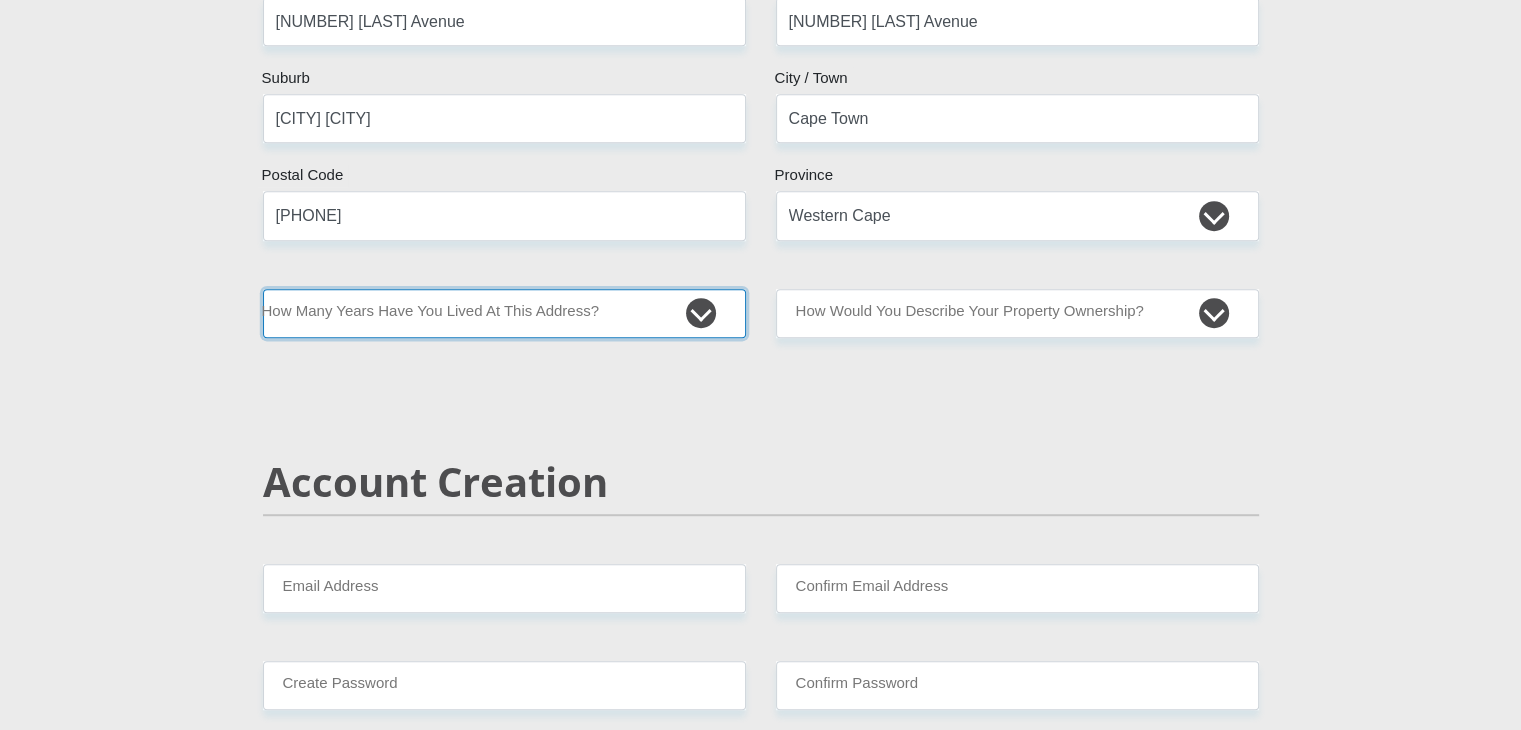 click on "less than 1 year
1-3 years
3-5 years
5+ years" at bounding box center [504, 313] 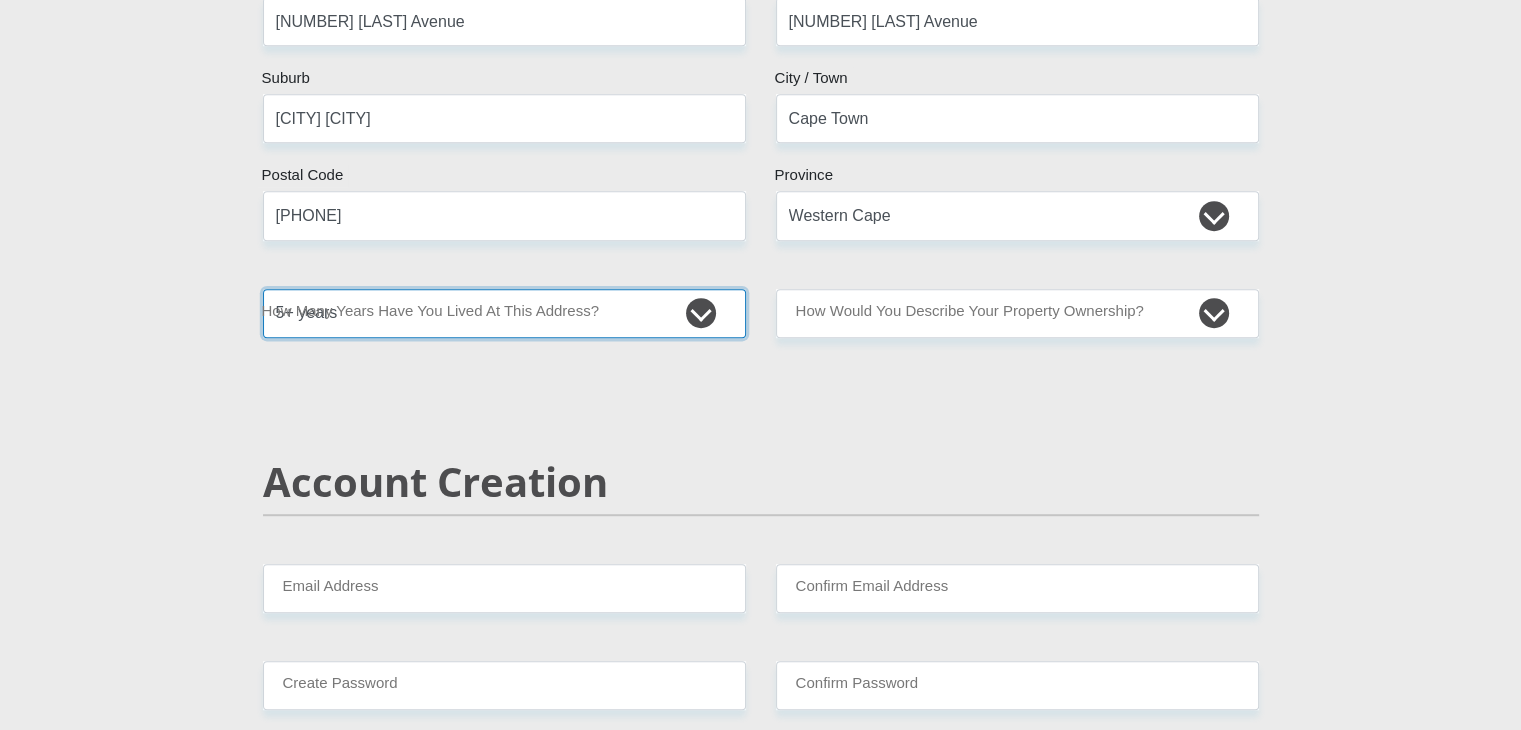 click on "less than 1 year
1-3 years
3-5 years
5+ years" at bounding box center [504, 313] 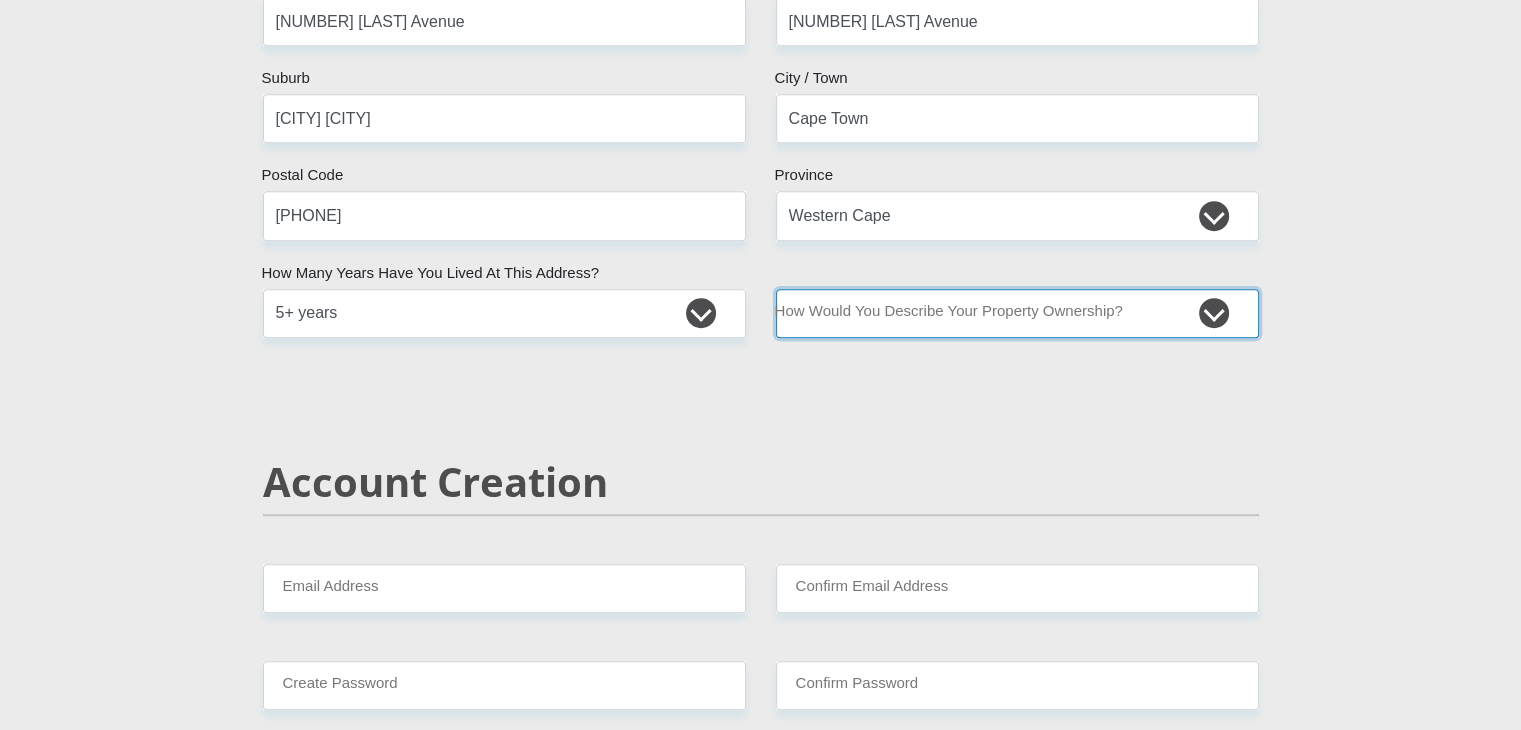 click on "Owned
Rented
Family Owned
Company Dwelling" at bounding box center (1017, 313) 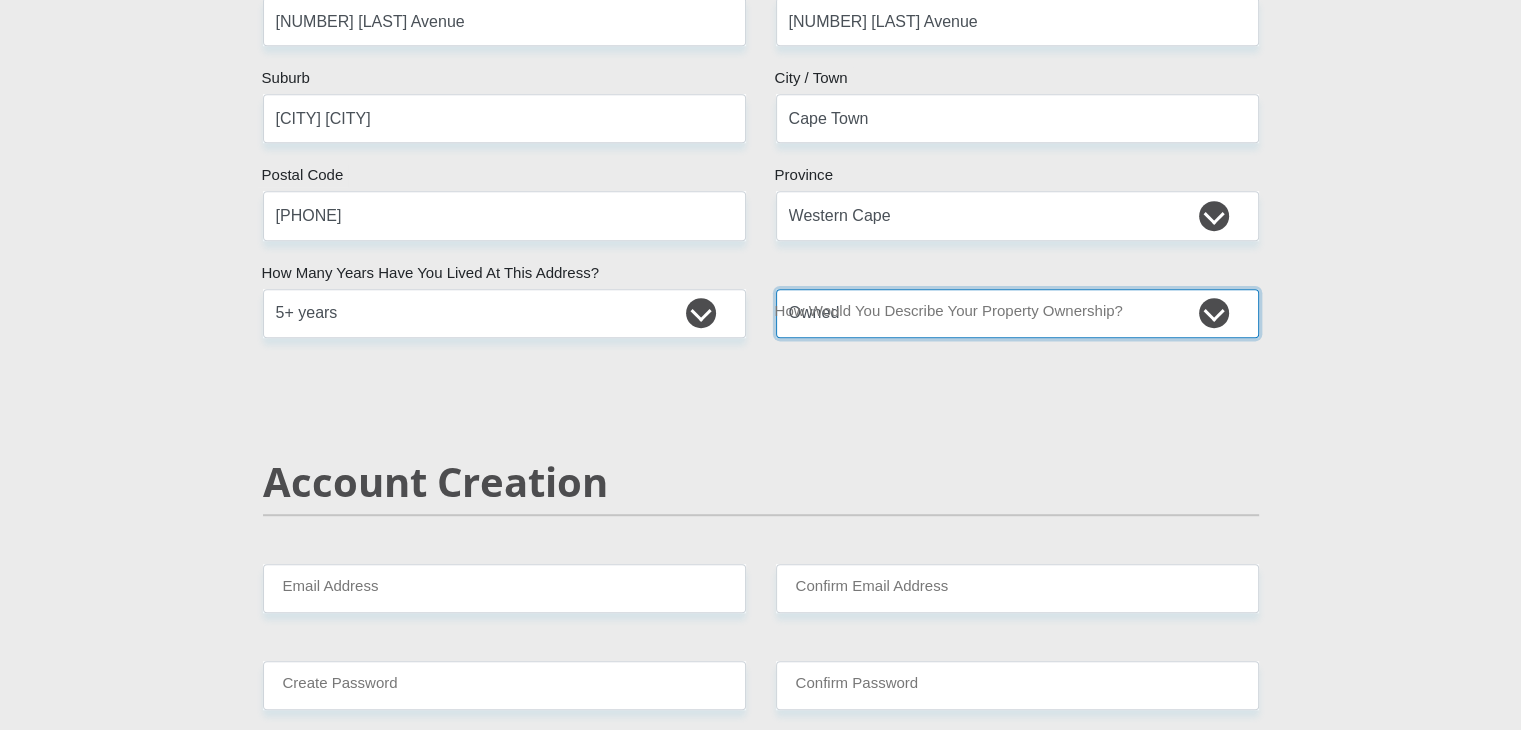click on "Owned
Rented
Family Owned
Company Dwelling" at bounding box center [1017, 313] 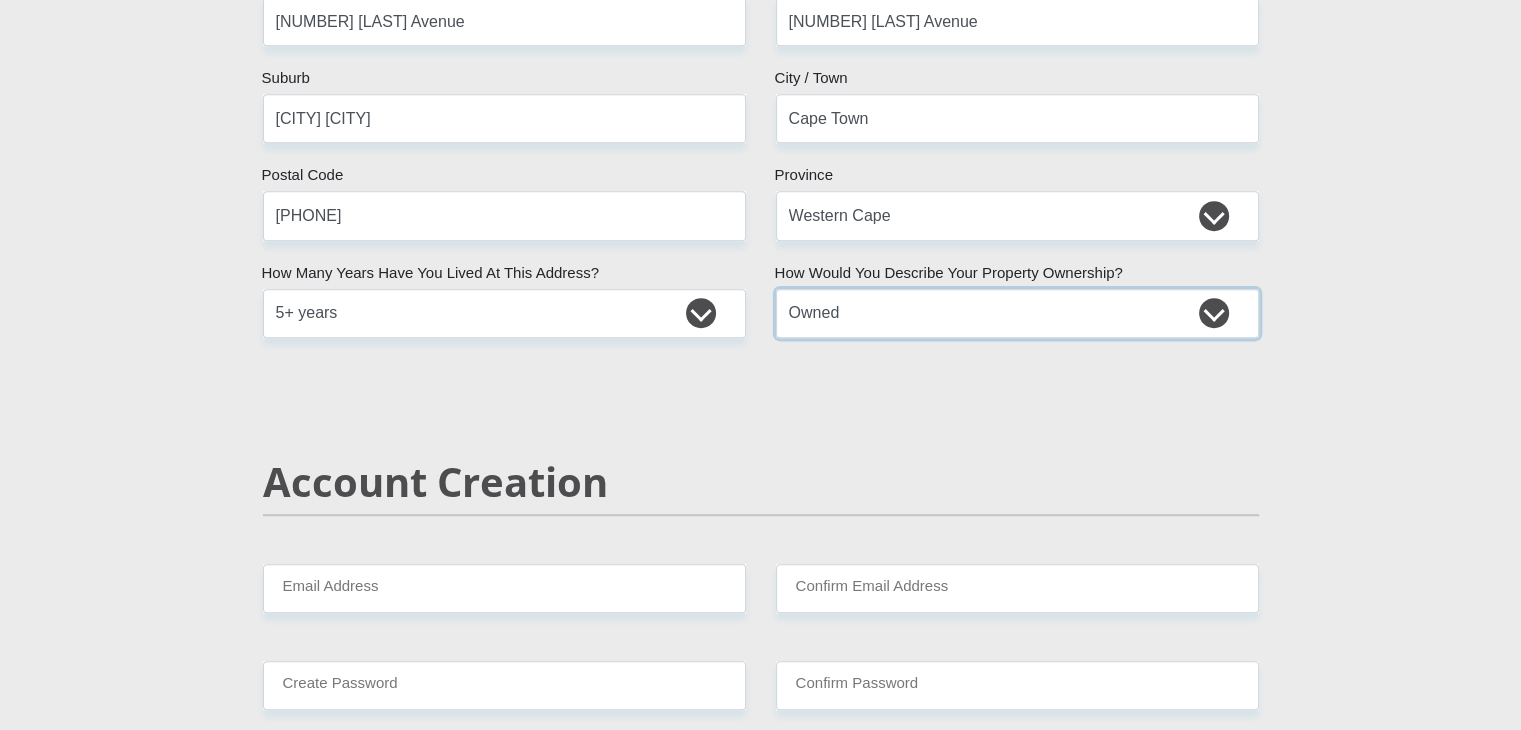 click on "Owned
Rented
Family Owned
Company Dwelling" at bounding box center [1017, 313] 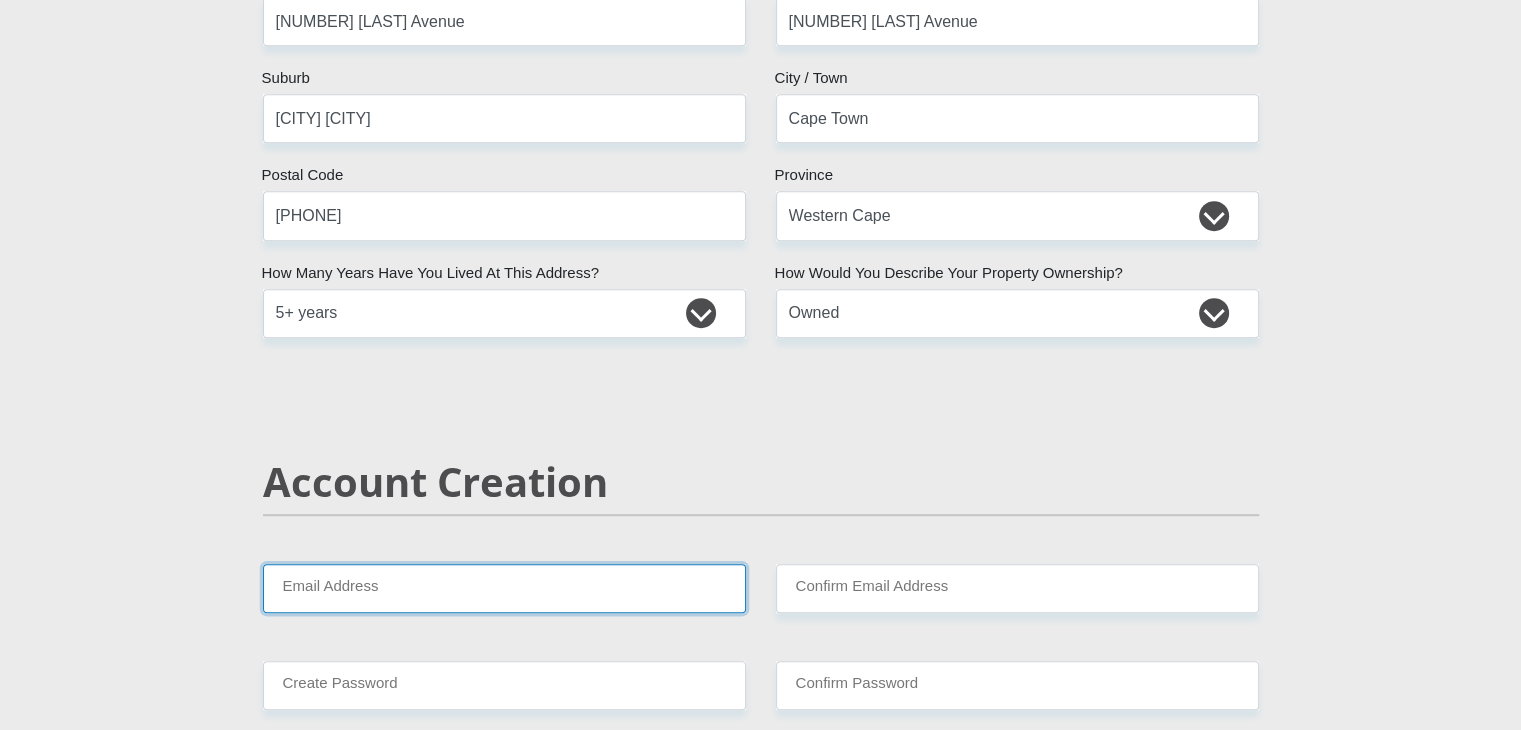click on "Email Address" at bounding box center (504, 588) 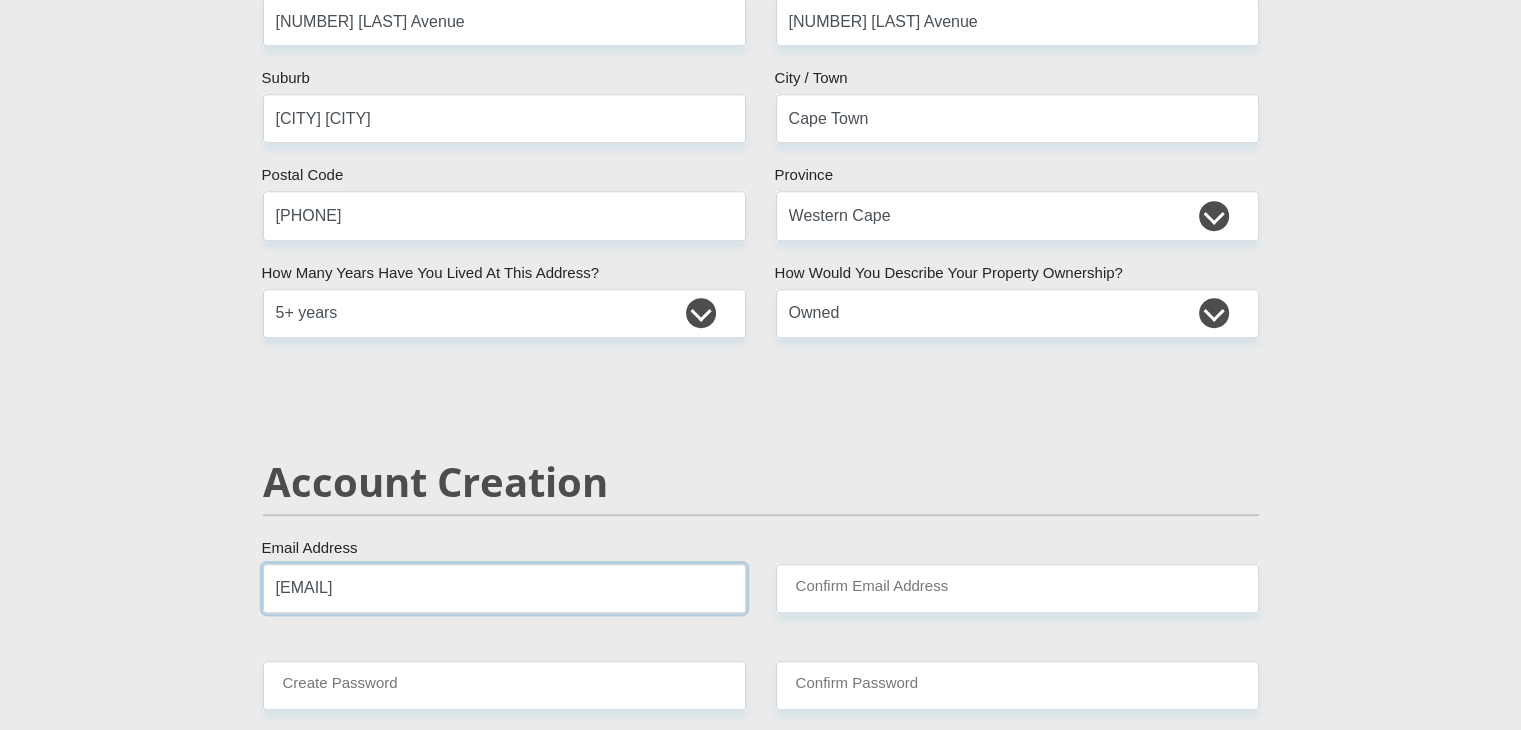 type on "[EMAIL]" 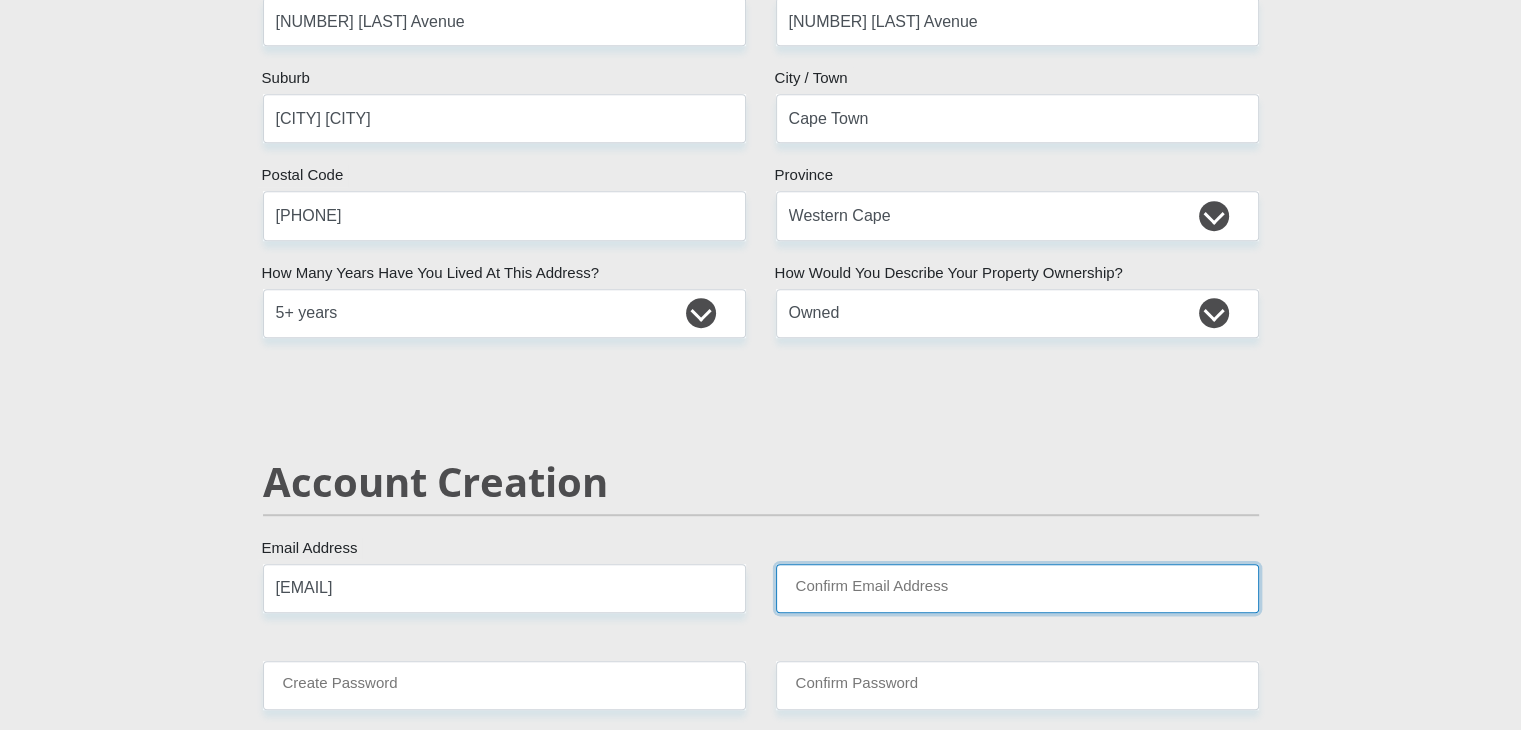 click on "Confirm Email Address" at bounding box center [1017, 588] 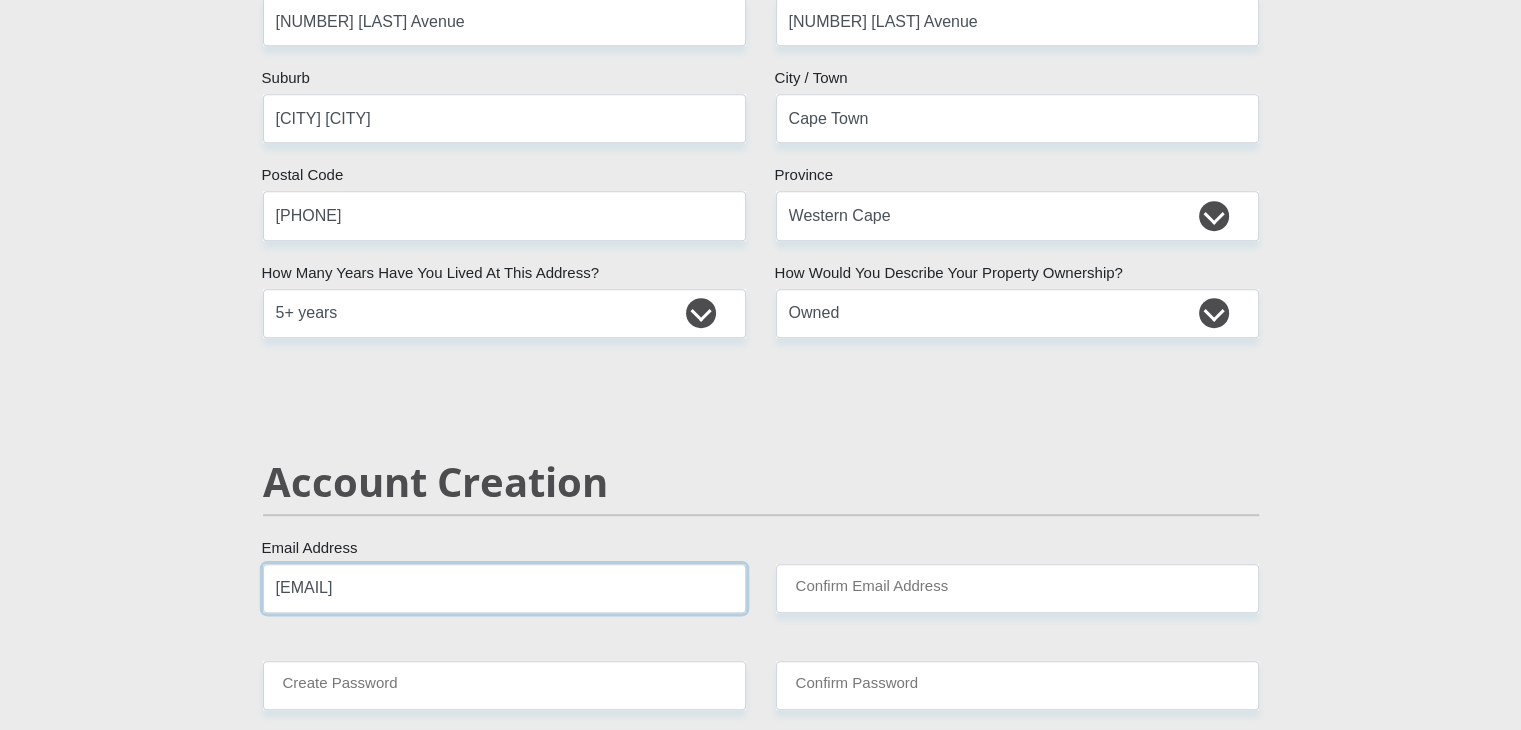 drag, startPoint x: 469, startPoint y: 589, endPoint x: 312, endPoint y: 584, distance: 157.0796 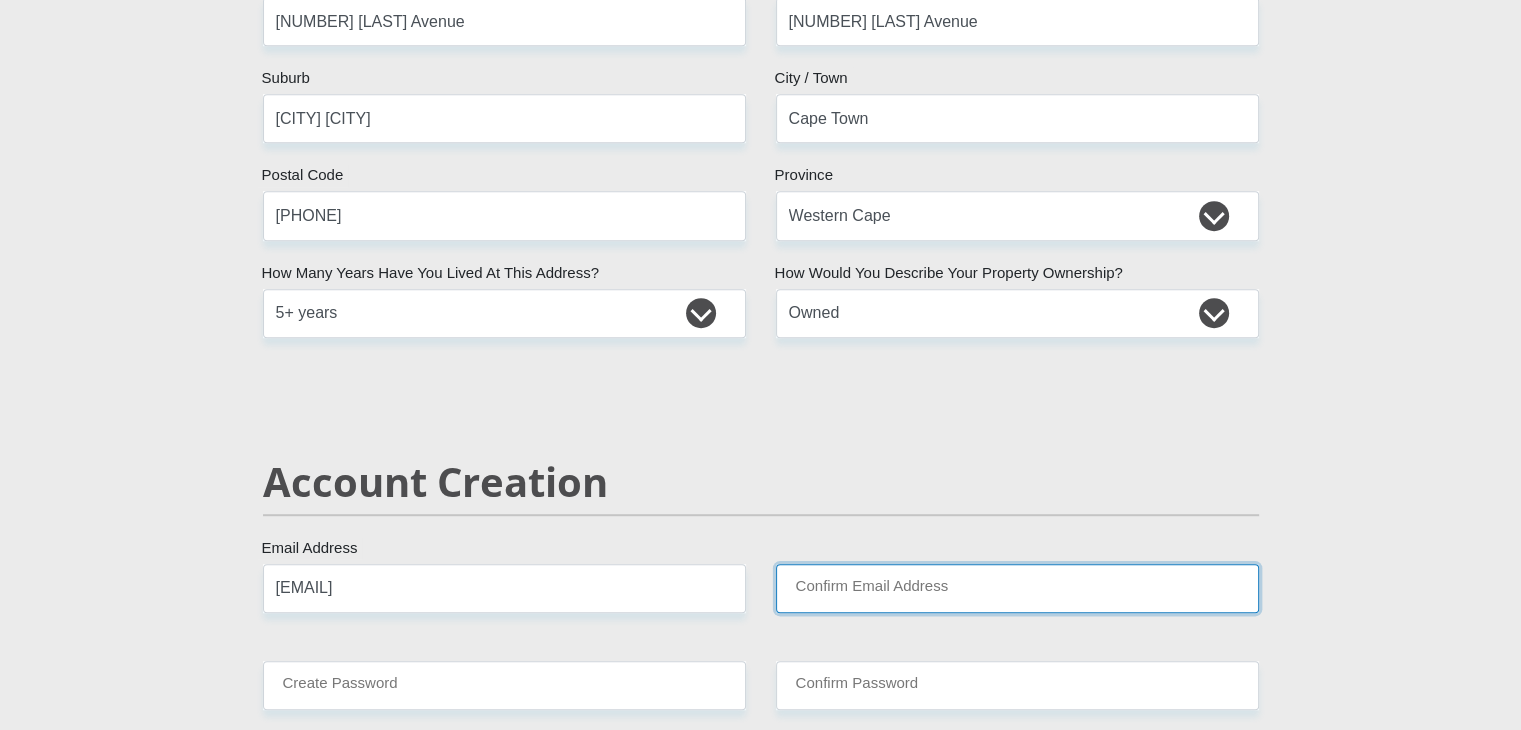 click on "Confirm Email Address" at bounding box center (1017, 588) 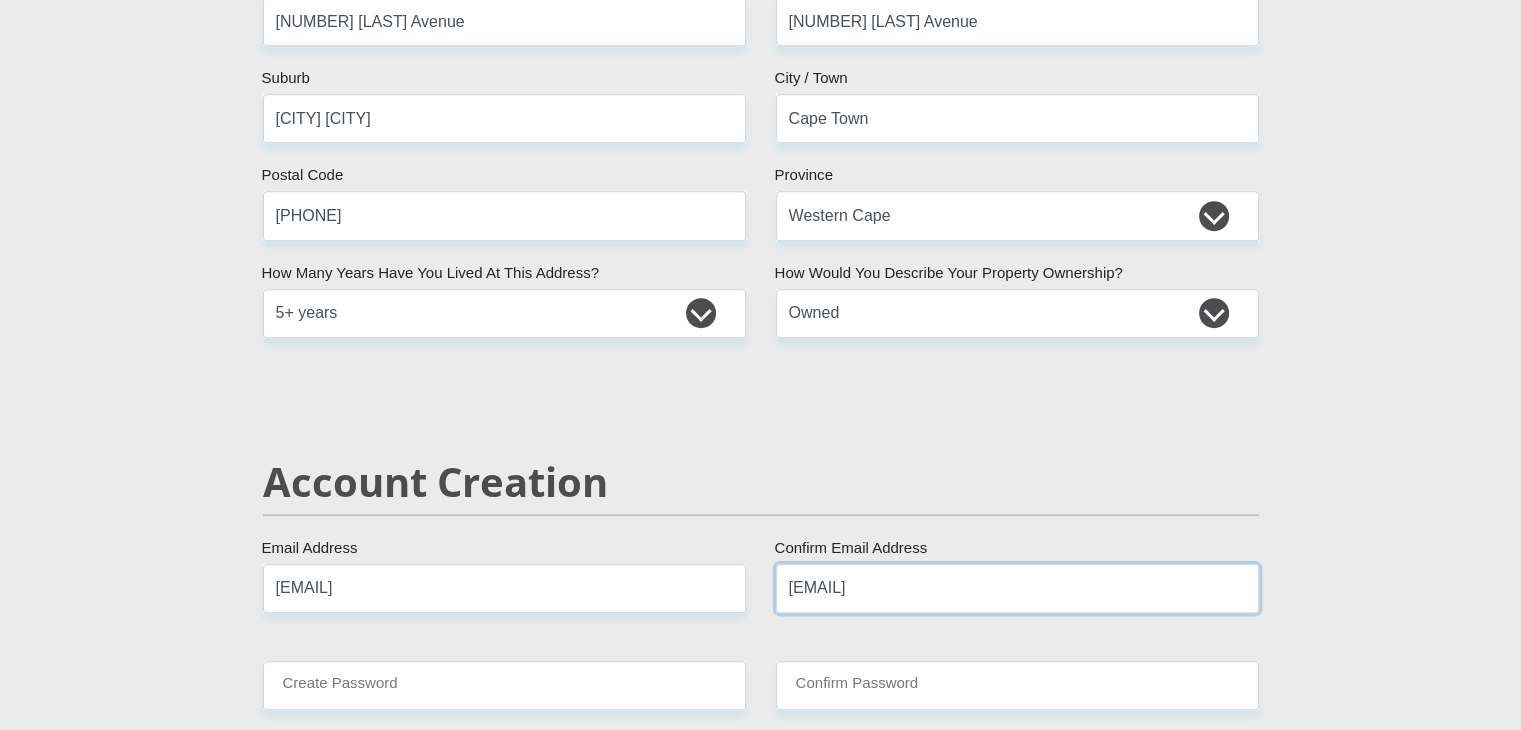 type on "[EMAIL]" 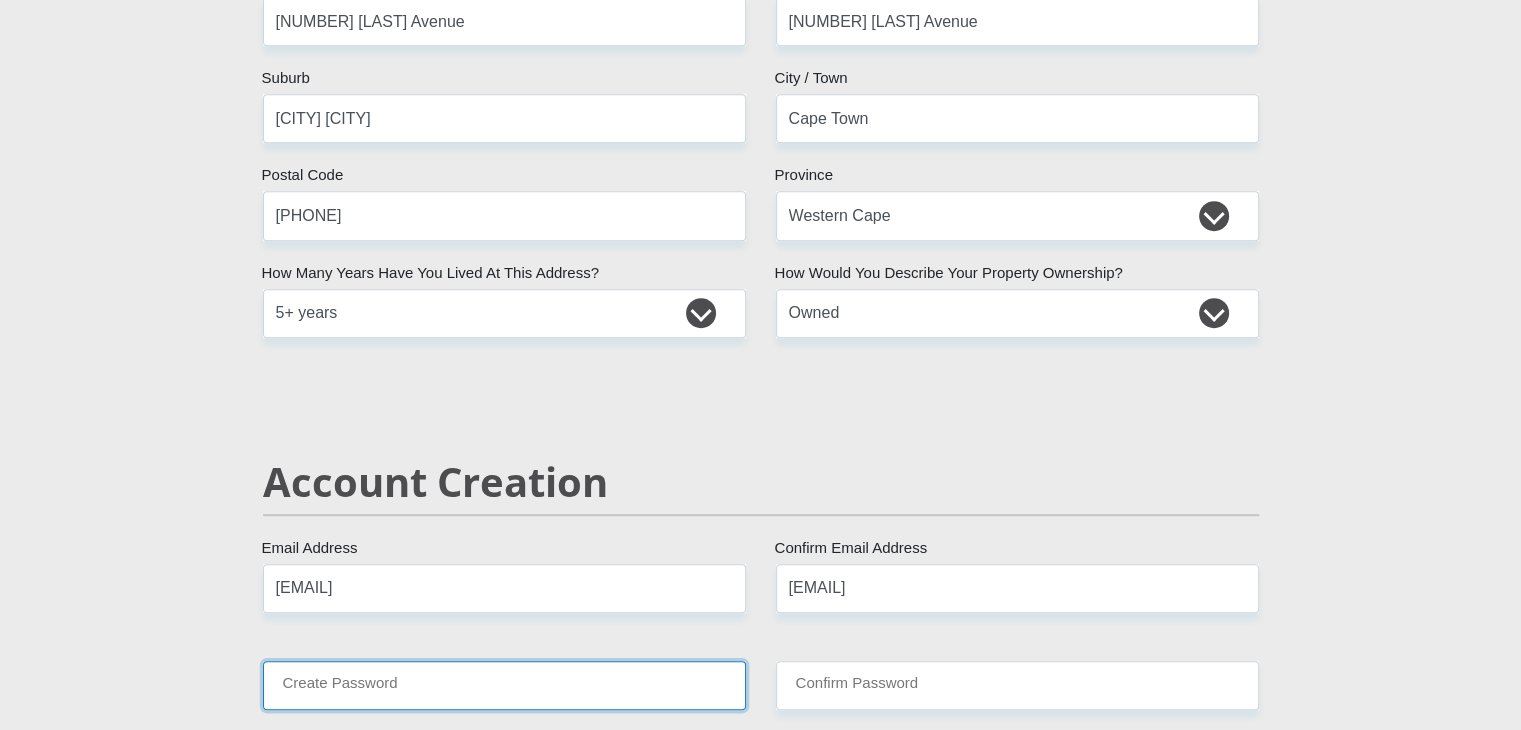 click on "Create Password" at bounding box center (504, 685) 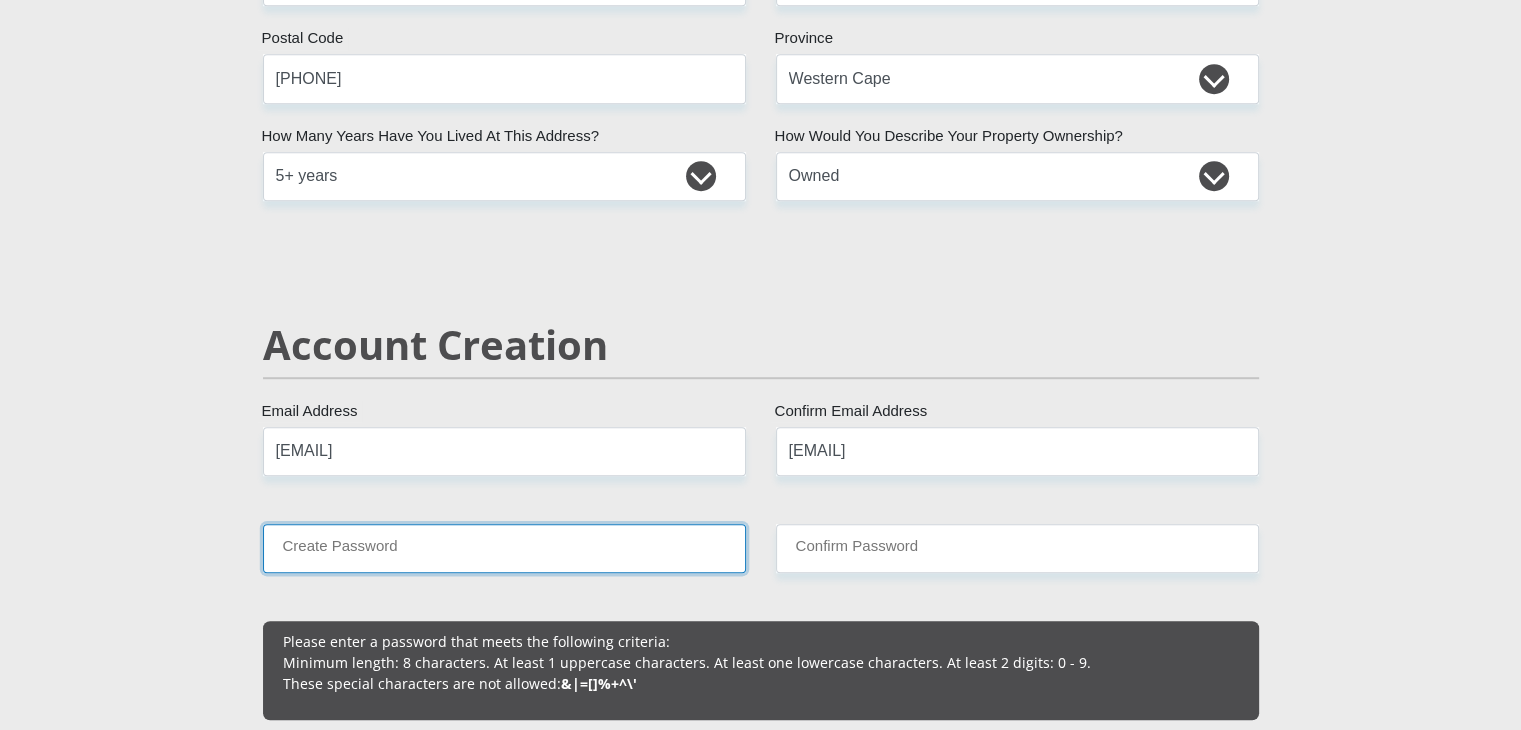 scroll, scrollTop: 1500, scrollLeft: 0, axis: vertical 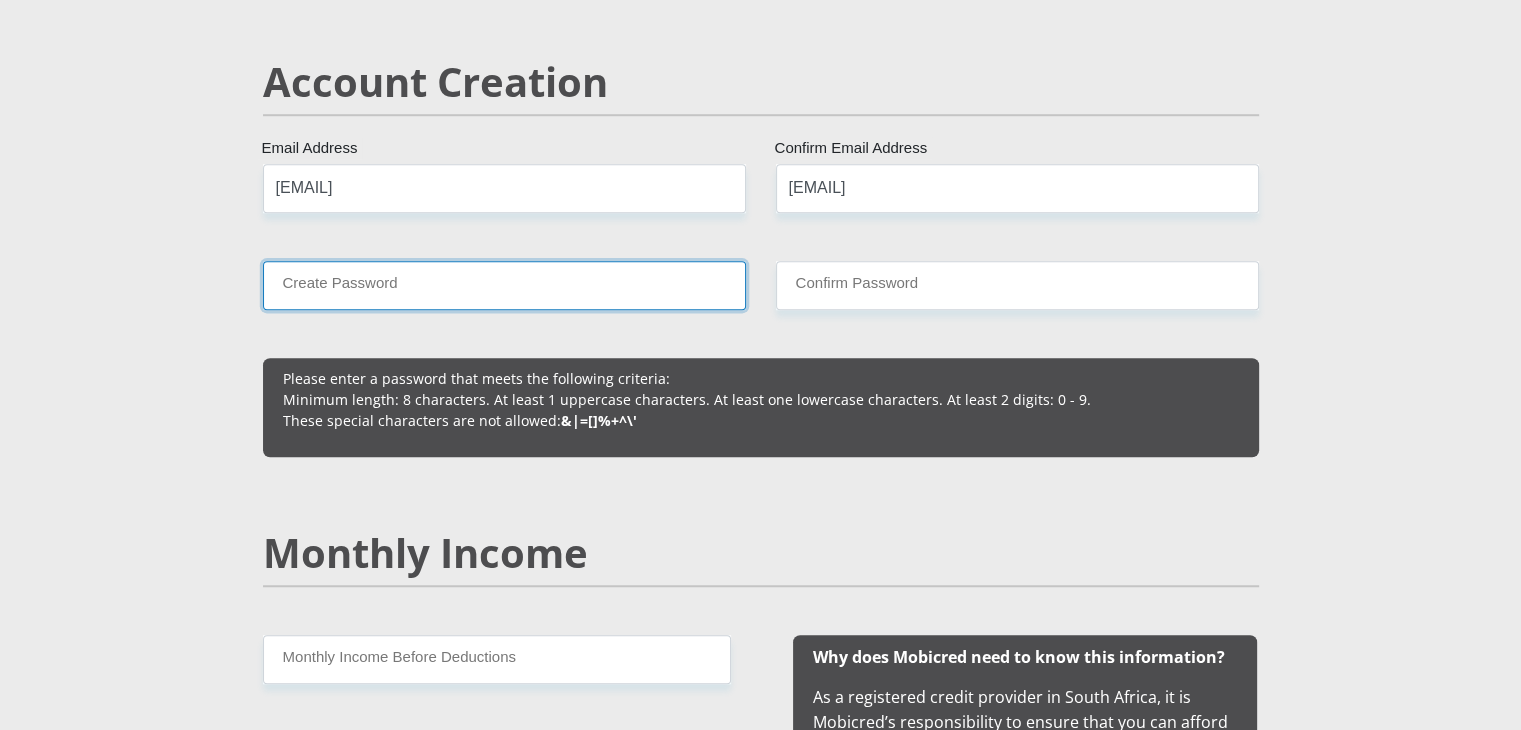 click on "Create Password" at bounding box center [504, 285] 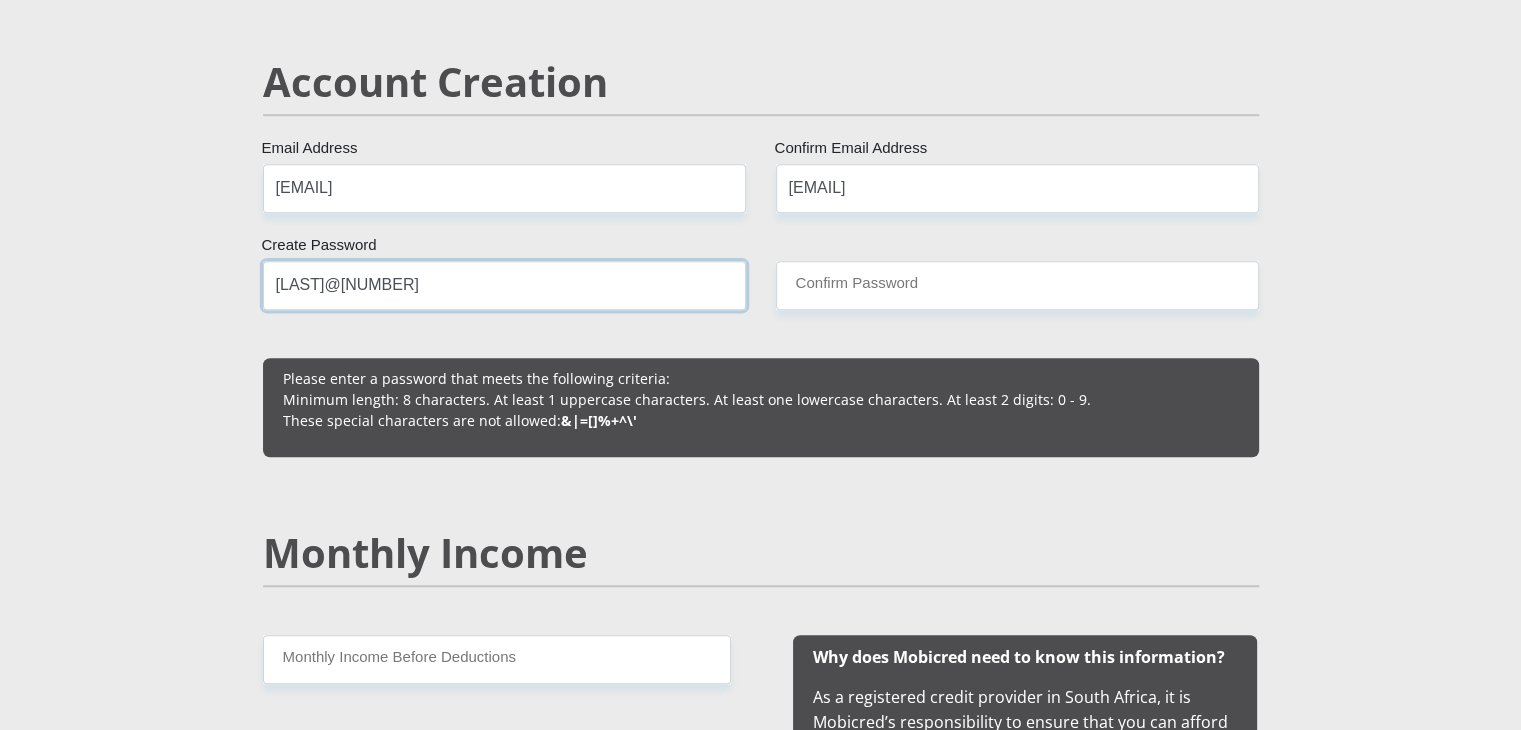 type on "[LAST]@[NUMBER]" 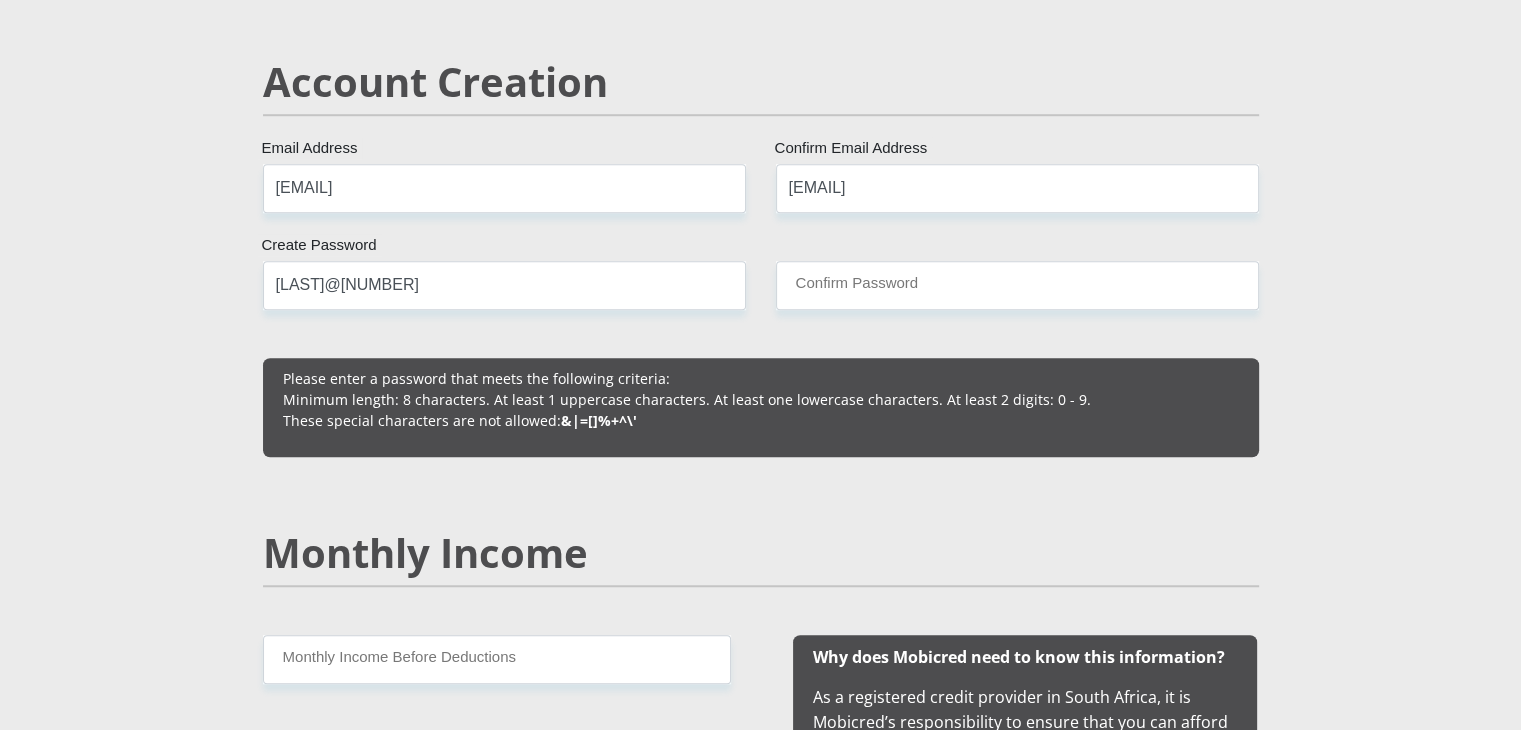 click on "[TITLE]
[FIRST]
[LAST]
[ID]
South African ID Number
Please input valid ID number
South Africa
Afghanistan
Aland Islands
Albania
Algeria
America Samoa
American Virgin Islands
Andorra
Angola
Anguilla
Antarctica
Antigua and Barbuda
Argentina" at bounding box center (761, 1725) 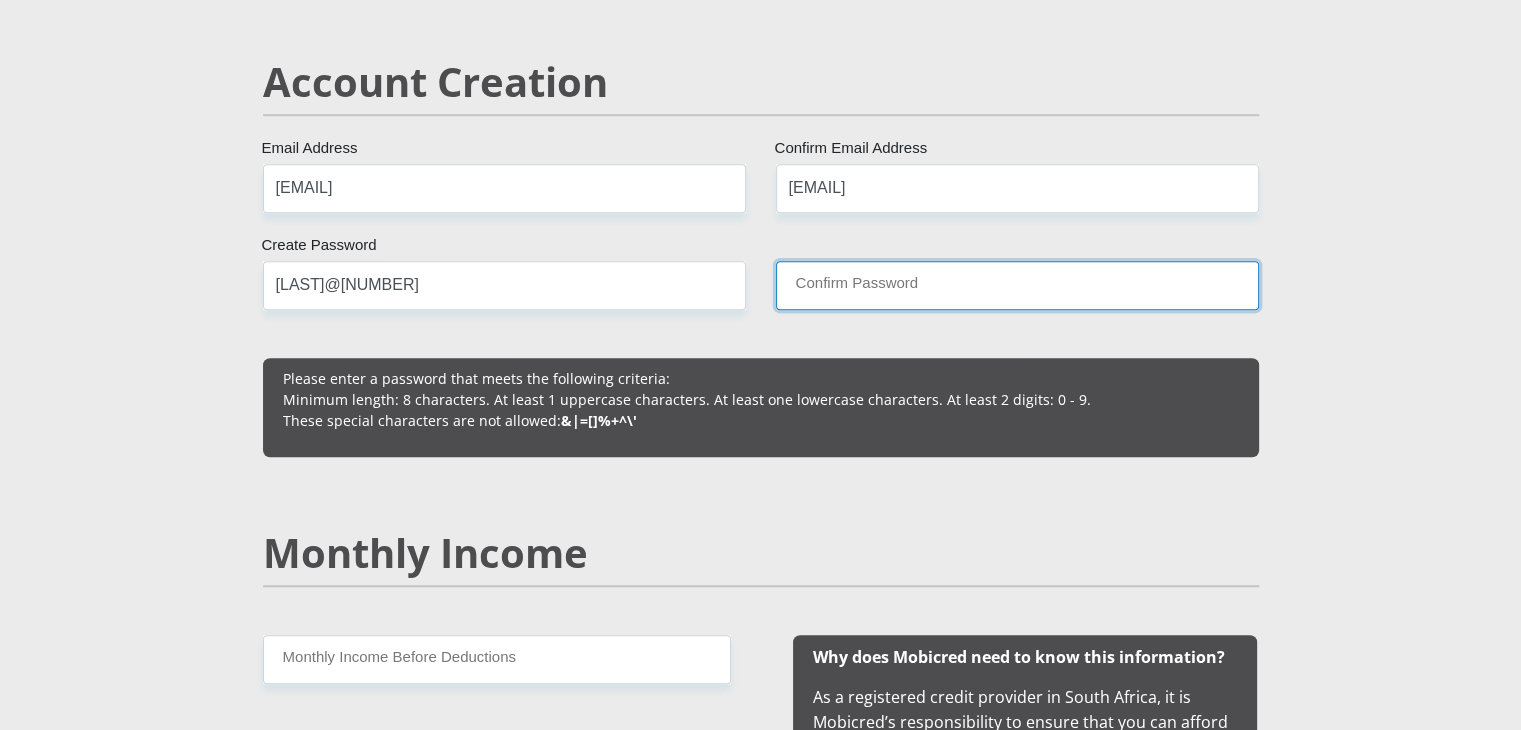 click on "Confirm Password" at bounding box center (1017, 285) 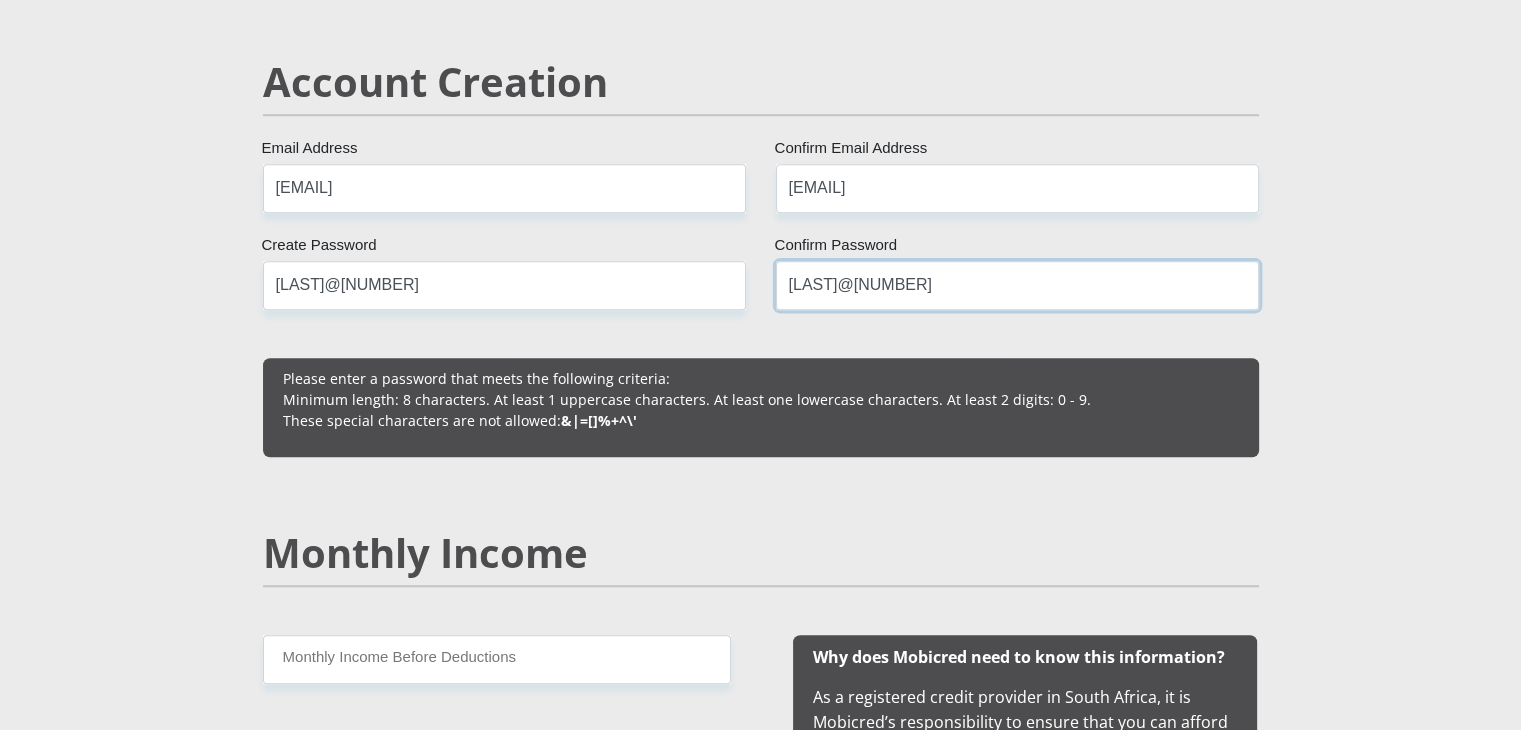 type on "[LAST]@[NUMBER]" 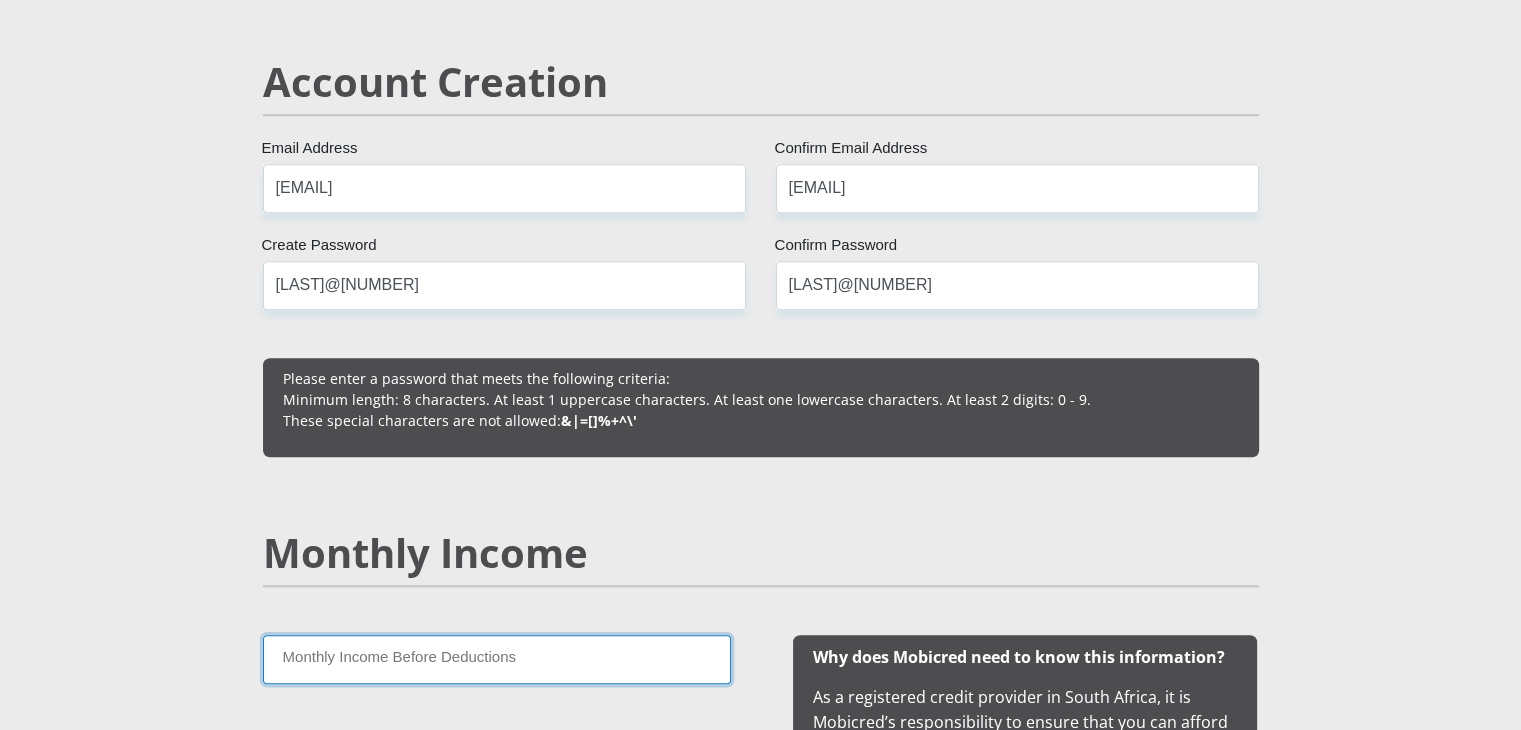click on "Monthly Income Before Deductions" at bounding box center (497, 659) 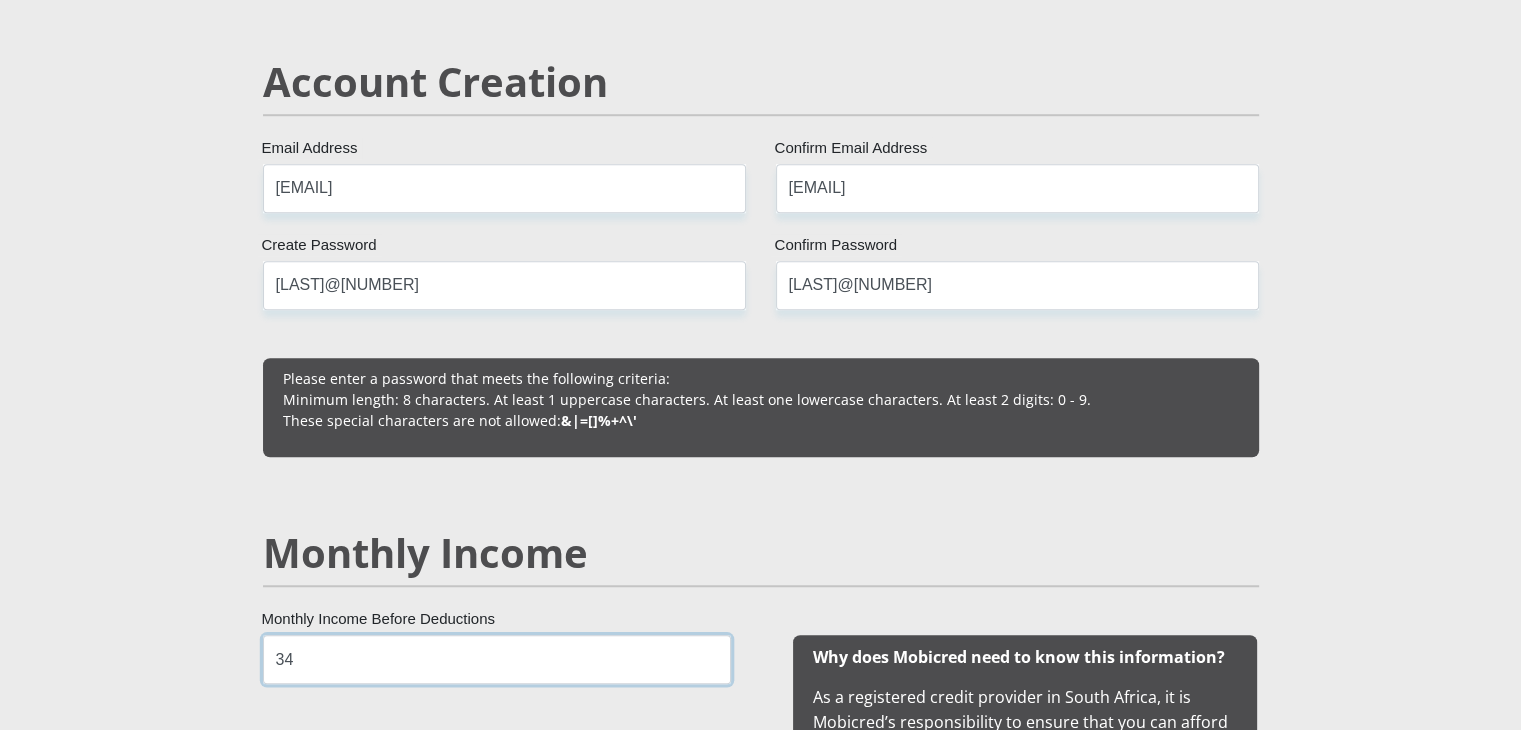 type on "3" 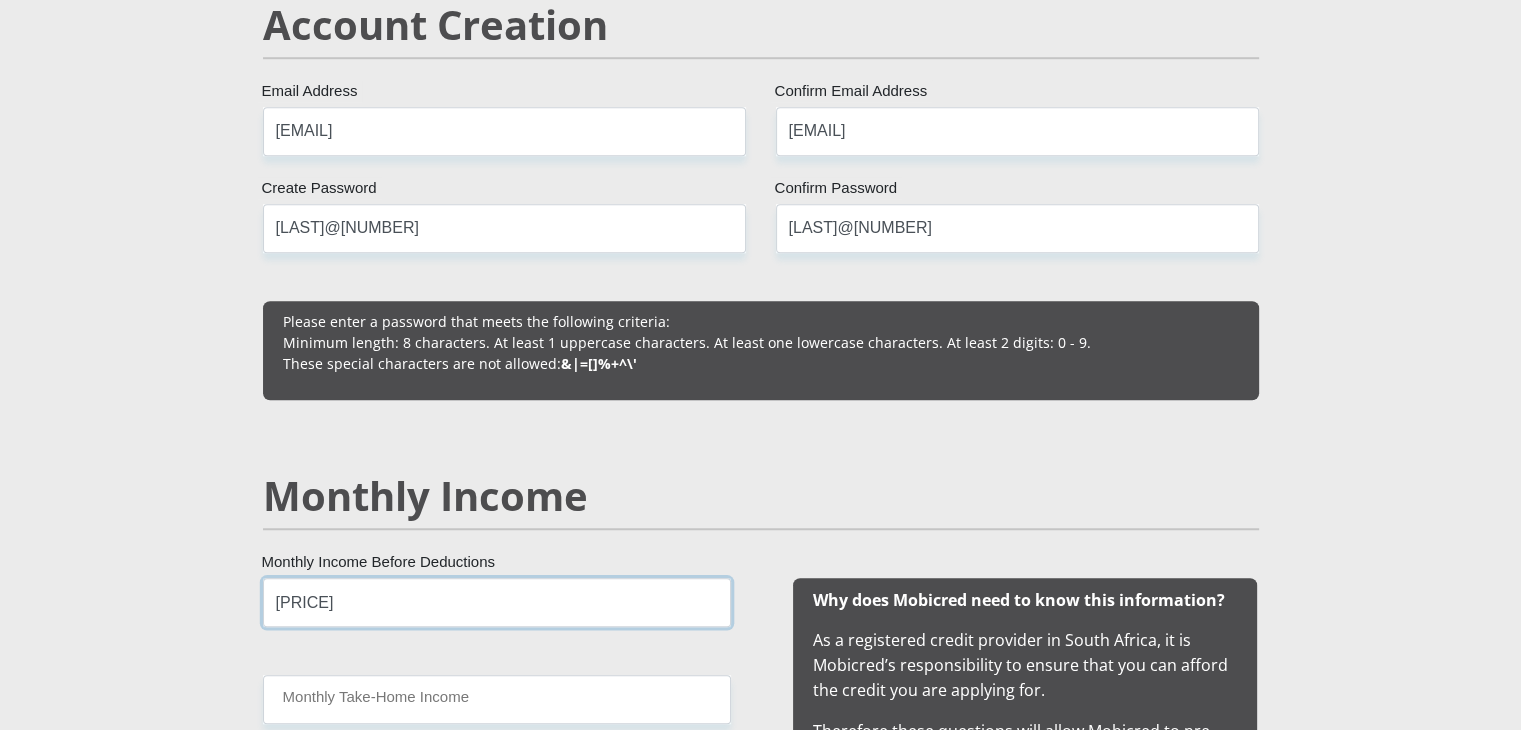scroll, scrollTop: 1900, scrollLeft: 0, axis: vertical 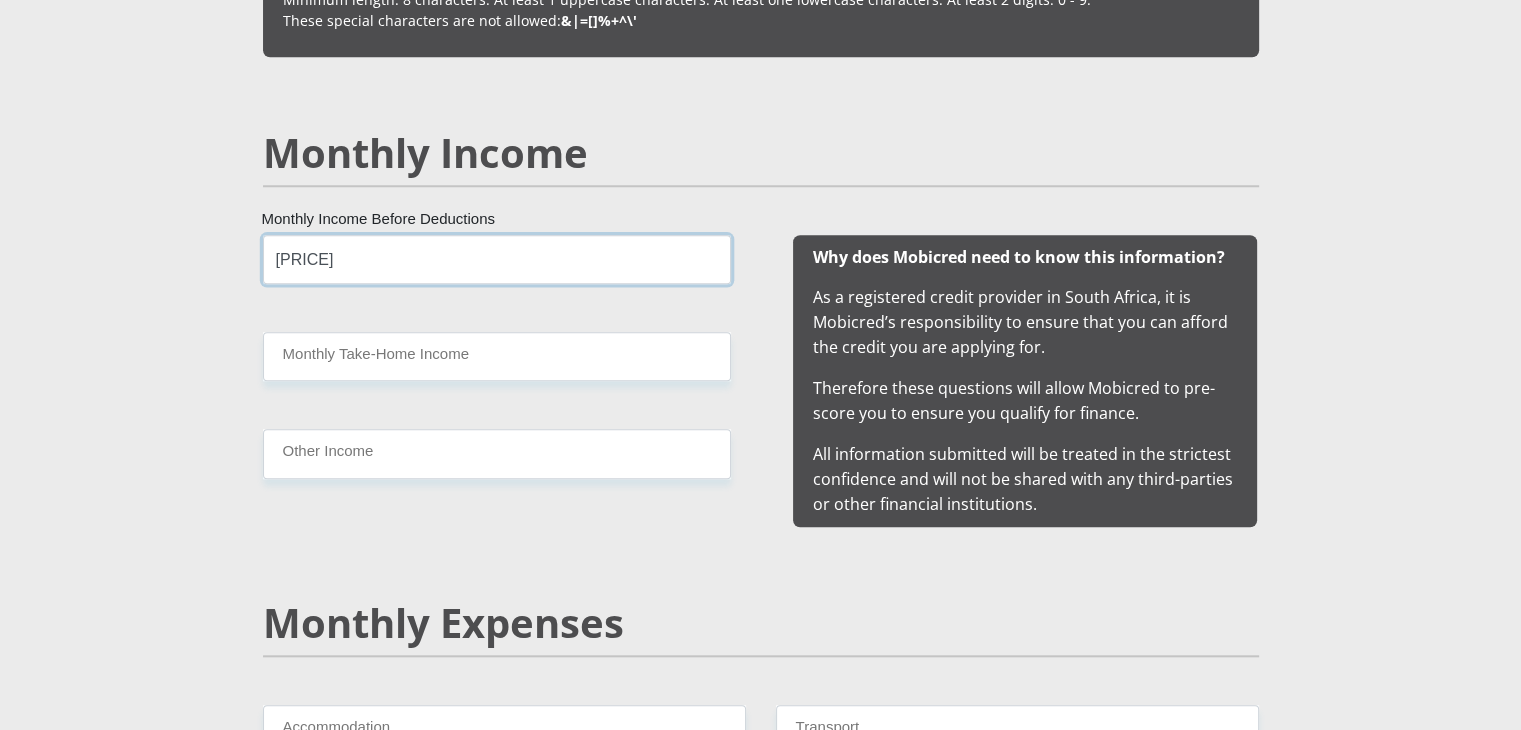 type on "[PRICE]" 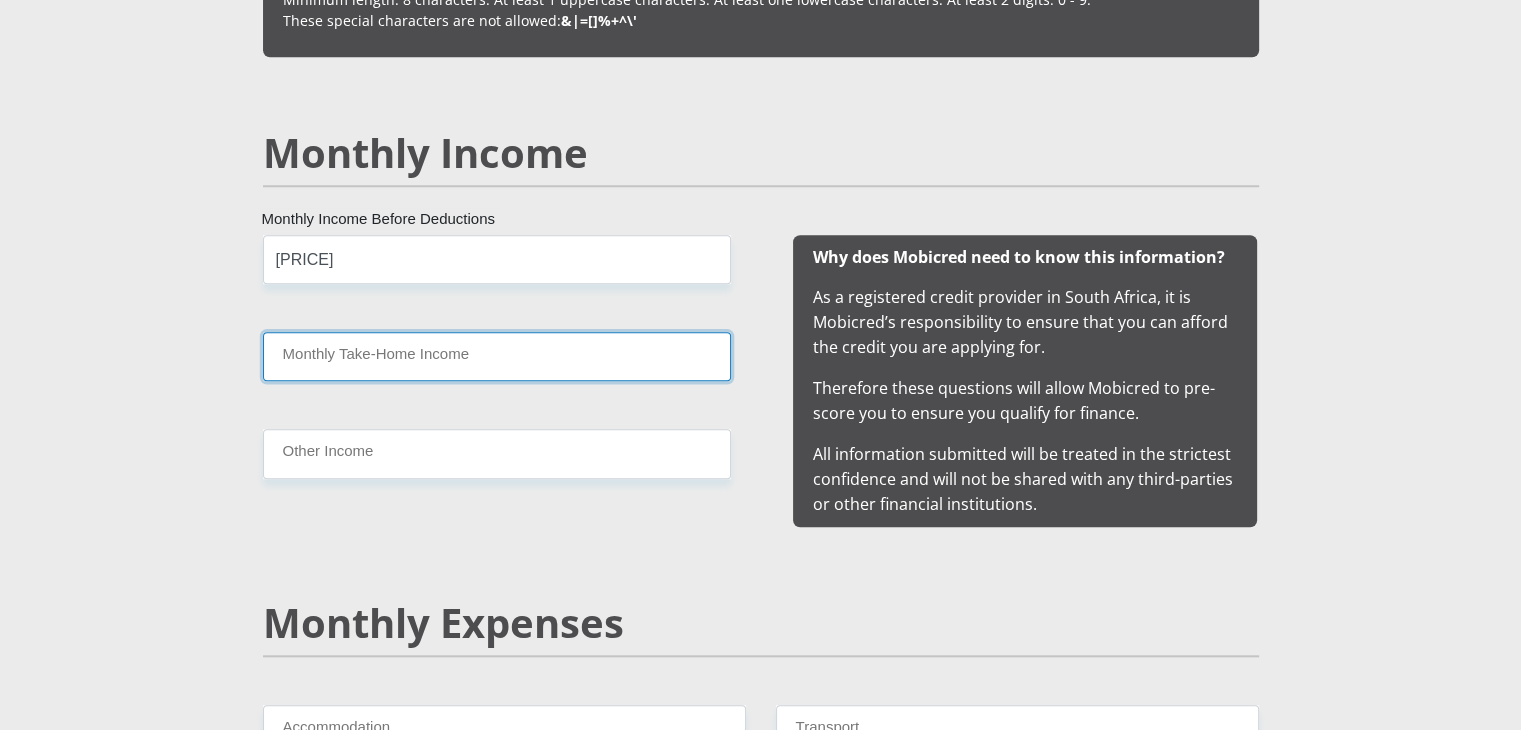 click on "Monthly Take-Home Income" at bounding box center (497, 356) 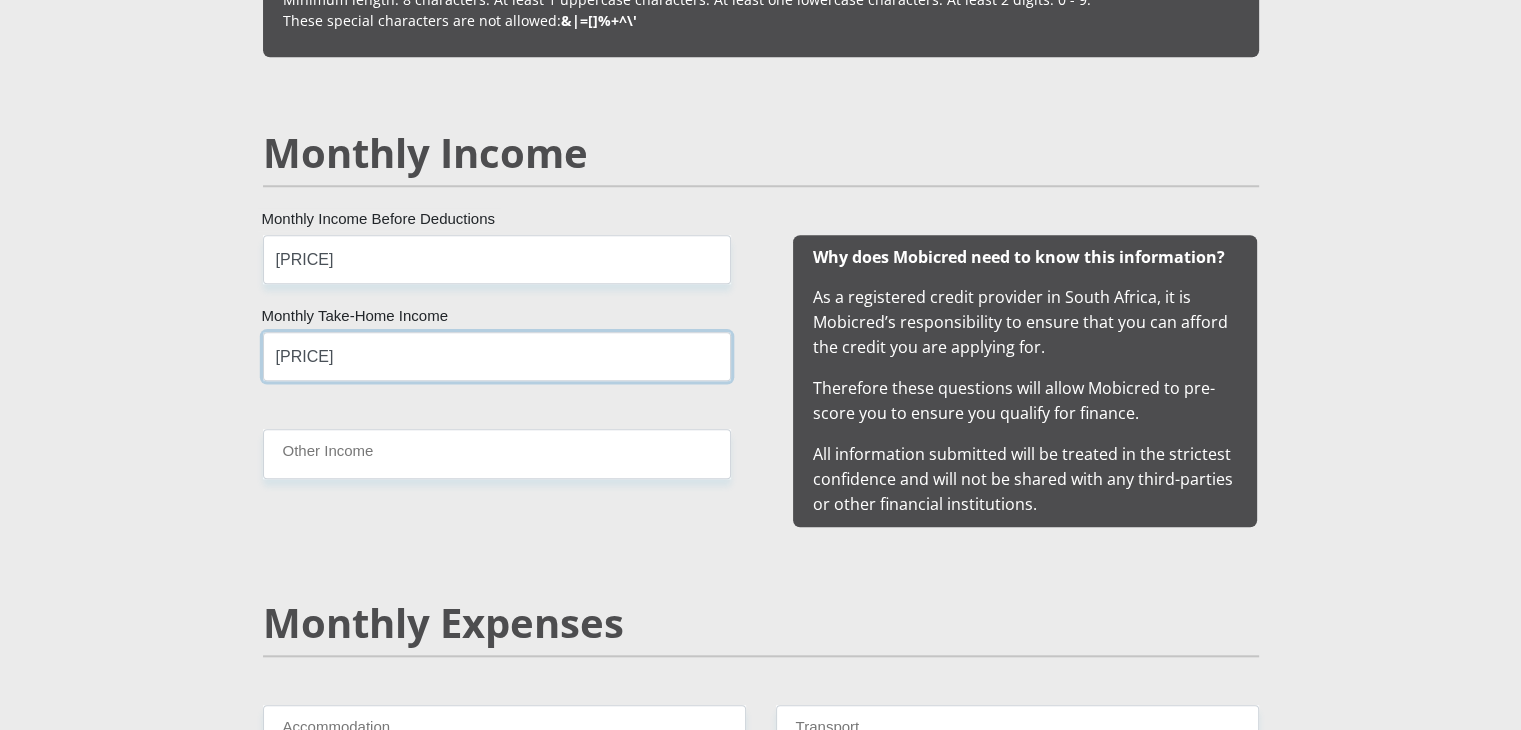 type on "[PRICE]" 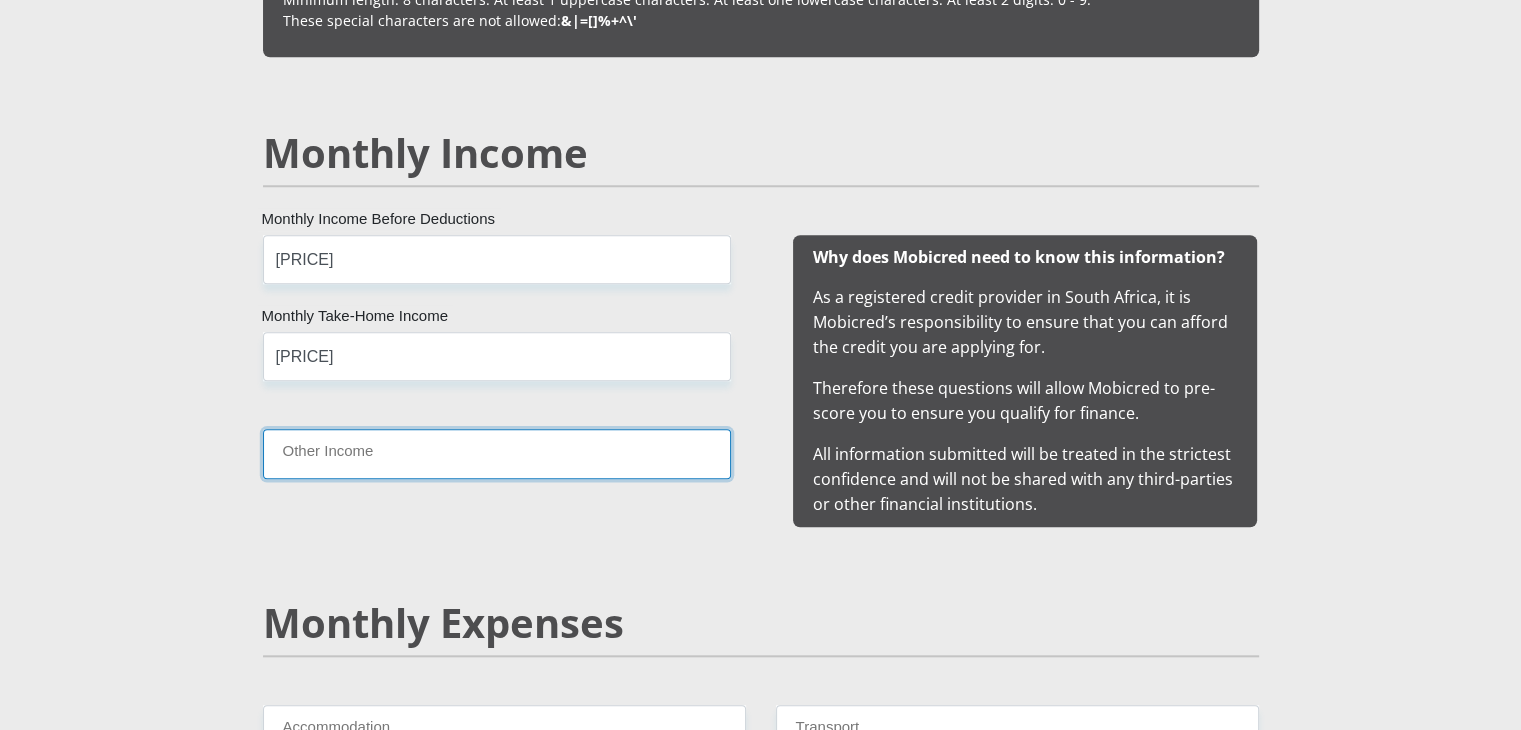 click on "Other Income" at bounding box center (497, 453) 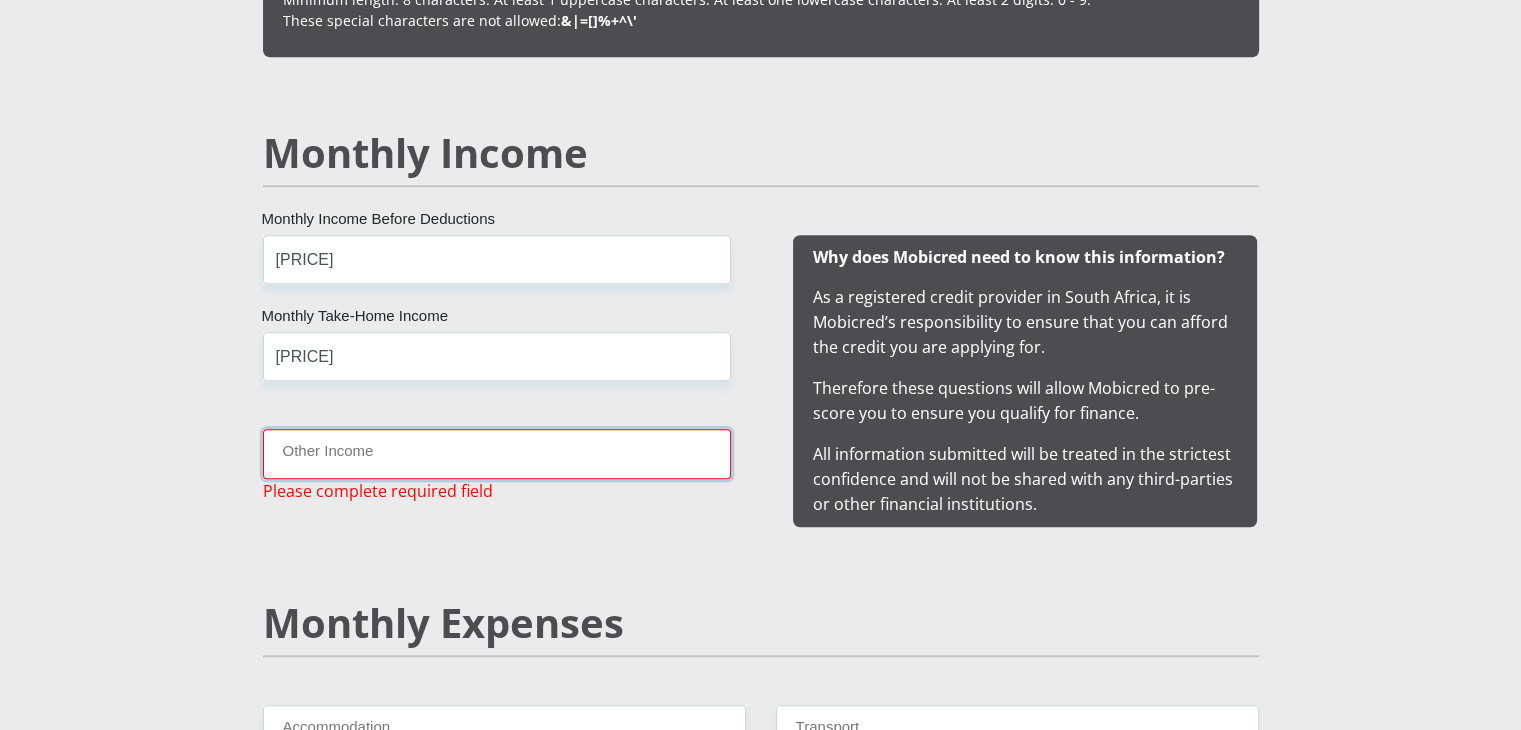 click on "Other Income" at bounding box center [497, 453] 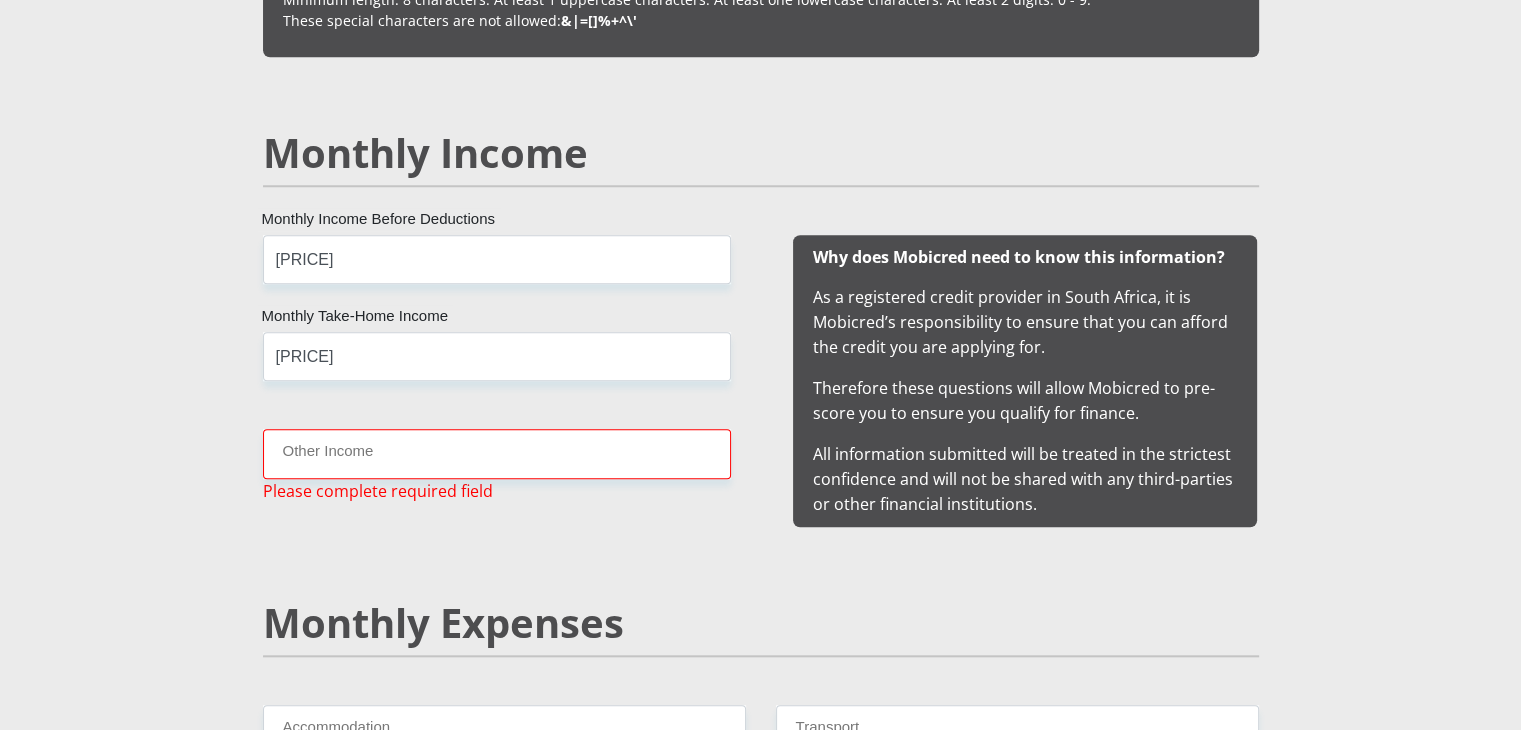 click on "Please complete required field" at bounding box center [378, 491] 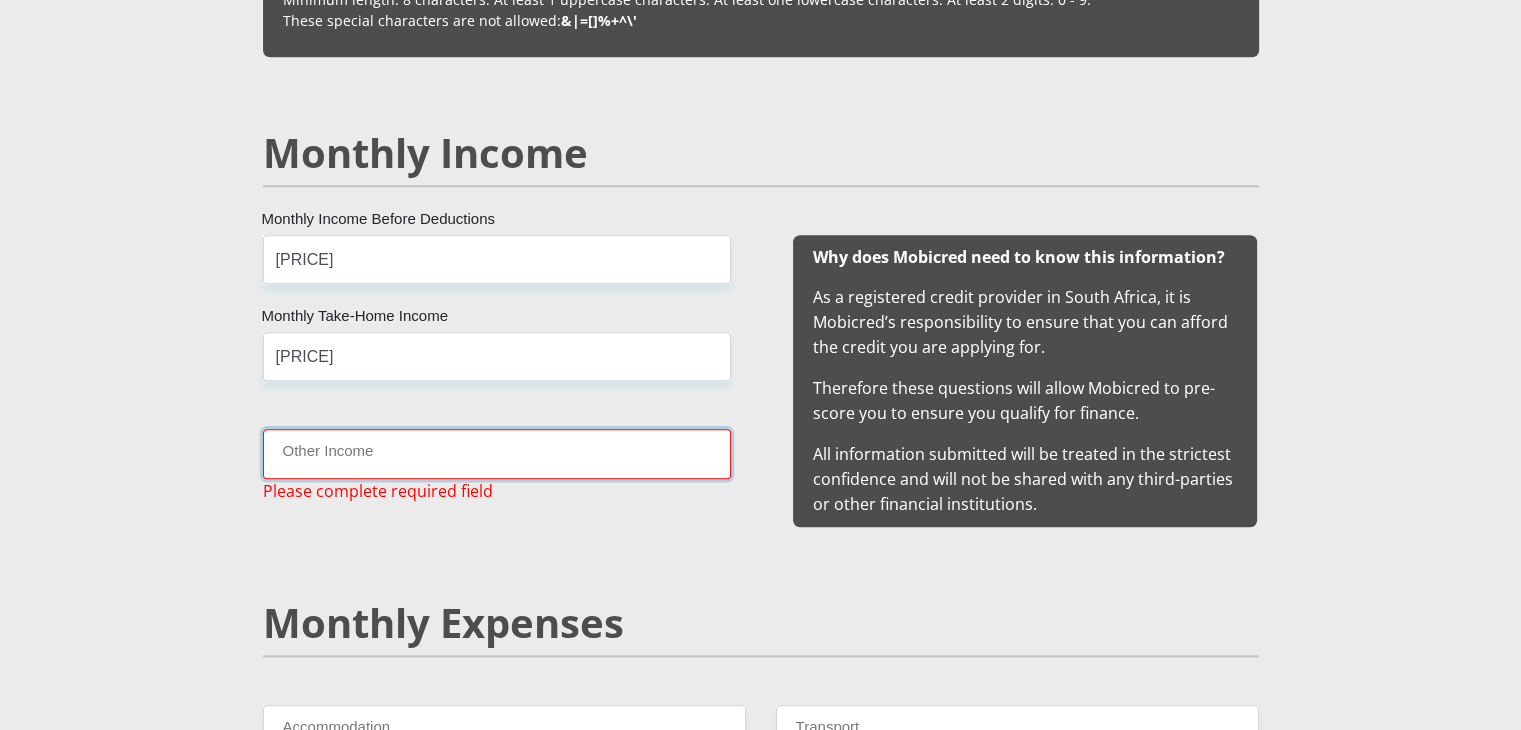 click on "Other Income" at bounding box center (497, 453) 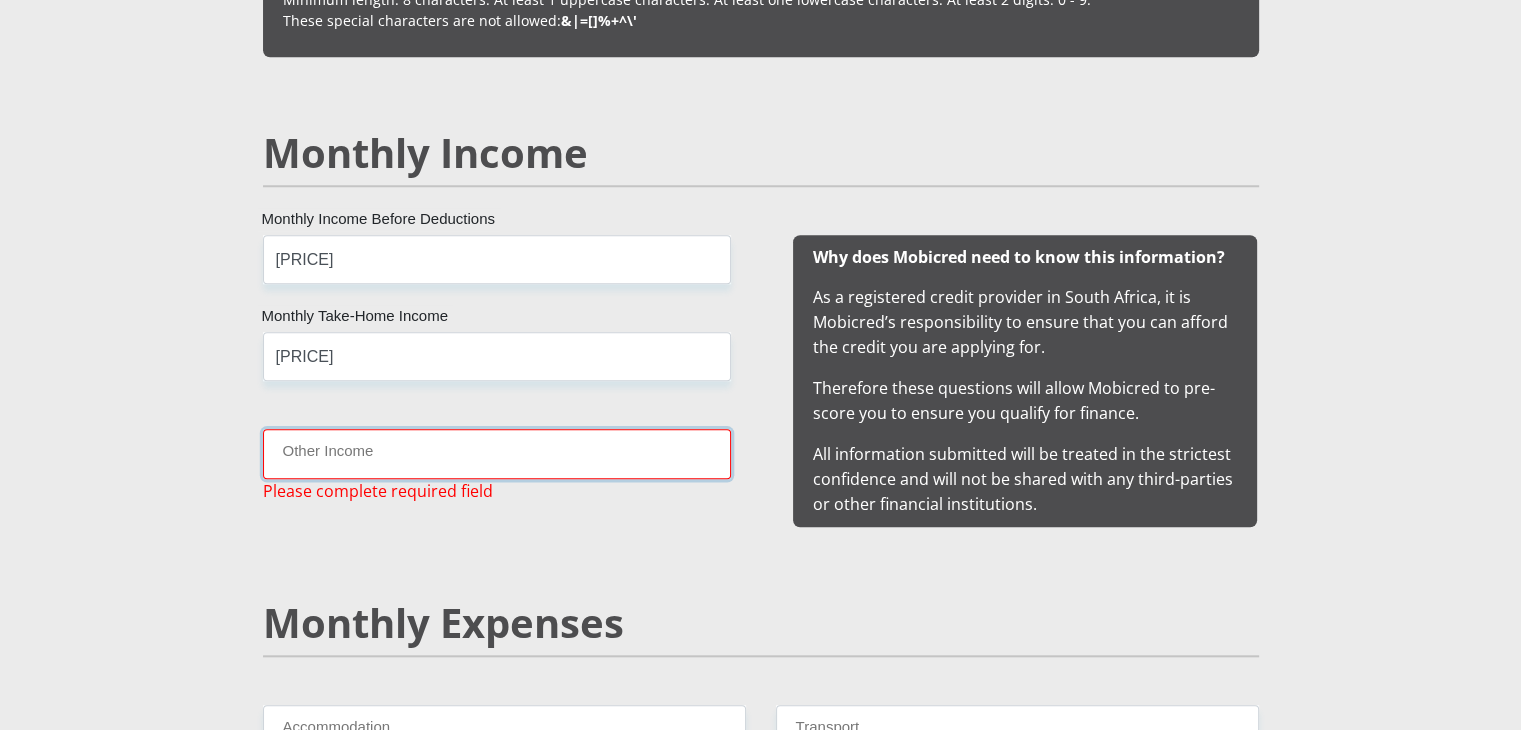 click on "Other Income" at bounding box center [497, 453] 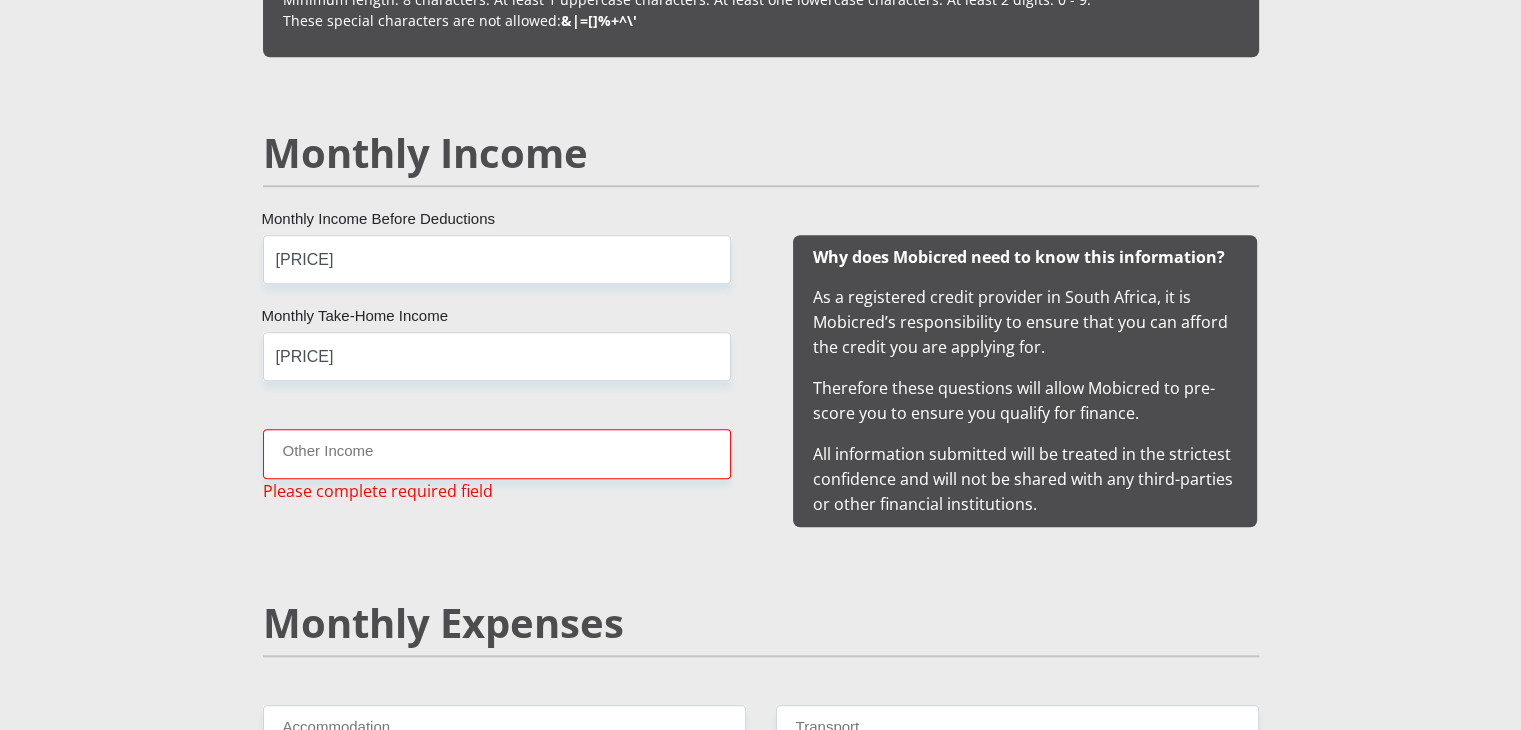 click on "Please complete required field" at bounding box center (378, 491) 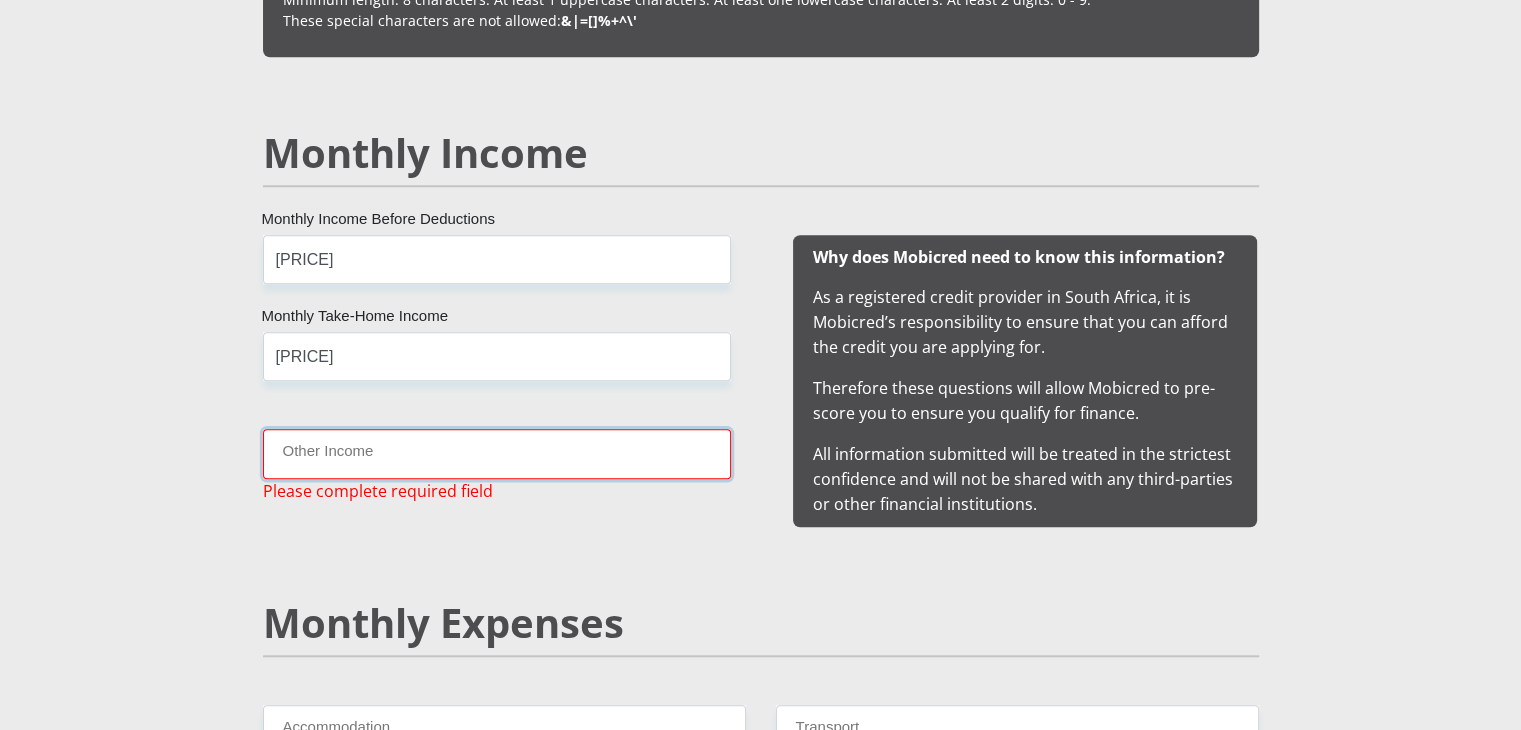 click on "Other Income" at bounding box center (497, 453) 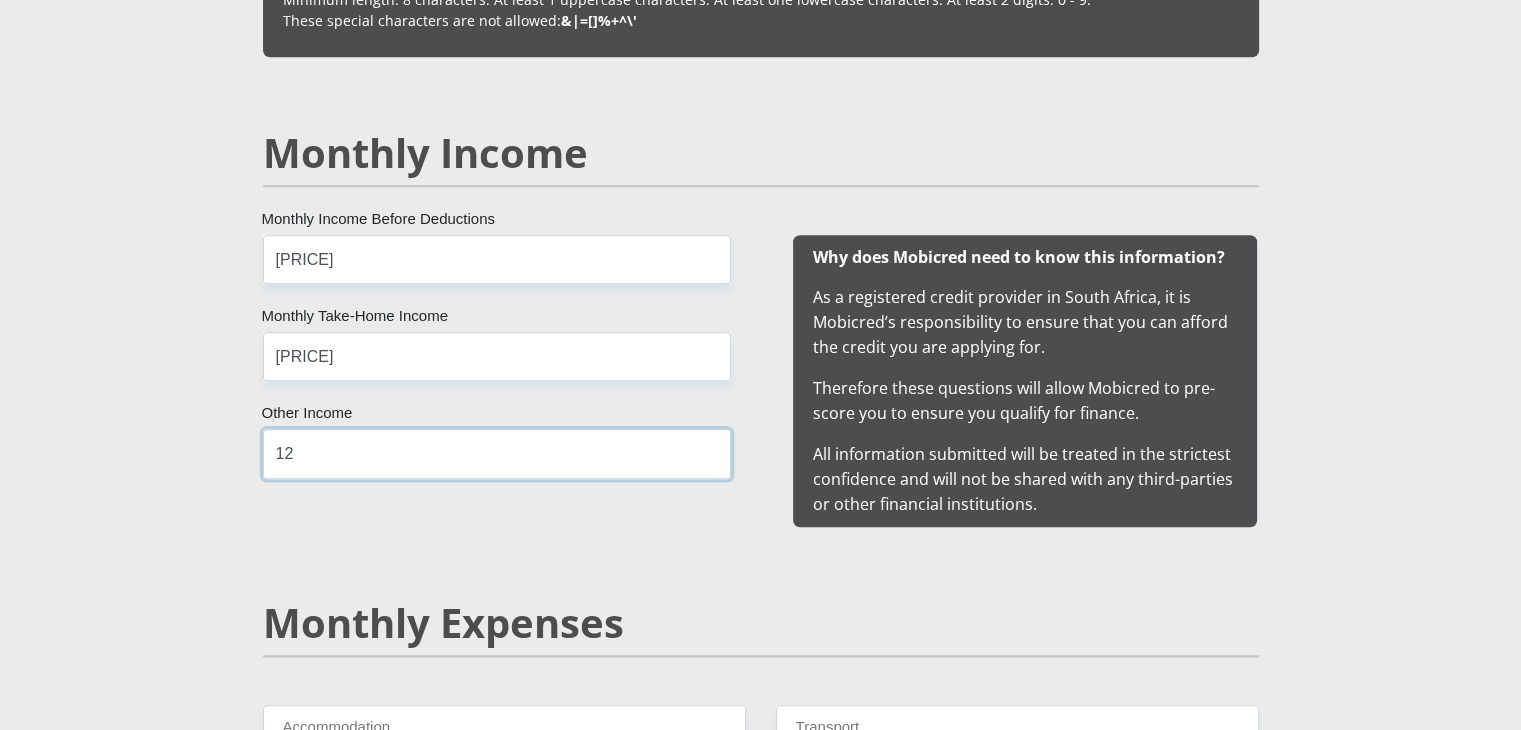 type on "1" 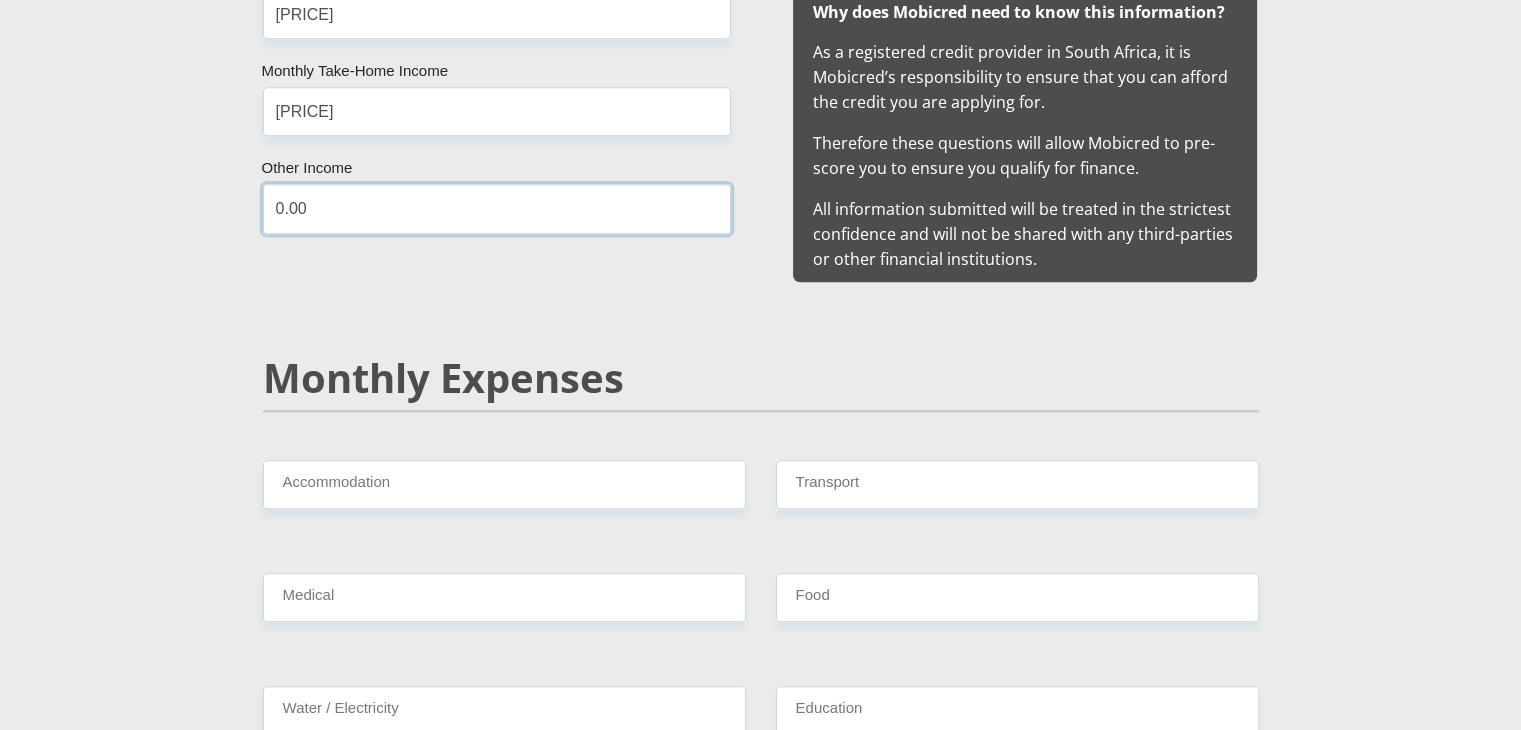 scroll, scrollTop: 2300, scrollLeft: 0, axis: vertical 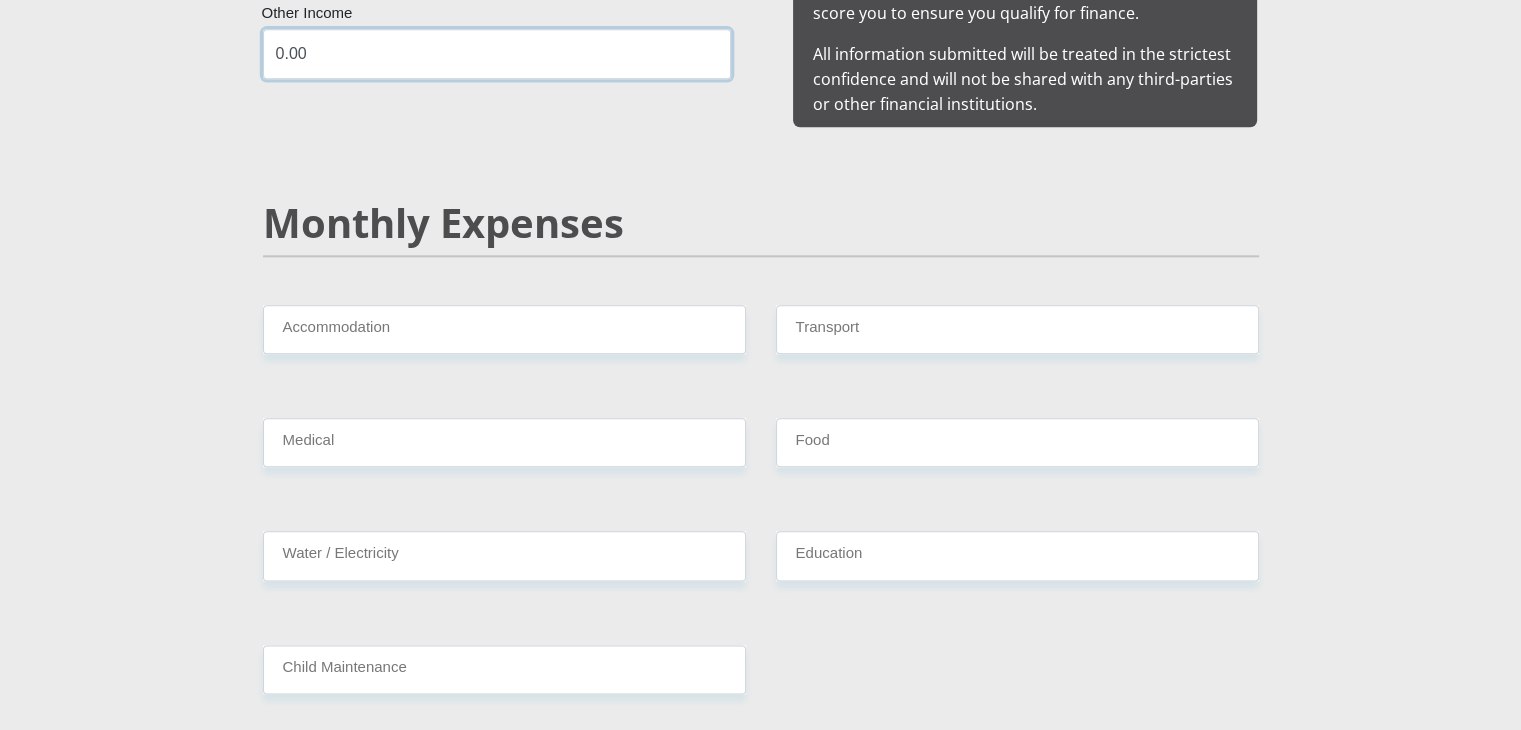 type on "0.00" 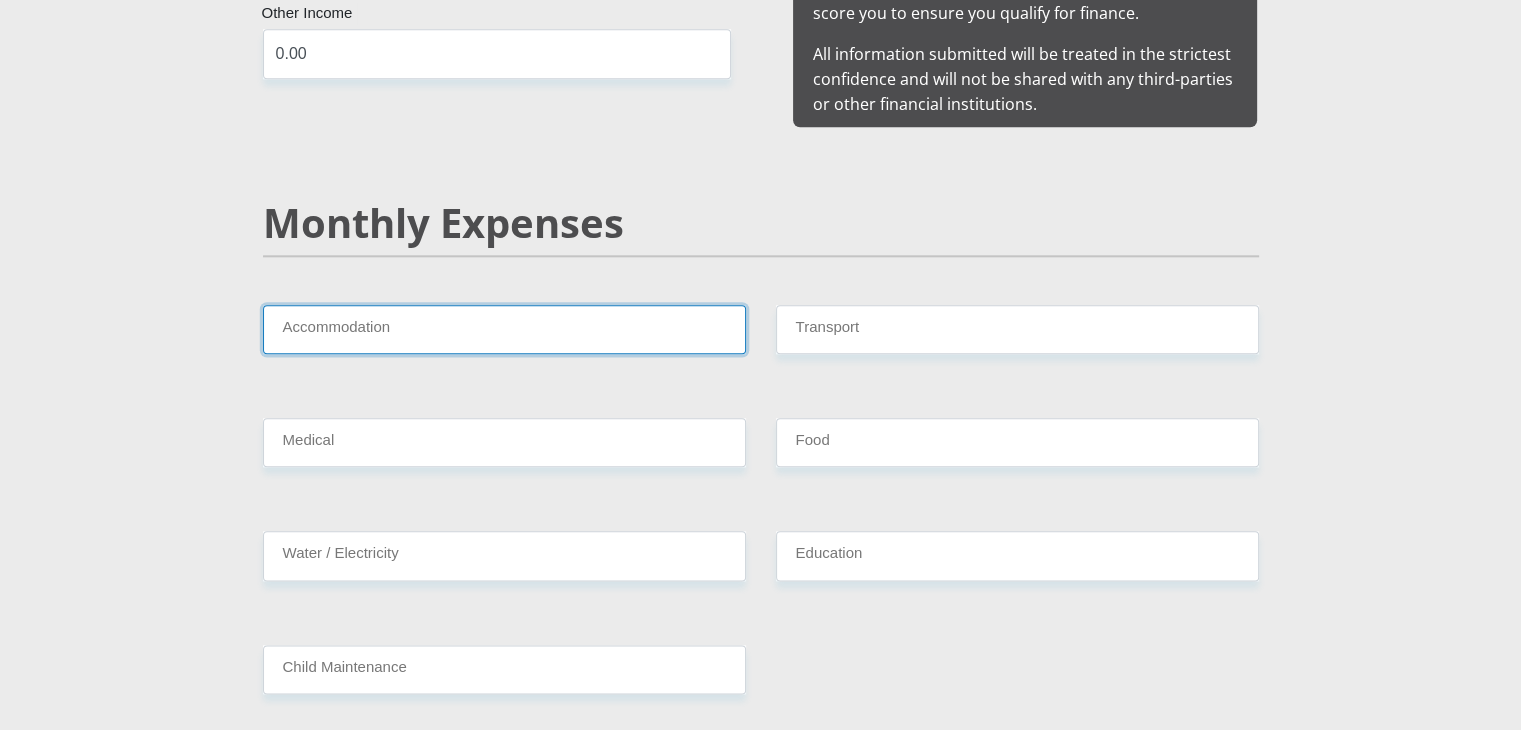 click on "Accommodation" at bounding box center [504, 329] 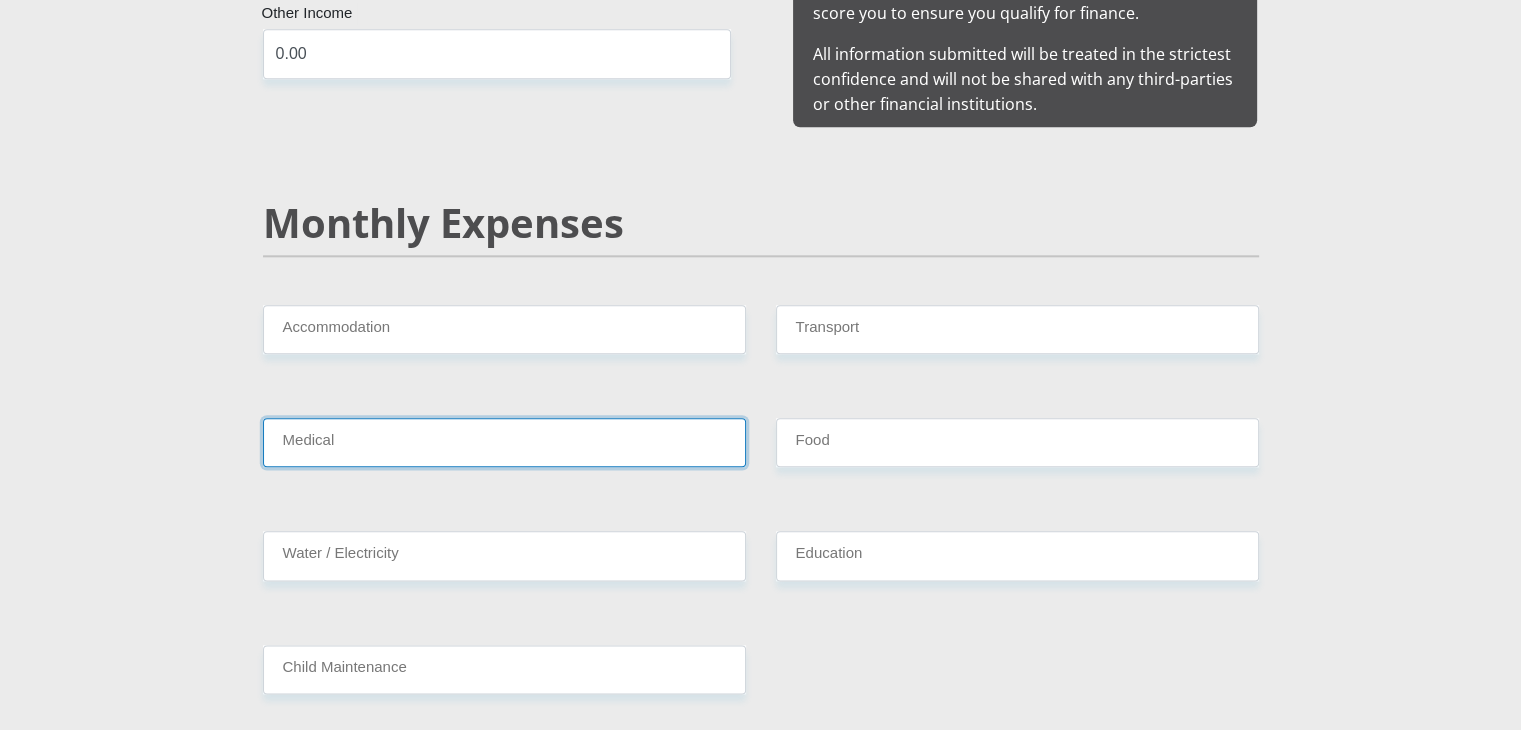 click on "Medical" at bounding box center [504, 442] 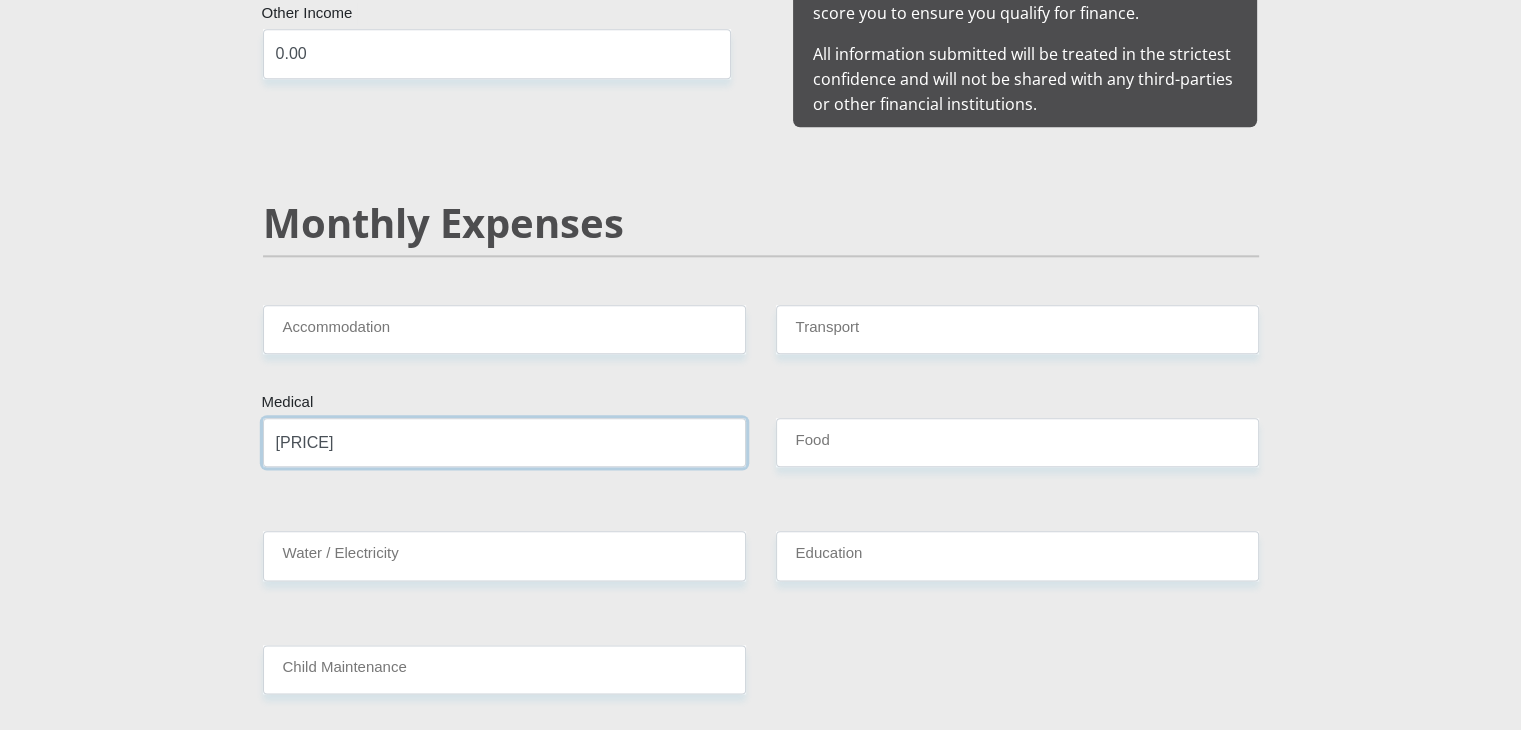 type on "[PRICE]" 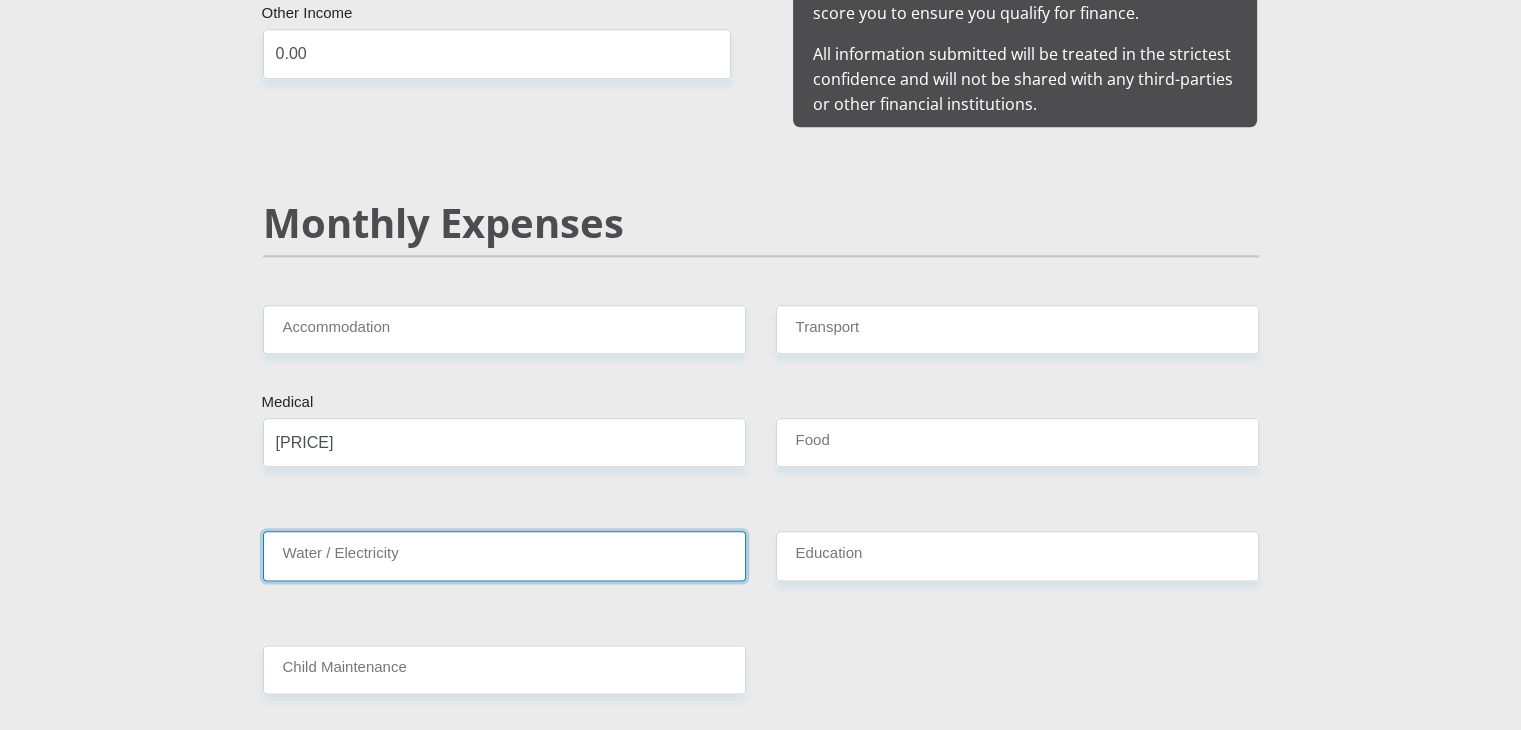 click on "Water / Electricity" at bounding box center [504, 555] 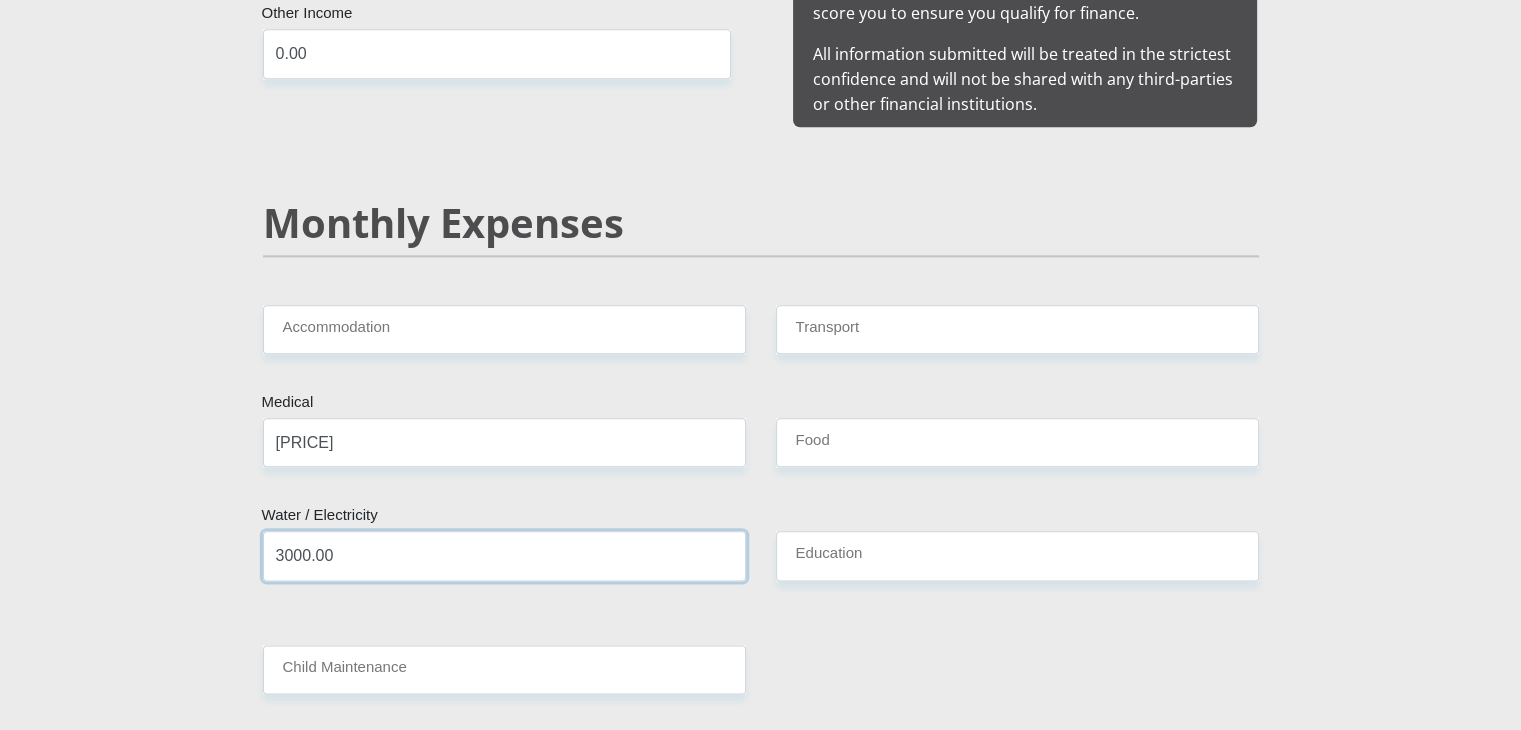type on "3000.00" 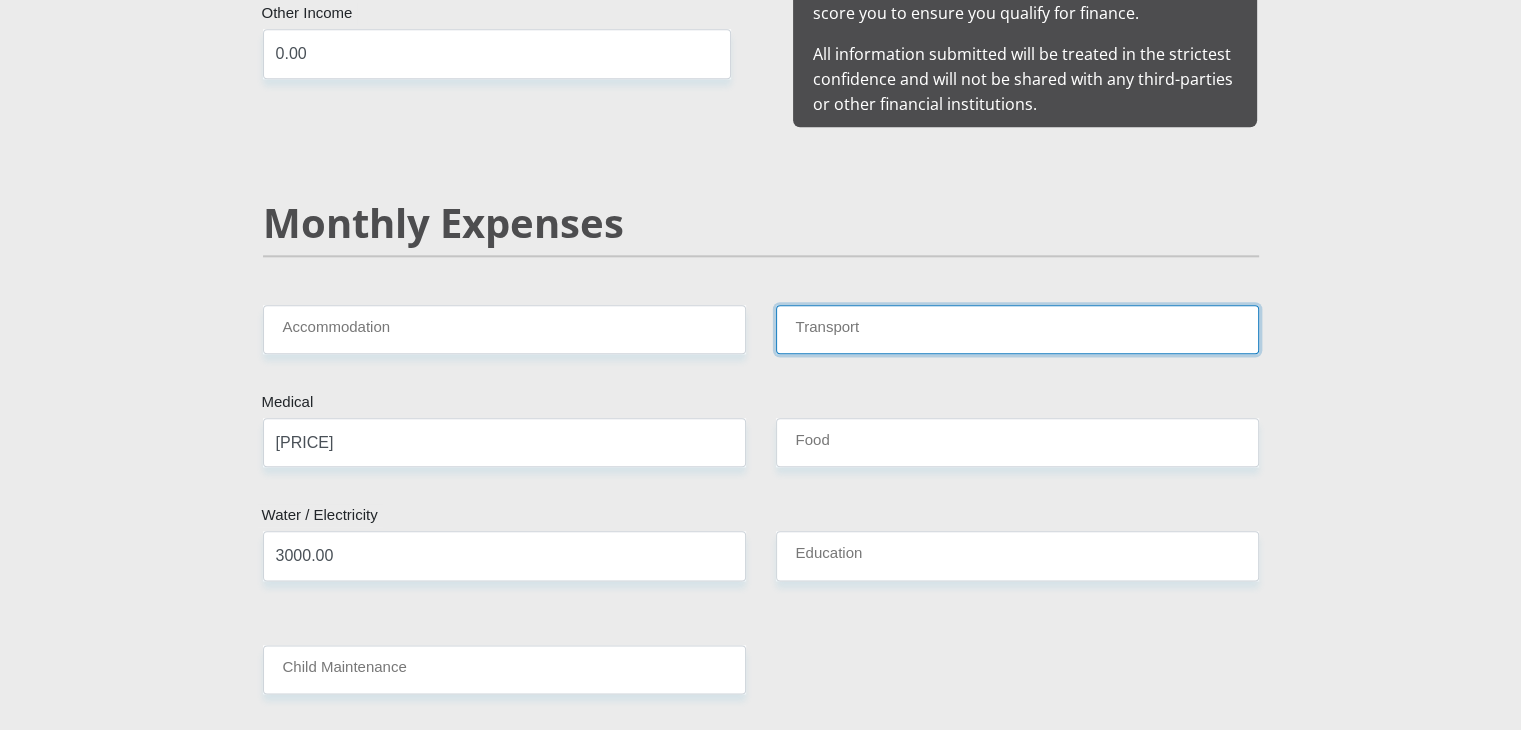 click on "Transport" at bounding box center (1017, 329) 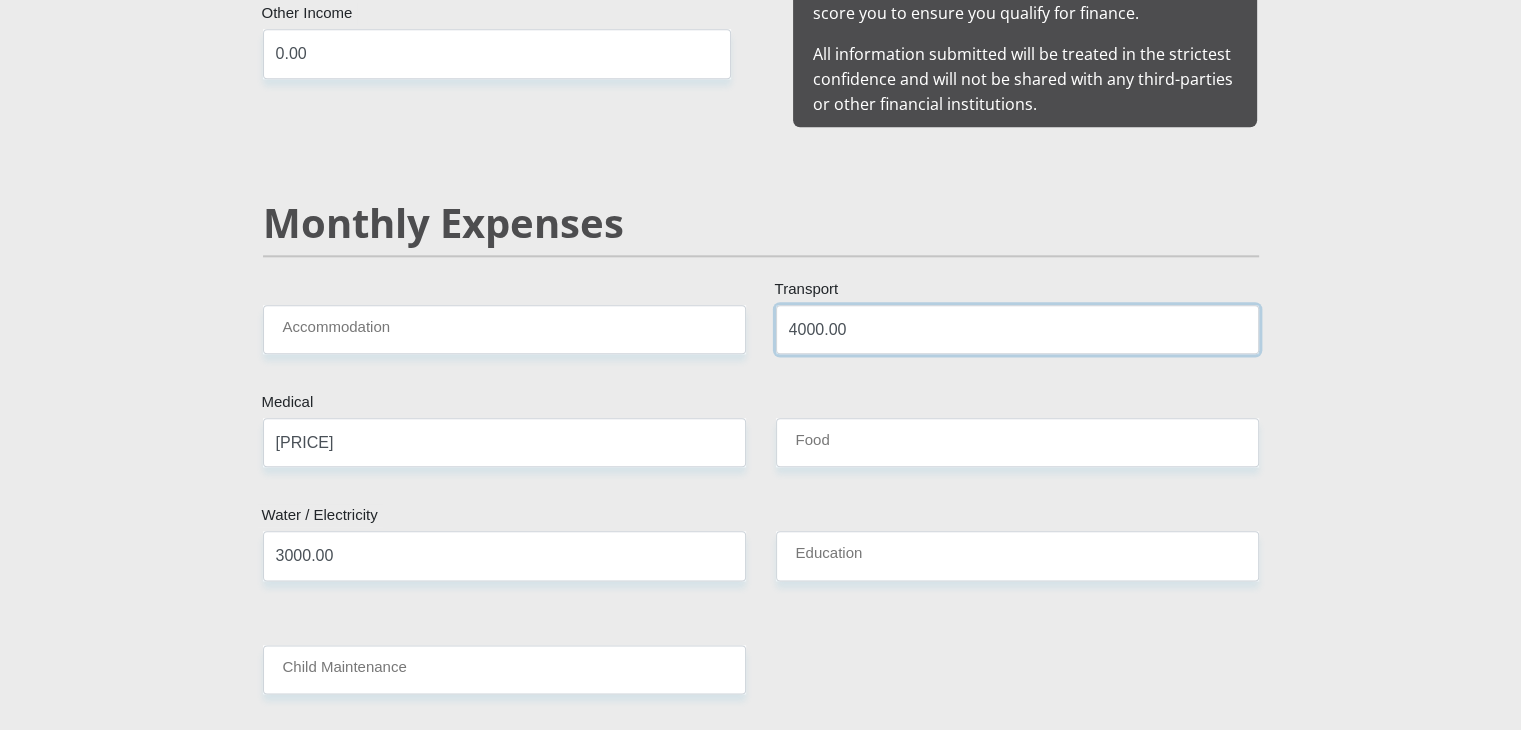 type on "4000.00" 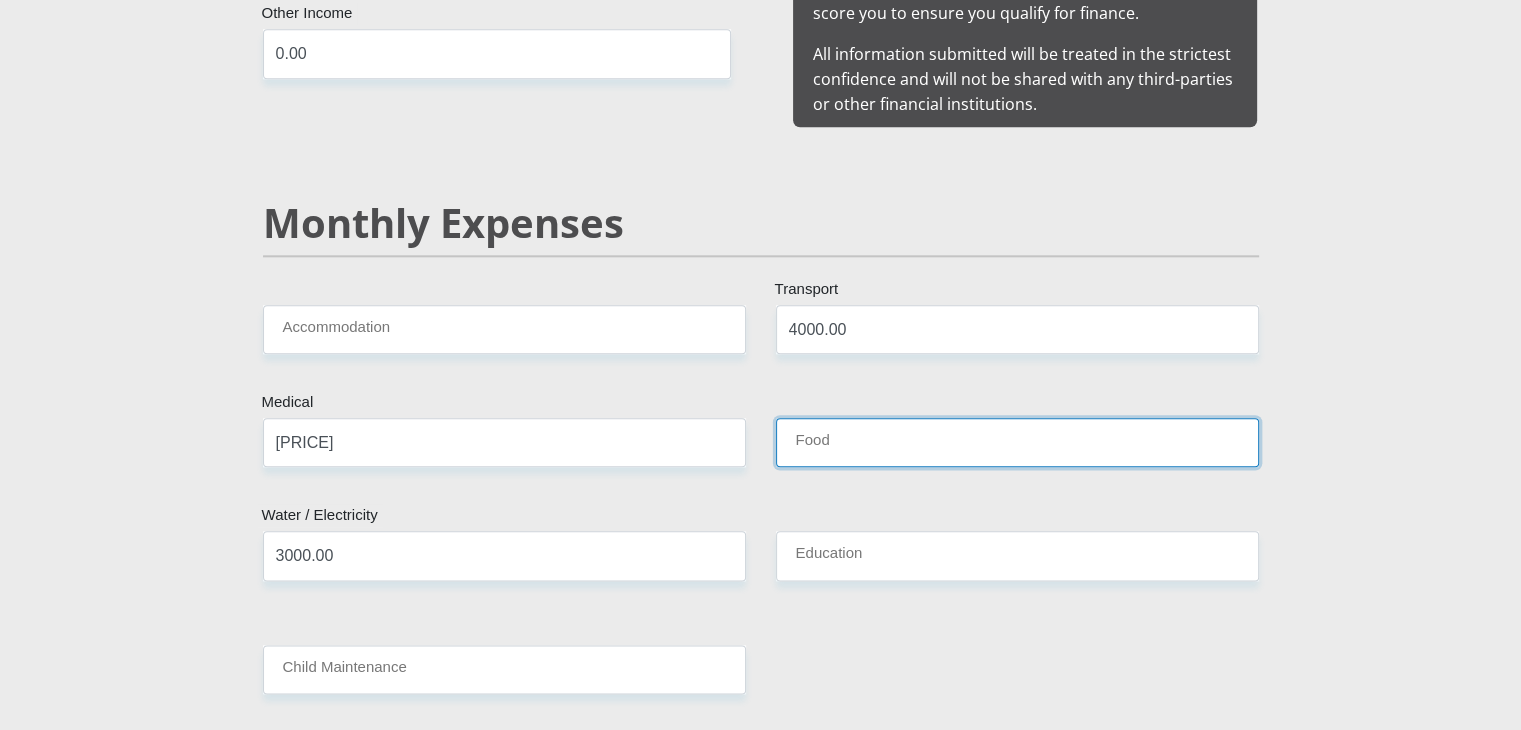 click on "Food" at bounding box center [1017, 442] 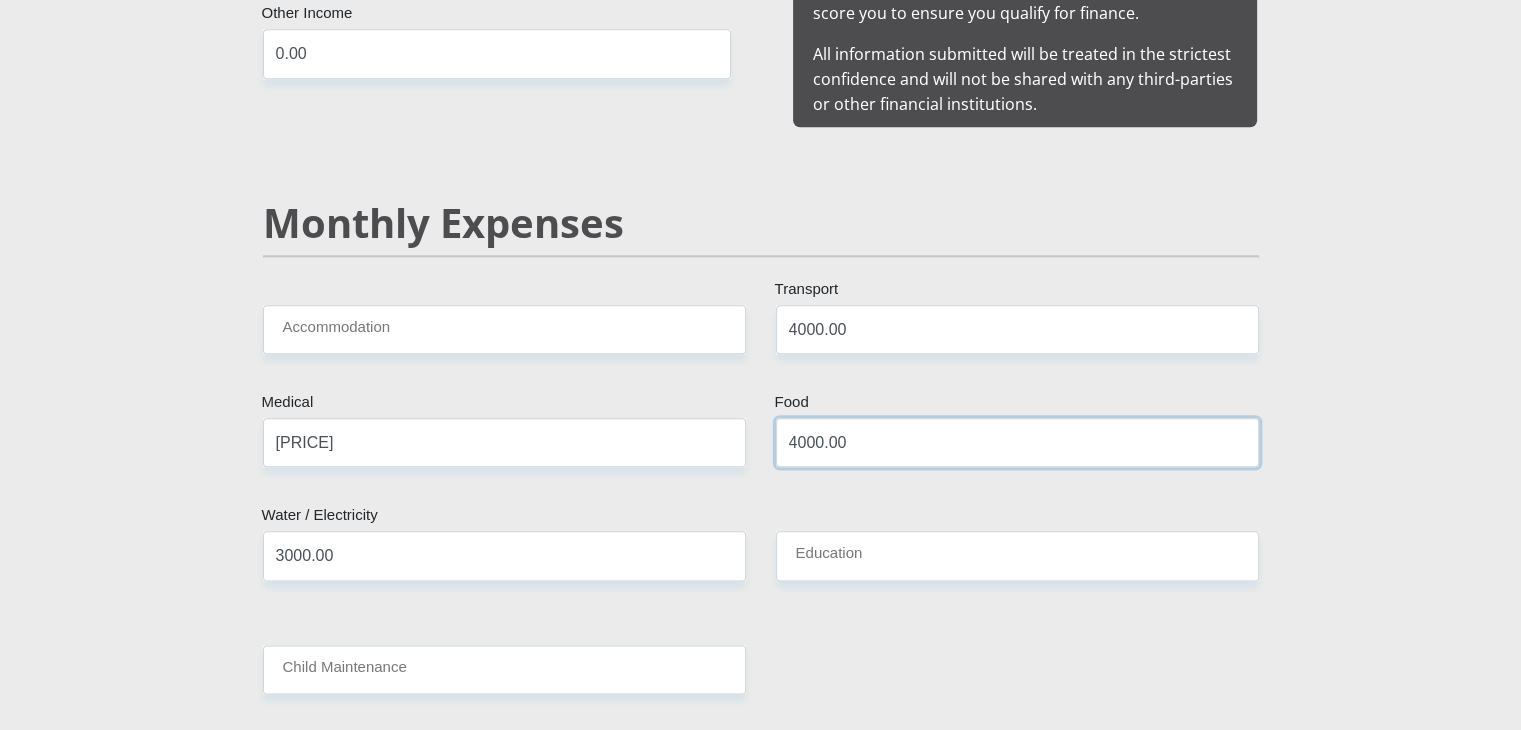 type on "4000.00" 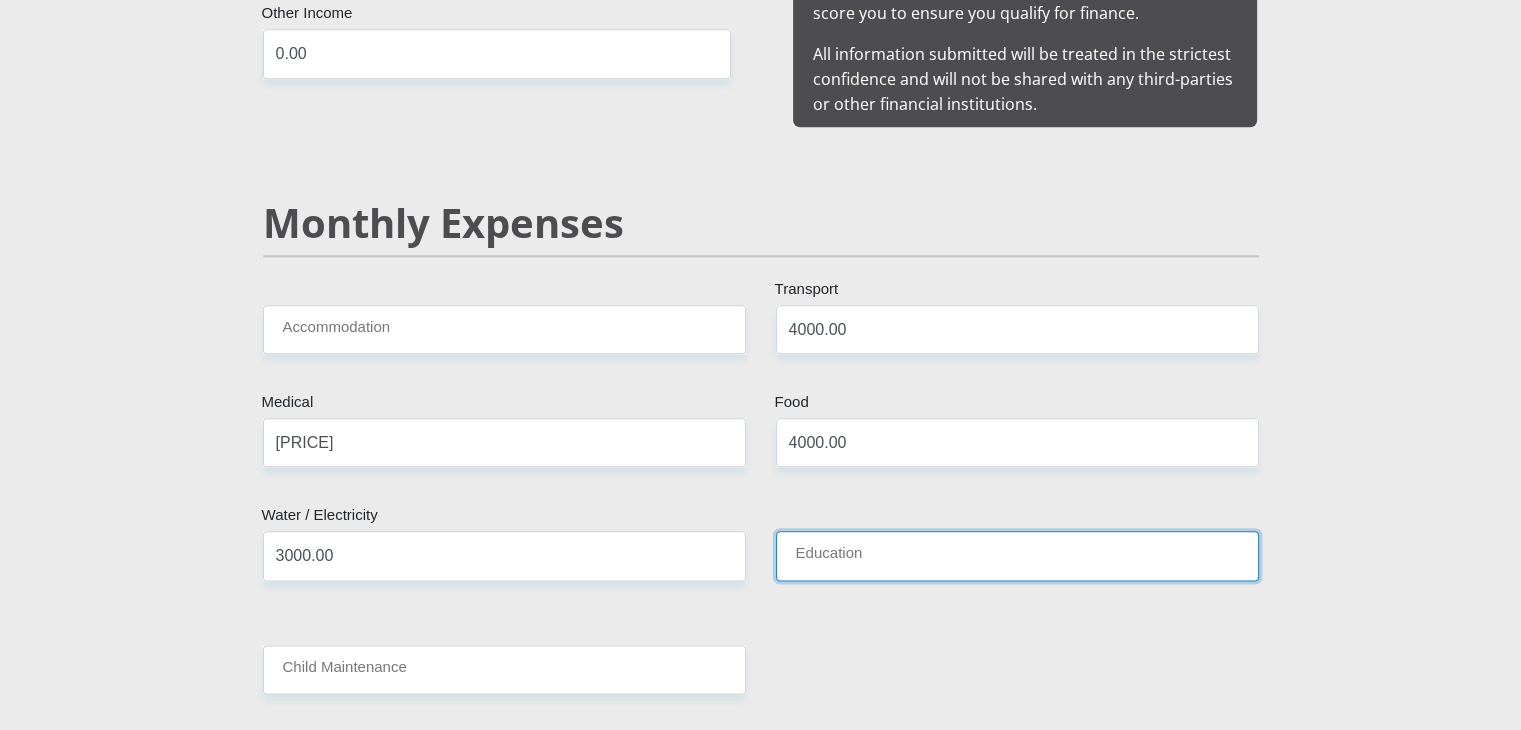 click on "Education" at bounding box center [1017, 555] 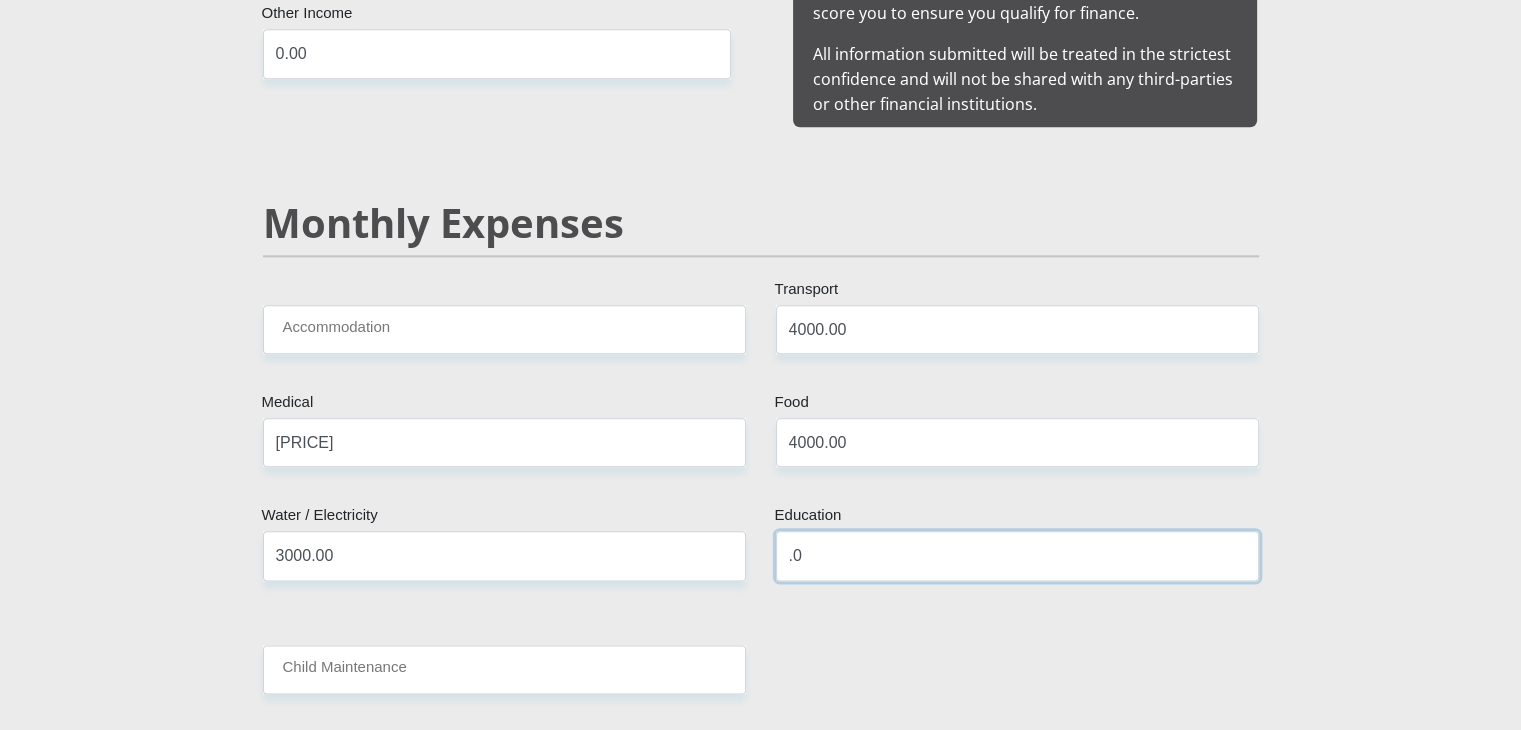 type on "." 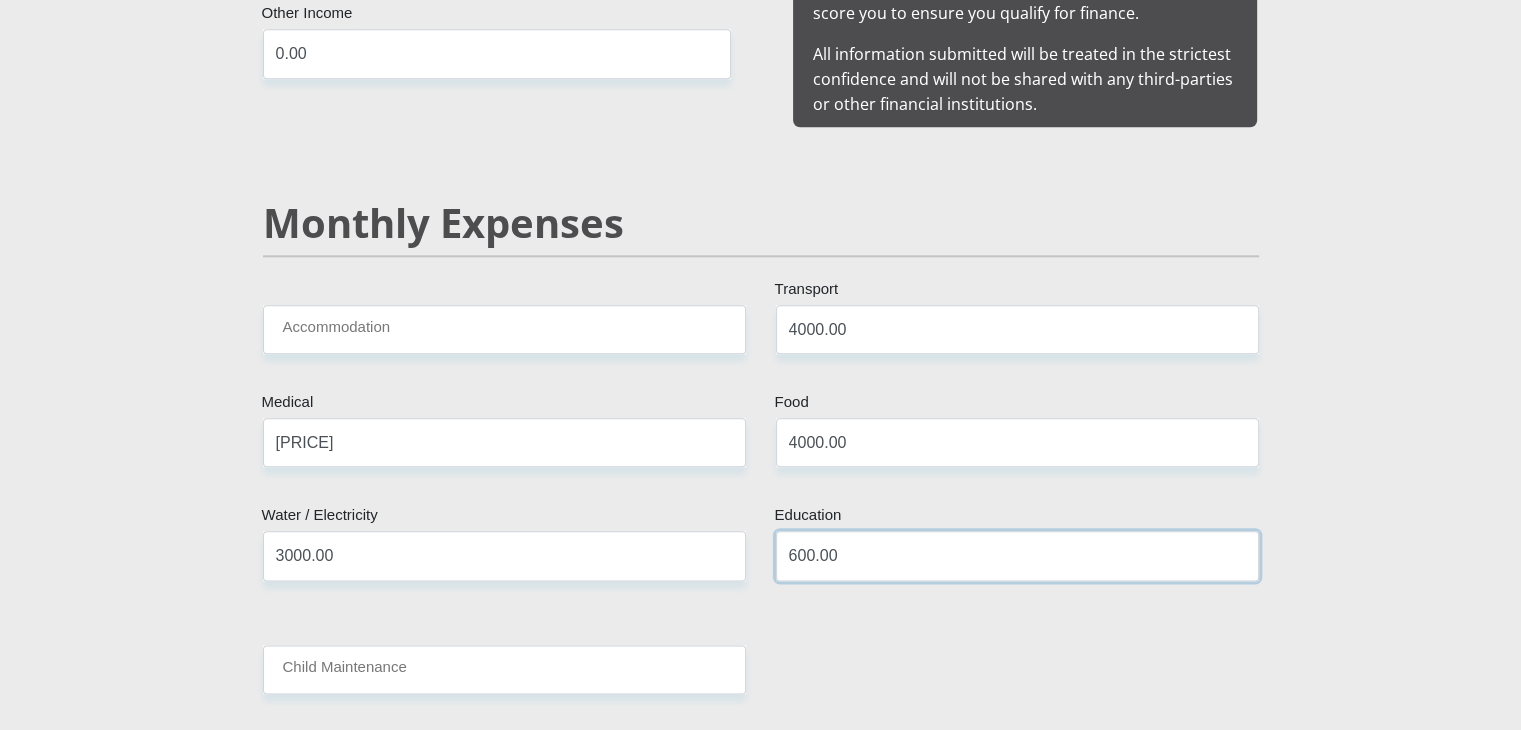 type on "600.00" 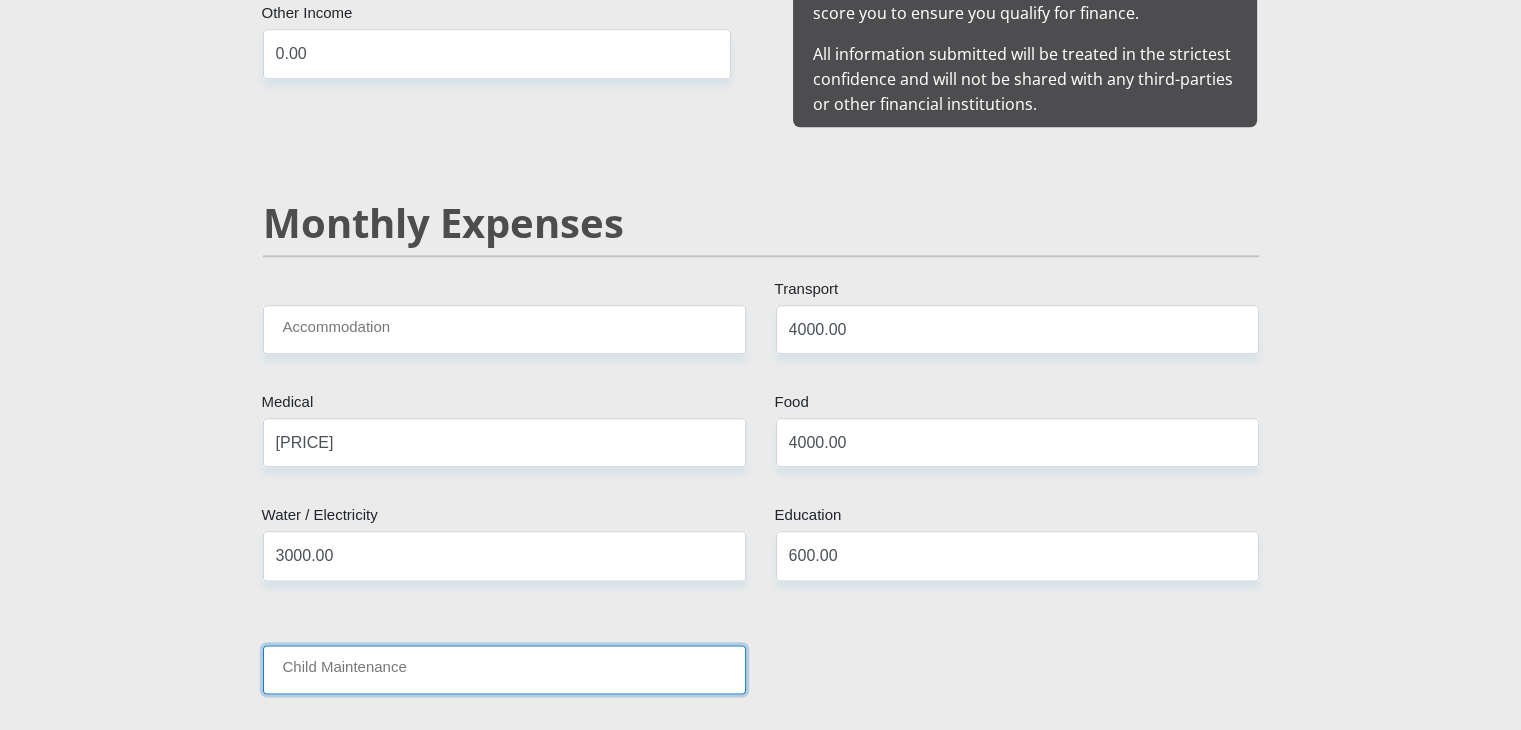 click on "Child Maintenance" at bounding box center [504, 669] 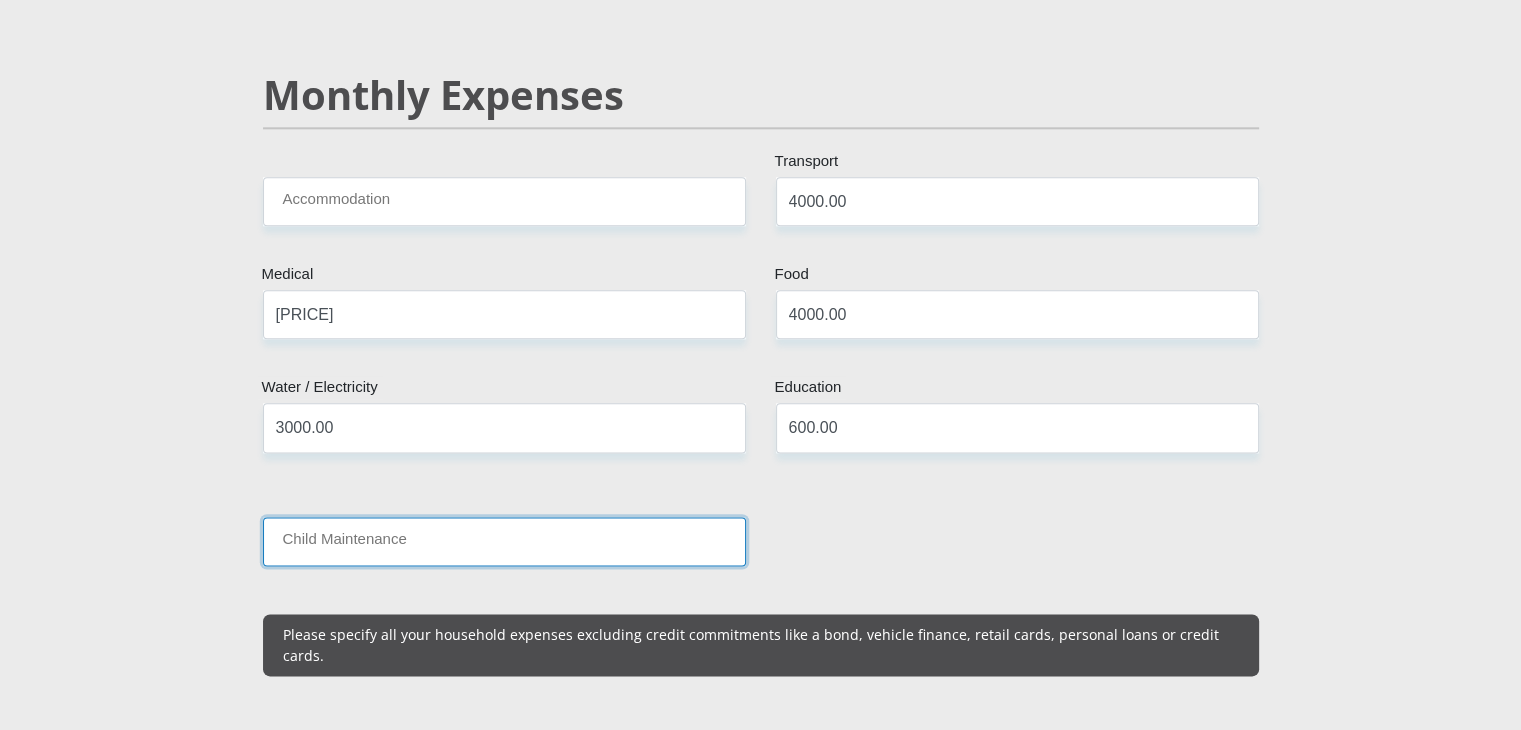 scroll, scrollTop: 2800, scrollLeft: 0, axis: vertical 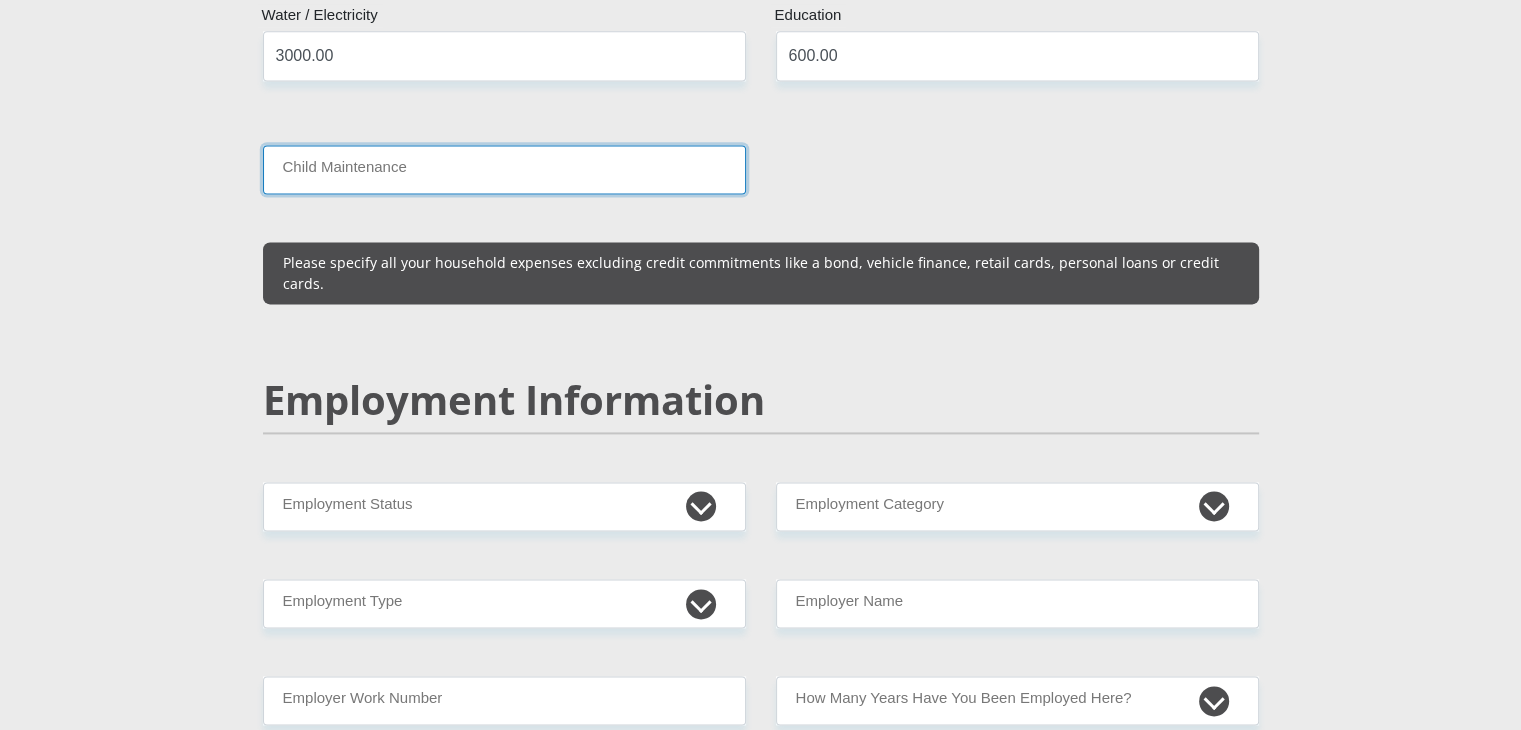 click on "Child Maintenance" at bounding box center (504, 169) 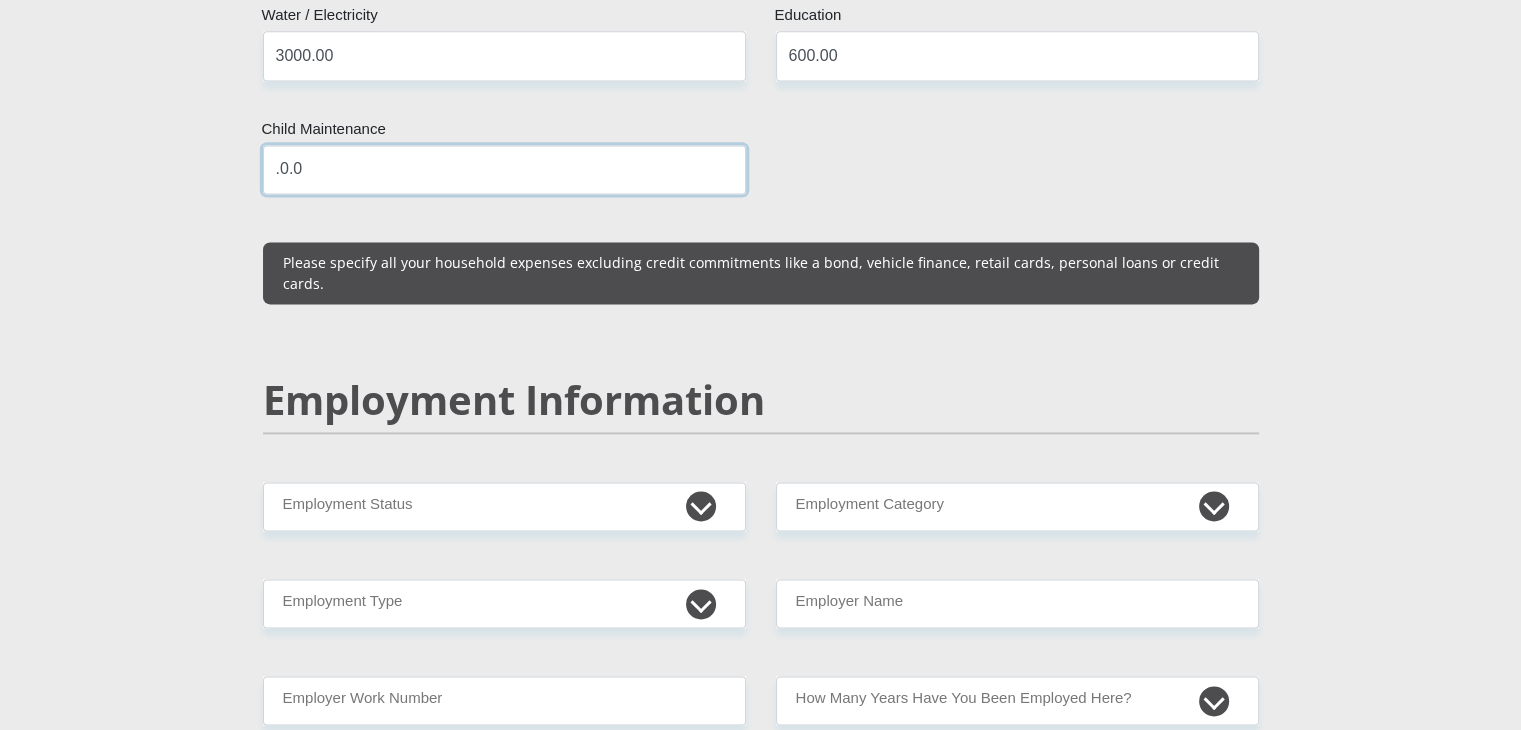 type on ".0.0" 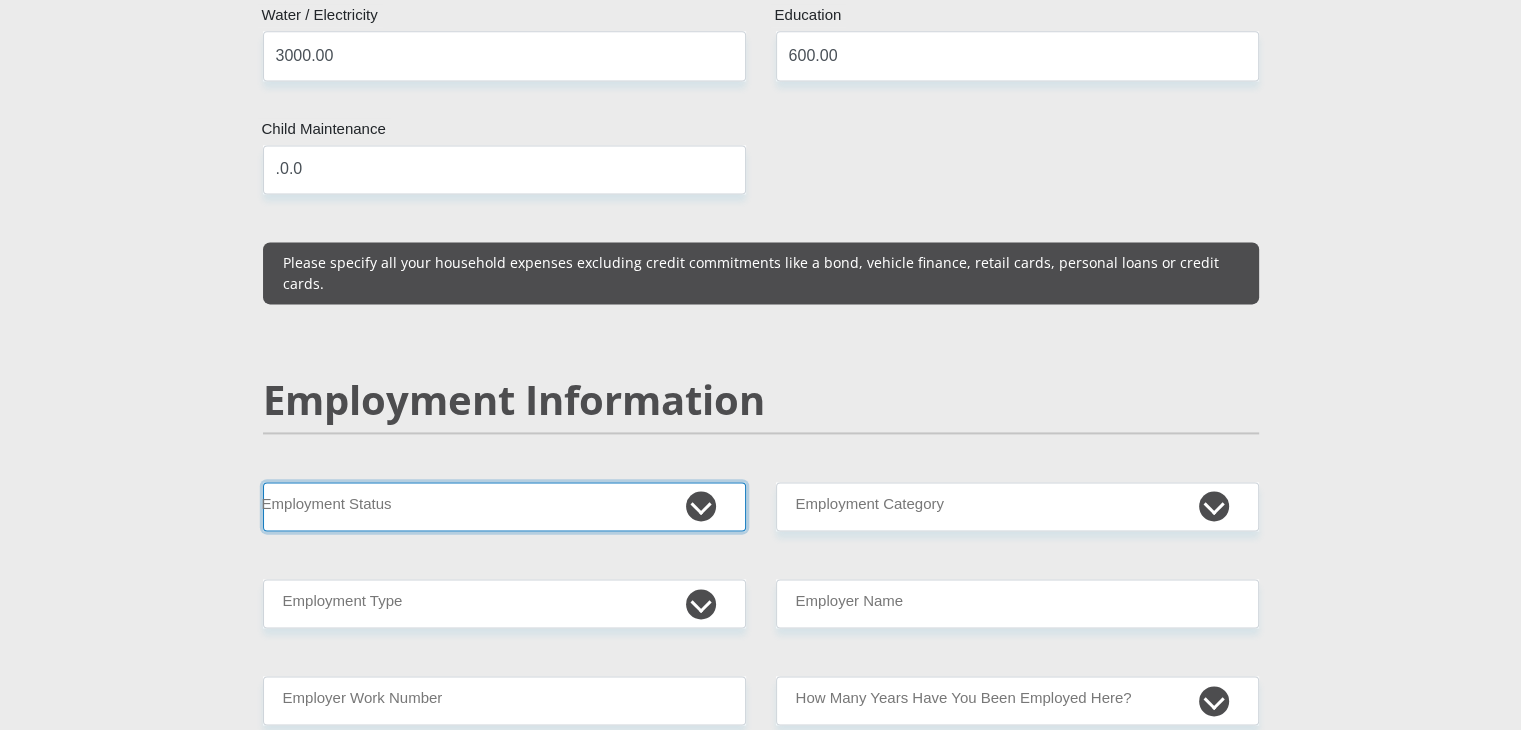 drag, startPoint x: 326, startPoint y: 467, endPoint x: 336, endPoint y: 472, distance: 11.18034 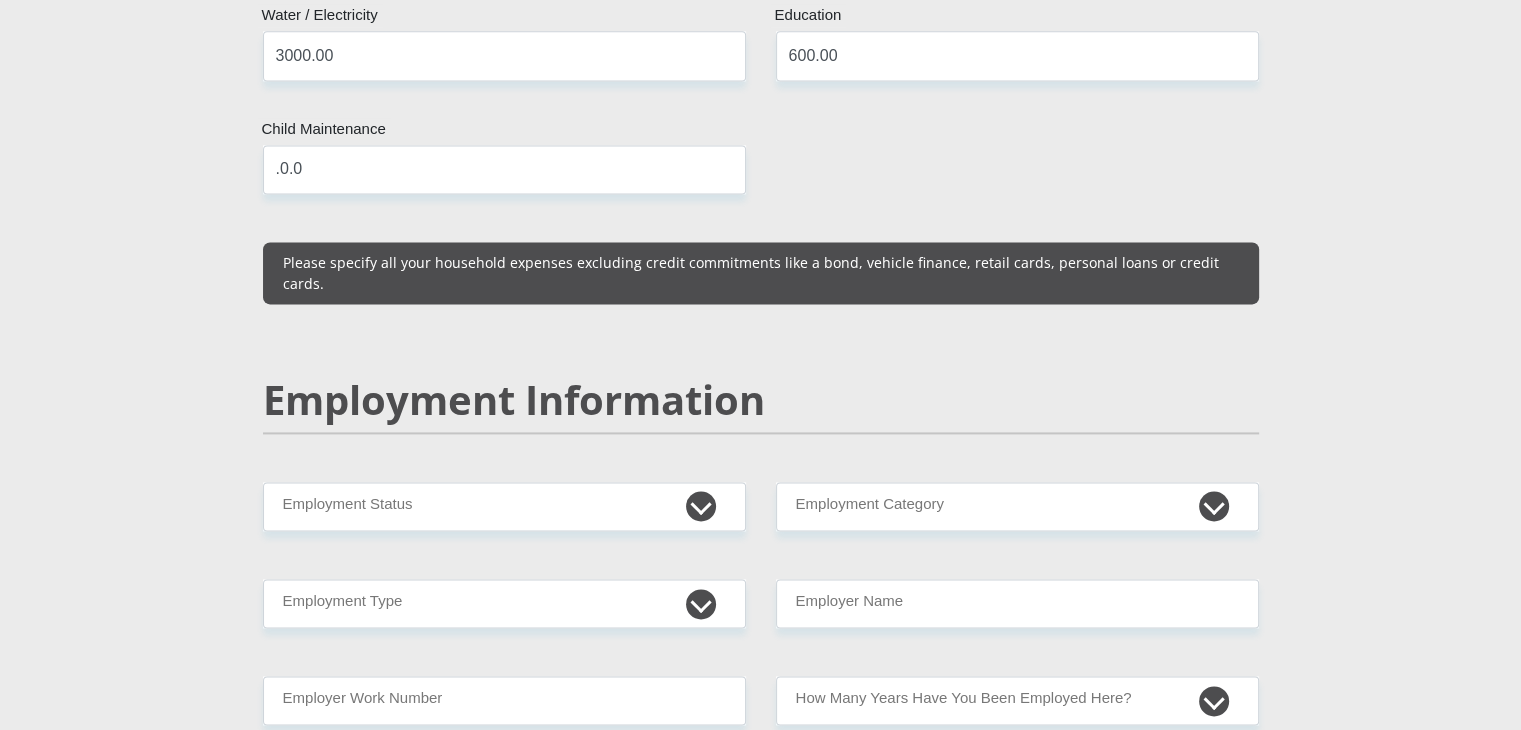 click on "[TITLE]
[TITLE]
[TITLE]
[TITLE]
[TITLE]
[TITLE]
Title
[FIRST]
First Name
[LAST]
Surname
[ID]
South African ID Number
Please input valid ID number
South Africa
Afghanistan
Aland Islands
Albania
Algeria
America Samoa
American Virgin Islands
Andorra
Angola
Anguilla  Antarctica" at bounding box center (760, 440) 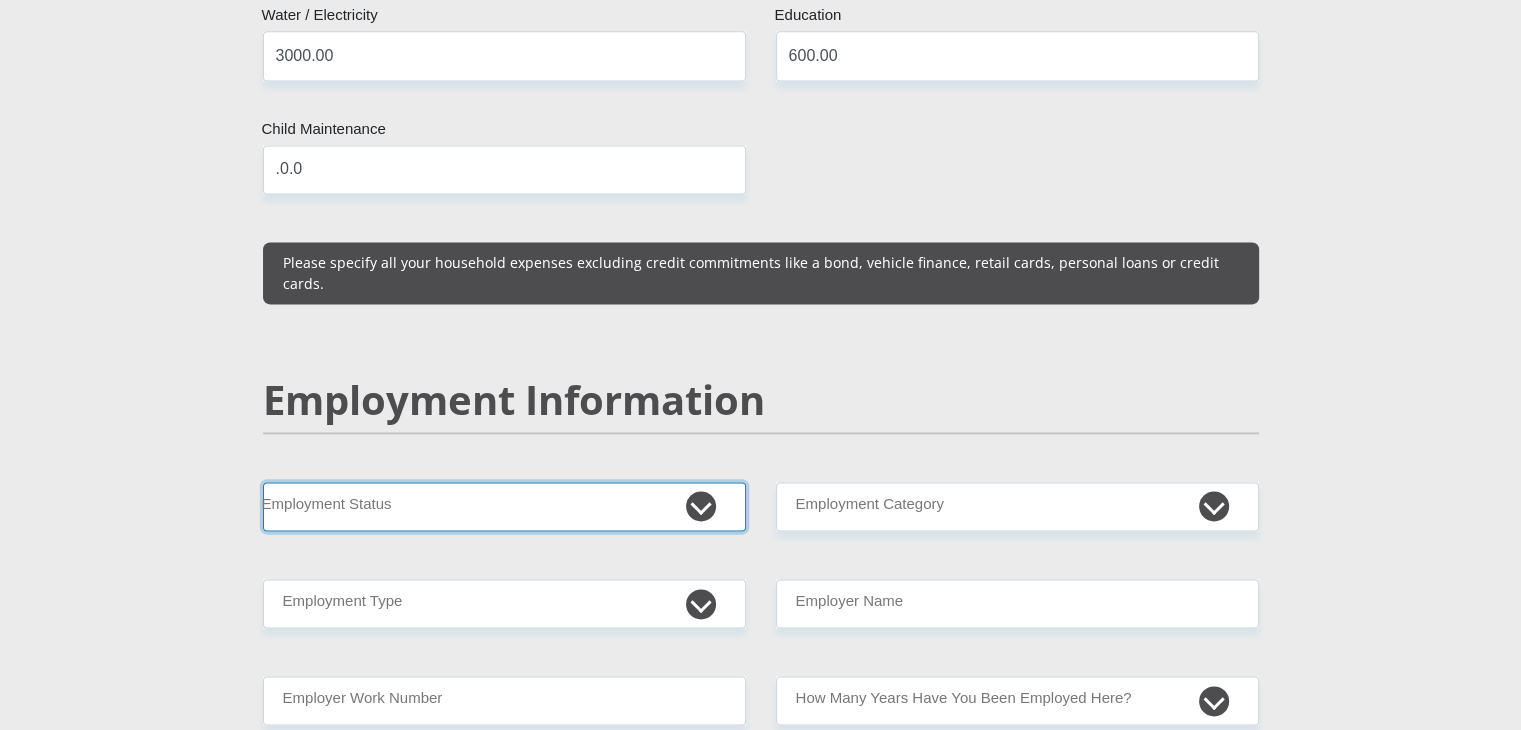 click on "Permanent/Full-time
Part-time/Casual
Contract Worker
Self-Employed
Housewife
Retired
Student
Medically Boarded
Disability
Unemployed" at bounding box center (504, 506) 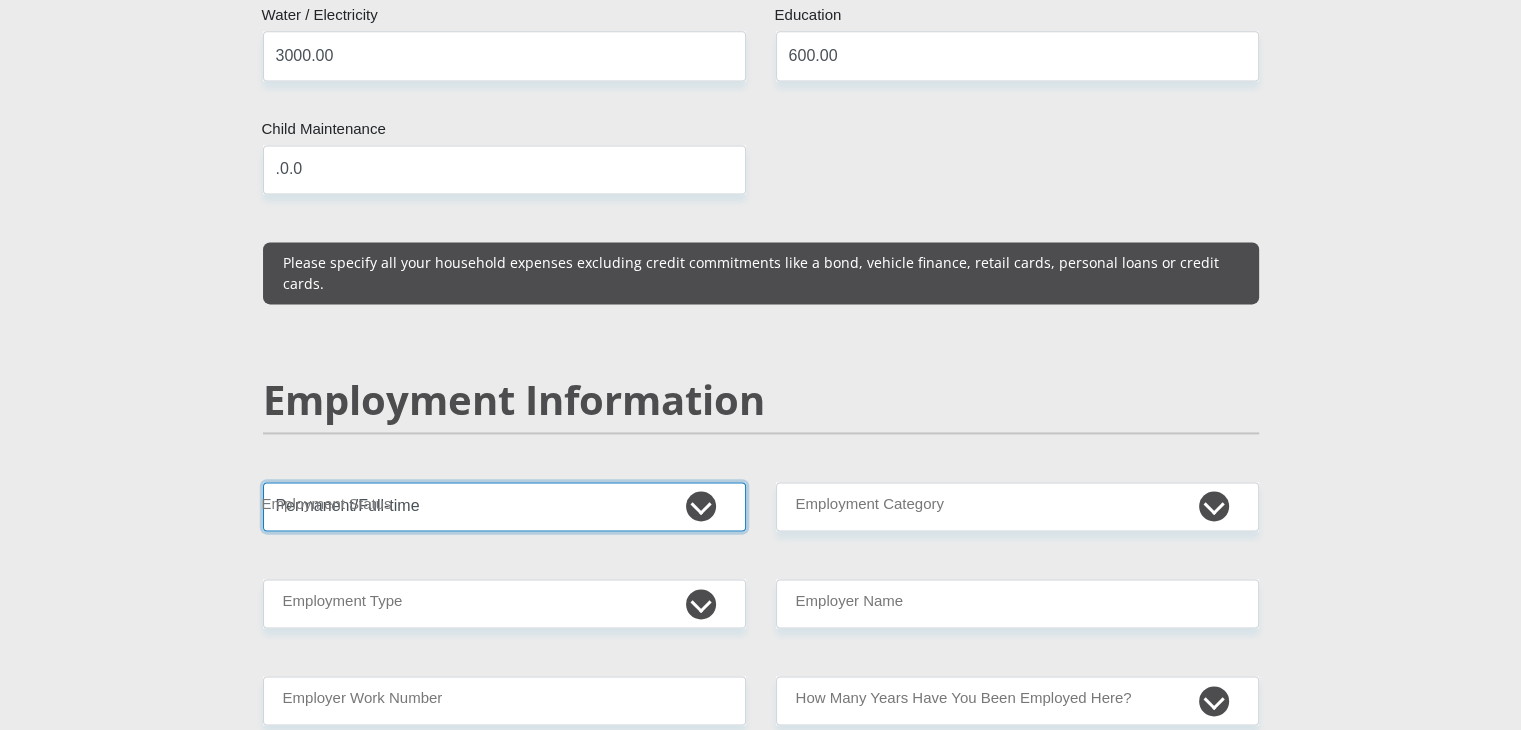click on "Permanent/Full-time
Part-time/Casual
Contract Worker
Self-Employed
Housewife
Retired
Student
Medically Boarded
Disability
Unemployed" at bounding box center [504, 506] 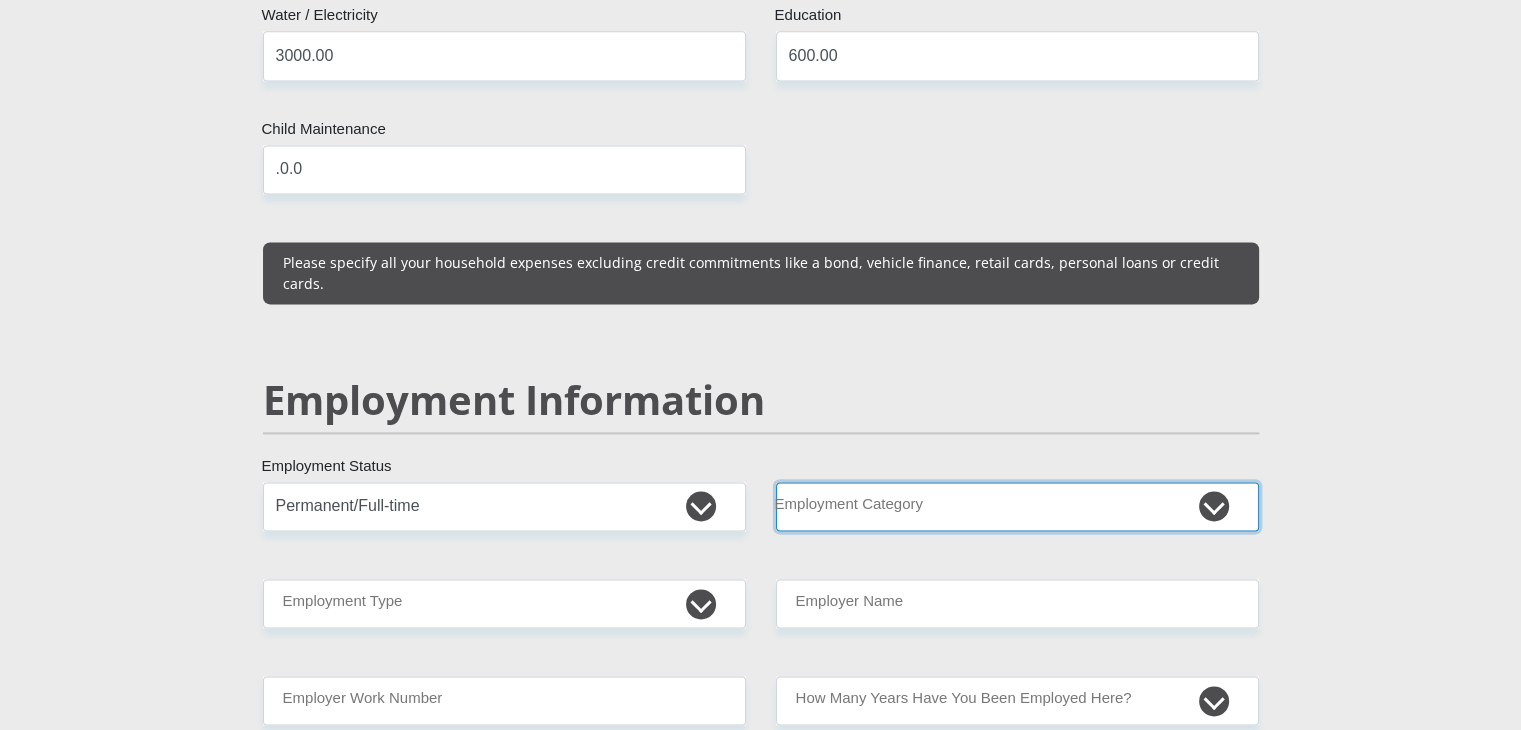 click on "AGRICULTURE
ALCOHOL & TOBACCO
CONSTRUCTION MATERIALS
METALLURGY
EQUIPMENT FOR RENEWABLE ENERGY
SPECIALIZED CONTRACTORS
CAR
GAMING (INCL. INTERNET
OTHER WHOLESALE
UNLICENSED PHARMACEUTICALS
CURRENCY EXCHANGE HOUSES
OTHER FINANCIAL INSTITUTIONS & INSURANCE
REAL ESTATE AGENTS
OIL & GAS
OTHER MATERIALS (E.G. IRON ORE)
PRECIOUS STONES & PRECIOUS METALS
POLITICAL ORGANIZATIONS
RELIGIOUS ORGANIZATIONS(NOT SECTS)
ACTI. HAVING BUSINESS DEAL WITH PUBLIC ADMINISTRATION
LAUNDROMATS" at bounding box center [1017, 506] 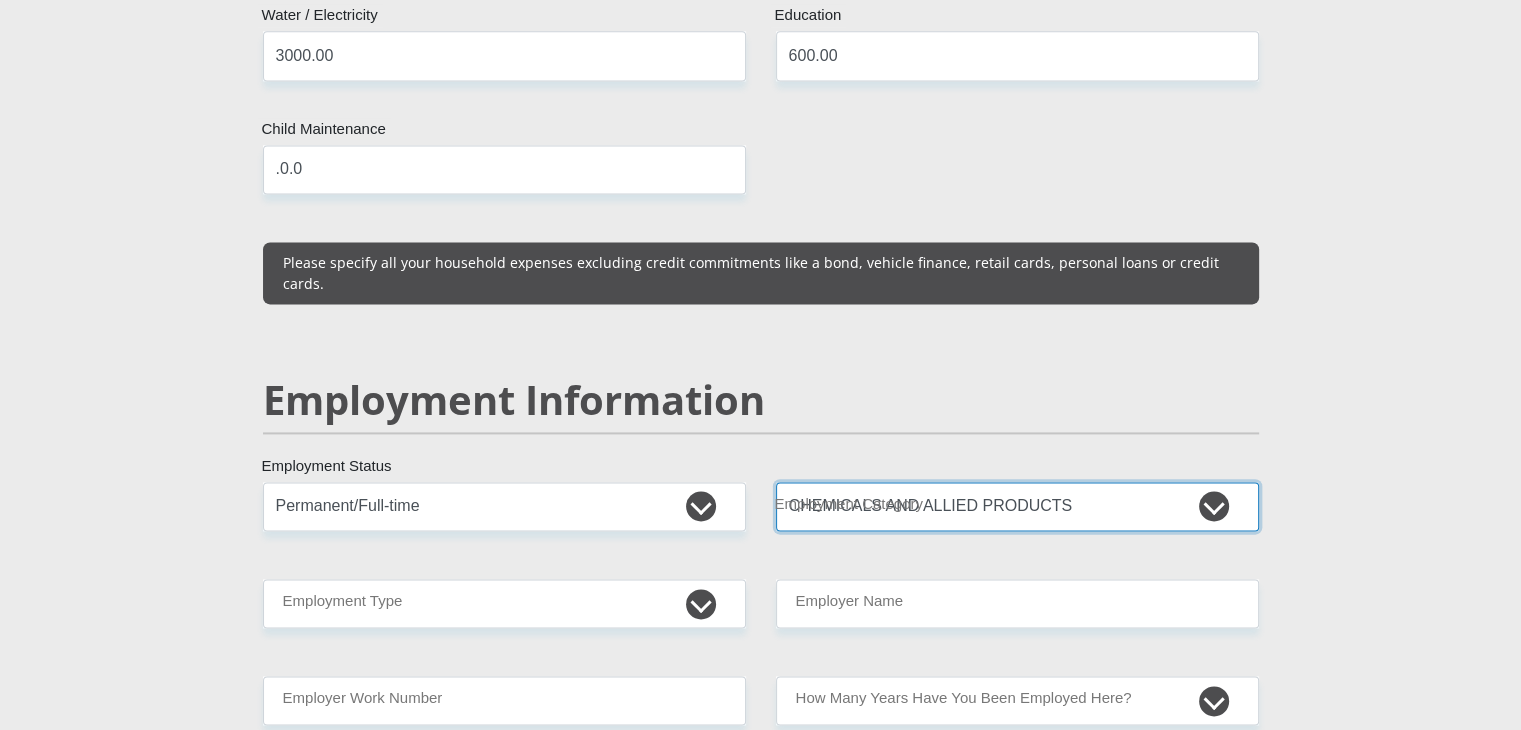 click on "AGRICULTURE
ALCOHOL & TOBACCO
CONSTRUCTION MATERIALS
METALLURGY
EQUIPMENT FOR RENEWABLE ENERGY
SPECIALIZED CONTRACTORS
CAR
GAMING (INCL. INTERNET
OTHER WHOLESALE
UNLICENSED PHARMACEUTICALS
CURRENCY EXCHANGE HOUSES
OTHER FINANCIAL INSTITUTIONS & INSURANCE
REAL ESTATE AGENTS
OIL & GAS
OTHER MATERIALS (E.G. IRON ORE)
PRECIOUS STONES & PRECIOUS METALS
POLITICAL ORGANIZATIONS
RELIGIOUS ORGANIZATIONS(NOT SECTS)
ACTI. HAVING BUSINESS DEAL WITH PUBLIC ADMINISTRATION
LAUNDROMATS" at bounding box center (1017, 506) 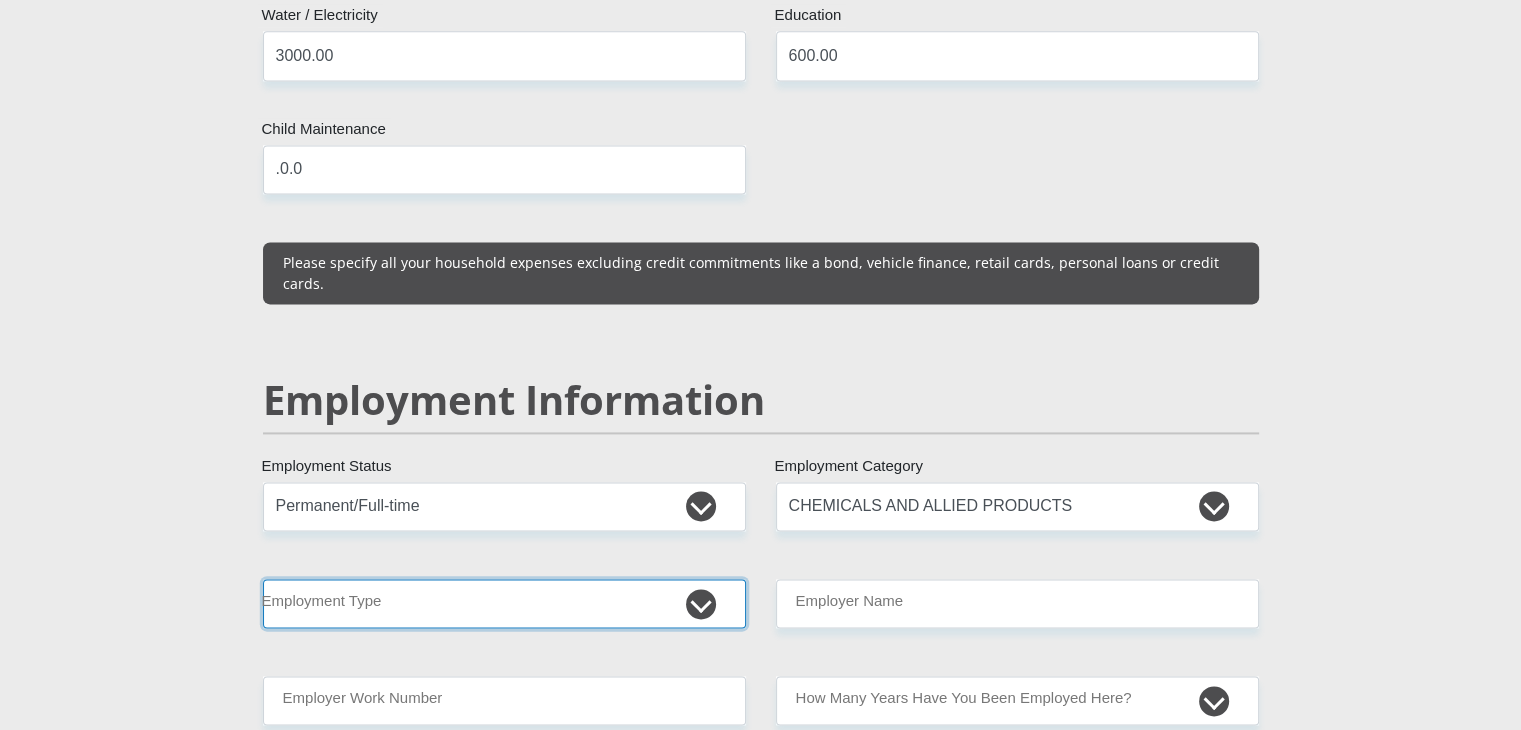 click on "College/Lecturer
Craft Seller
Creative
Driver
Executive
Farmer
Forces - Non Commissioned
Forces - Officer
Hawker
Housewife
Labourer
Licenced Professional
Manager
Miner
Non Licenced Professional
Office Staff/Clerk
Outside Worker
Pensioner
Permanent Teacher
Production/Manufacturing
Sales
Self-Employed
Semi-Professional Worker
Service Industry  Social Worker  Student" at bounding box center (504, 603) 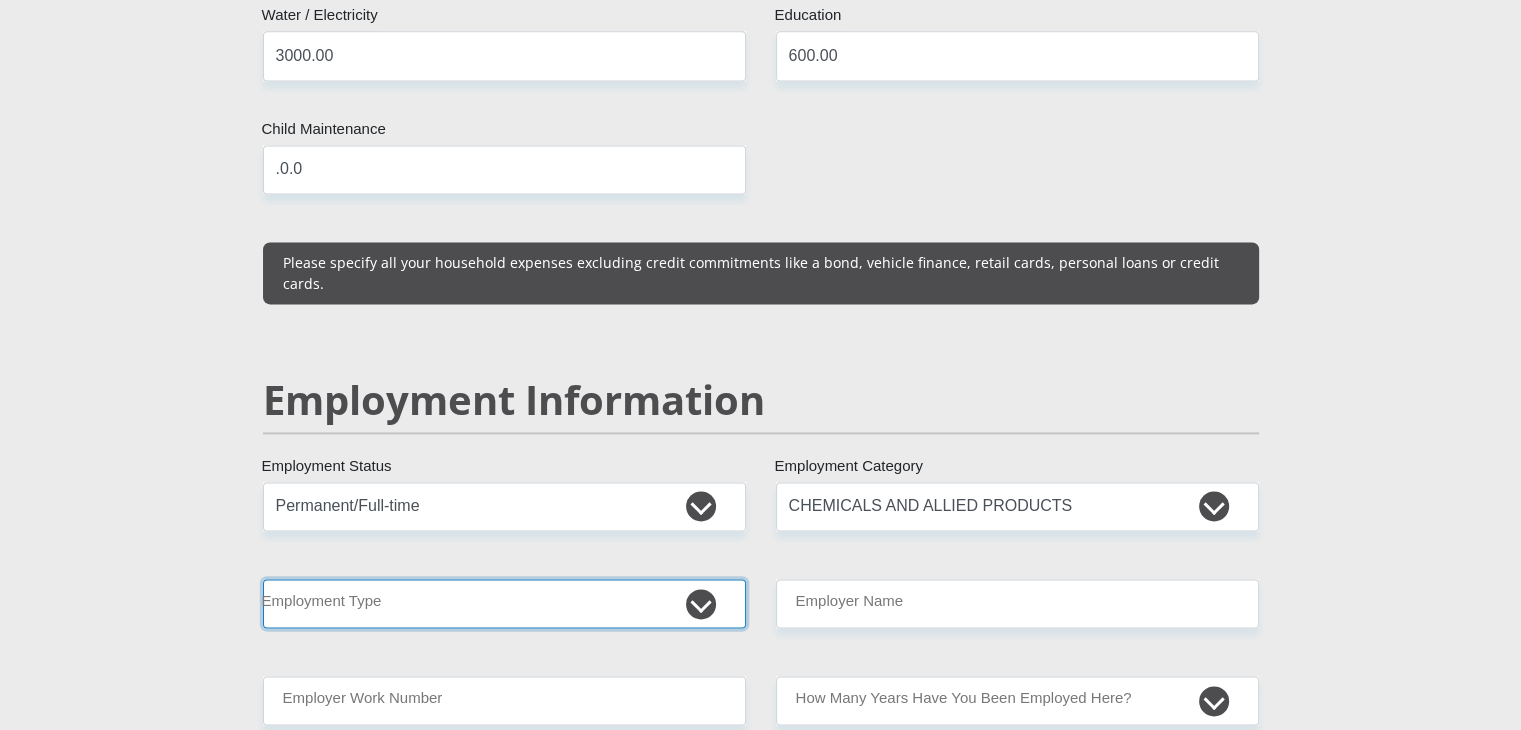 select on "Sales" 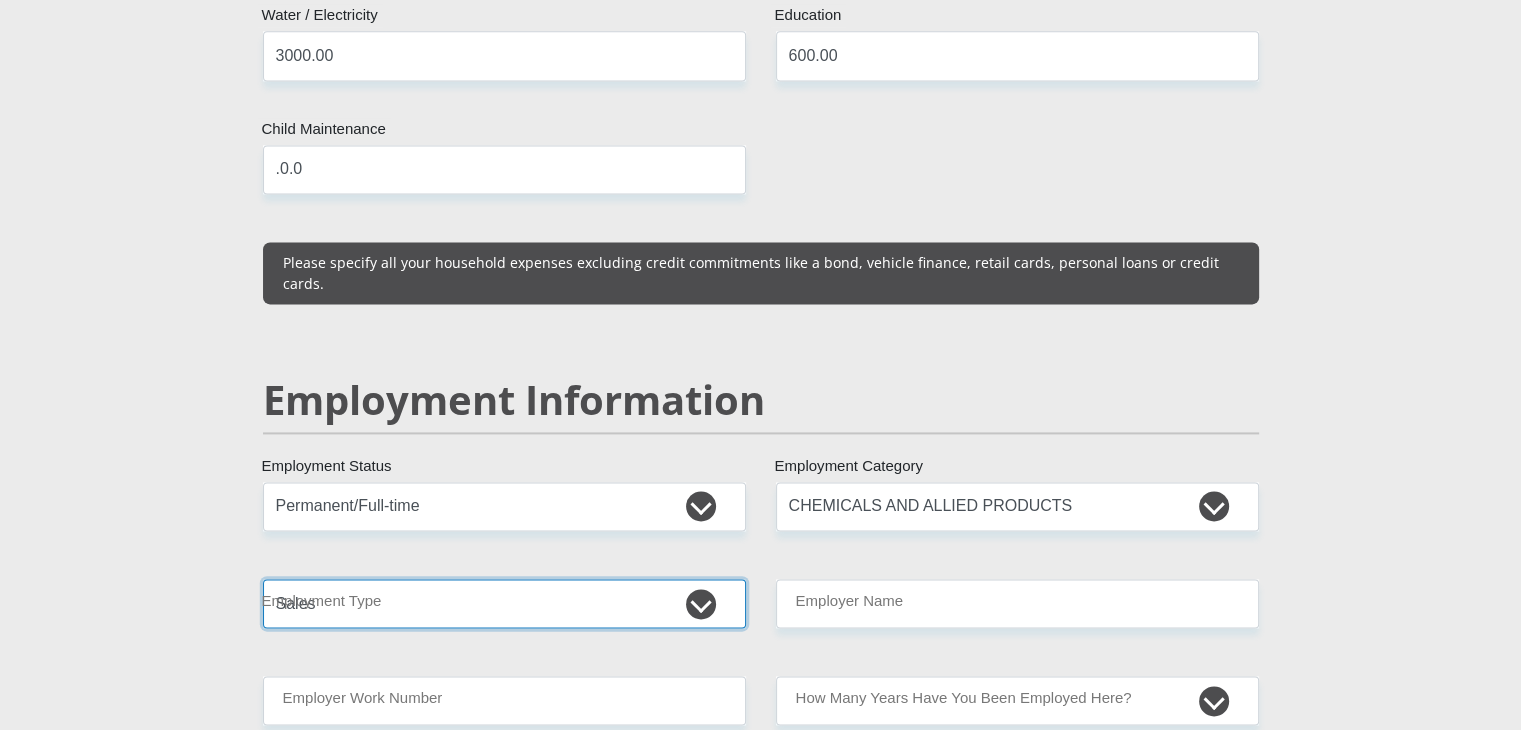 click on "College/Lecturer
Craft Seller
Creative
Driver
Executive
Farmer
Forces - Non Commissioned
Forces - Officer
Hawker
Housewife
Labourer
Licenced Professional
Manager
Miner
Non Licenced Professional
Office Staff/Clerk
Outside Worker
Pensioner
Permanent Teacher
Production/Manufacturing
Sales
Self-Employed
Semi-Professional Worker
Service Industry  Social Worker  Student" at bounding box center (504, 603) 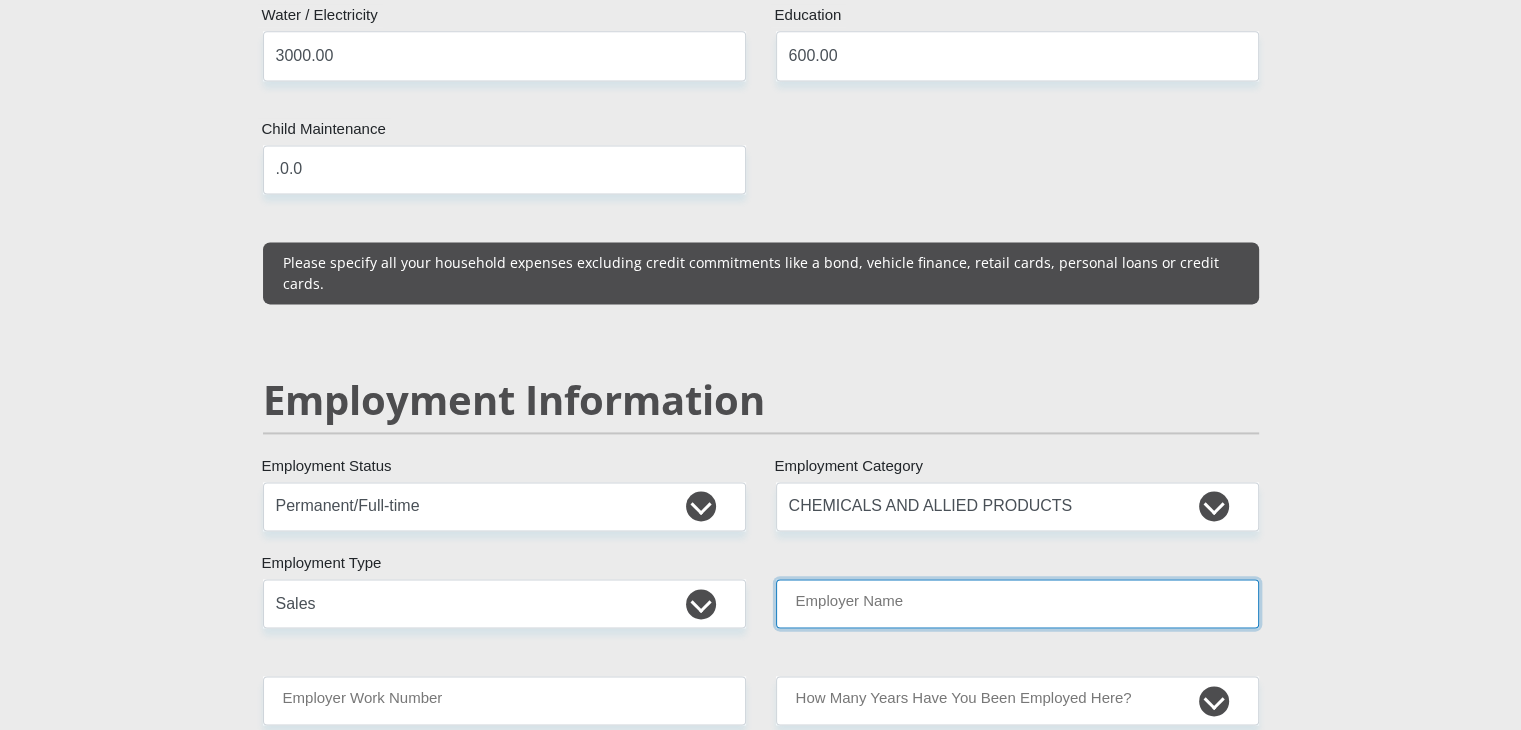 click on "Employer Name" at bounding box center (1017, 603) 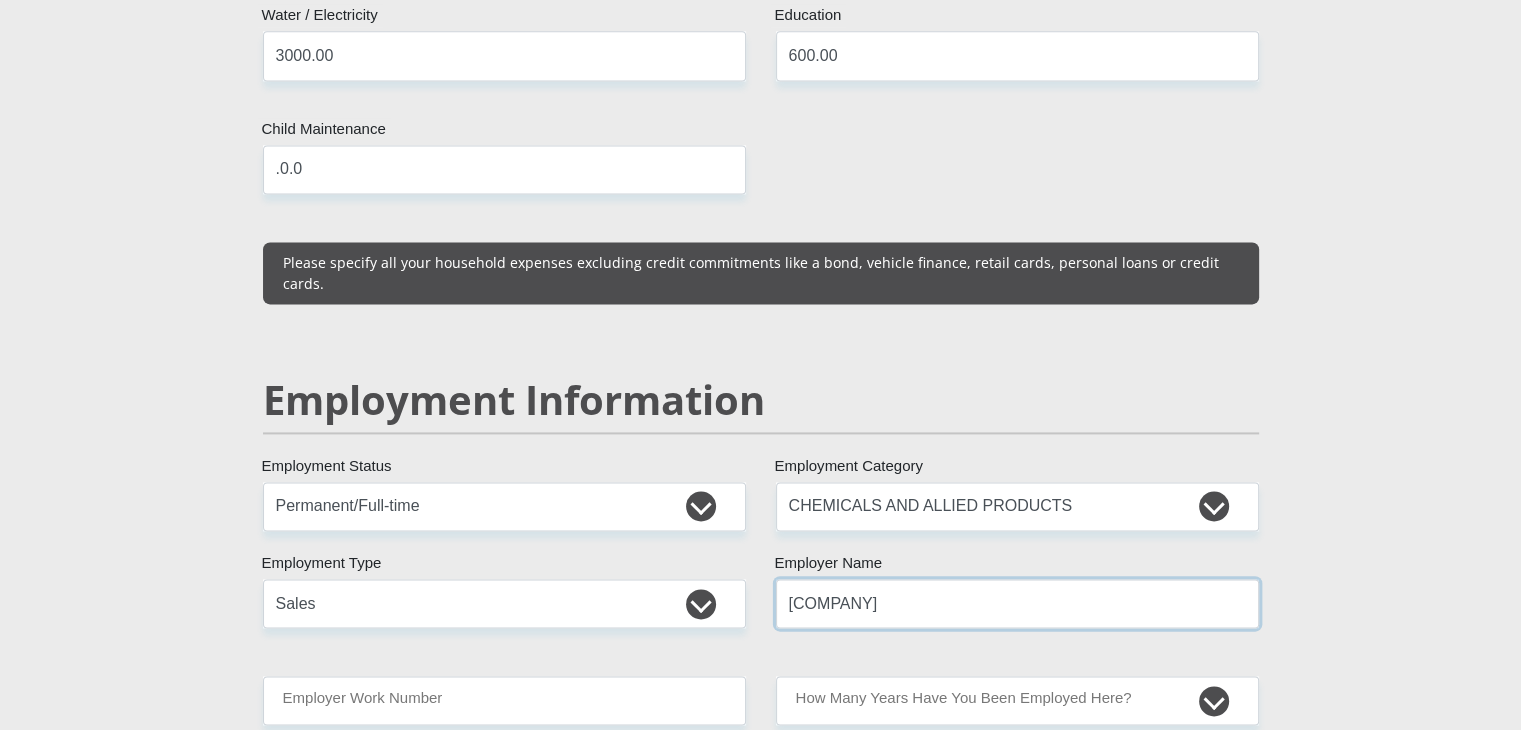 type on "c" 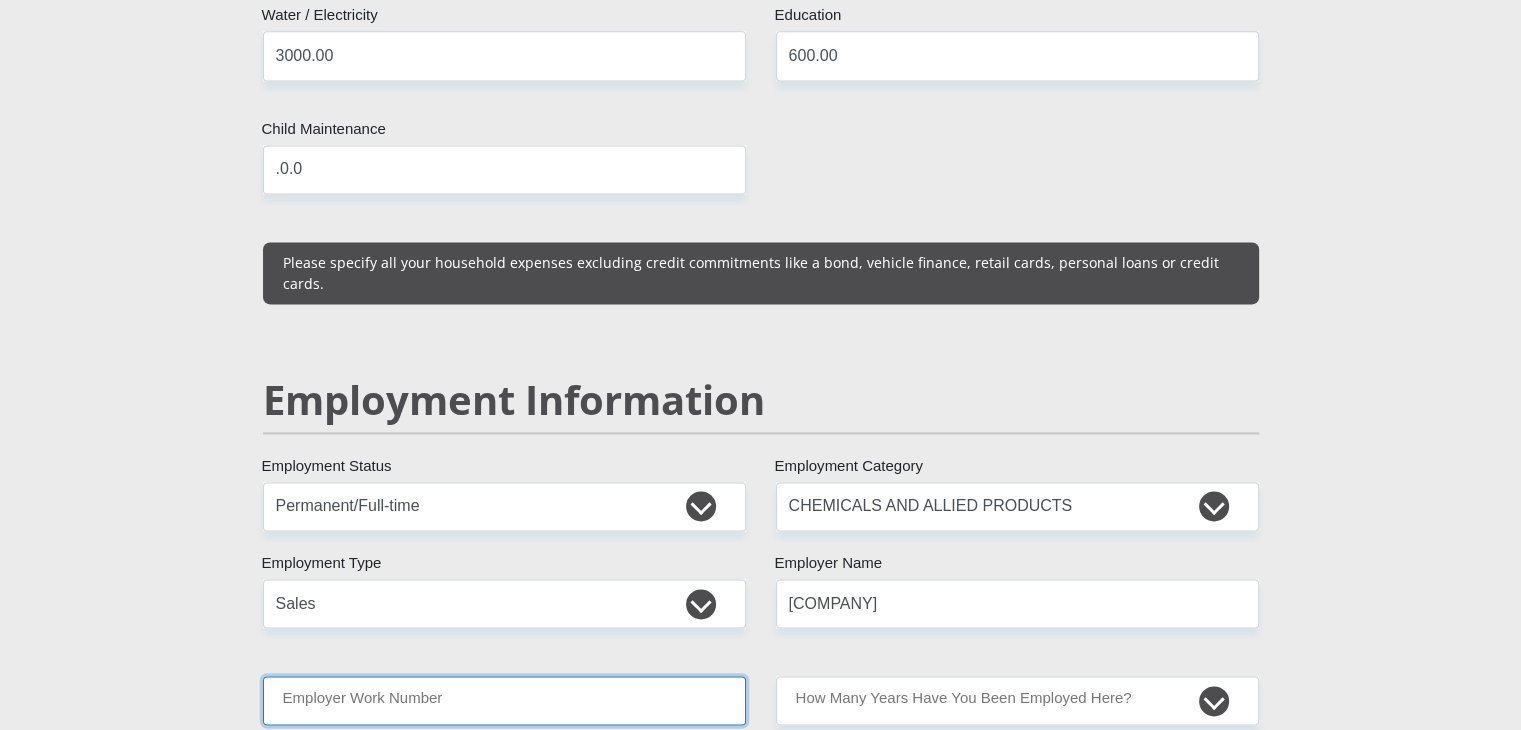 click on "Employer Work Number" at bounding box center [504, 700] 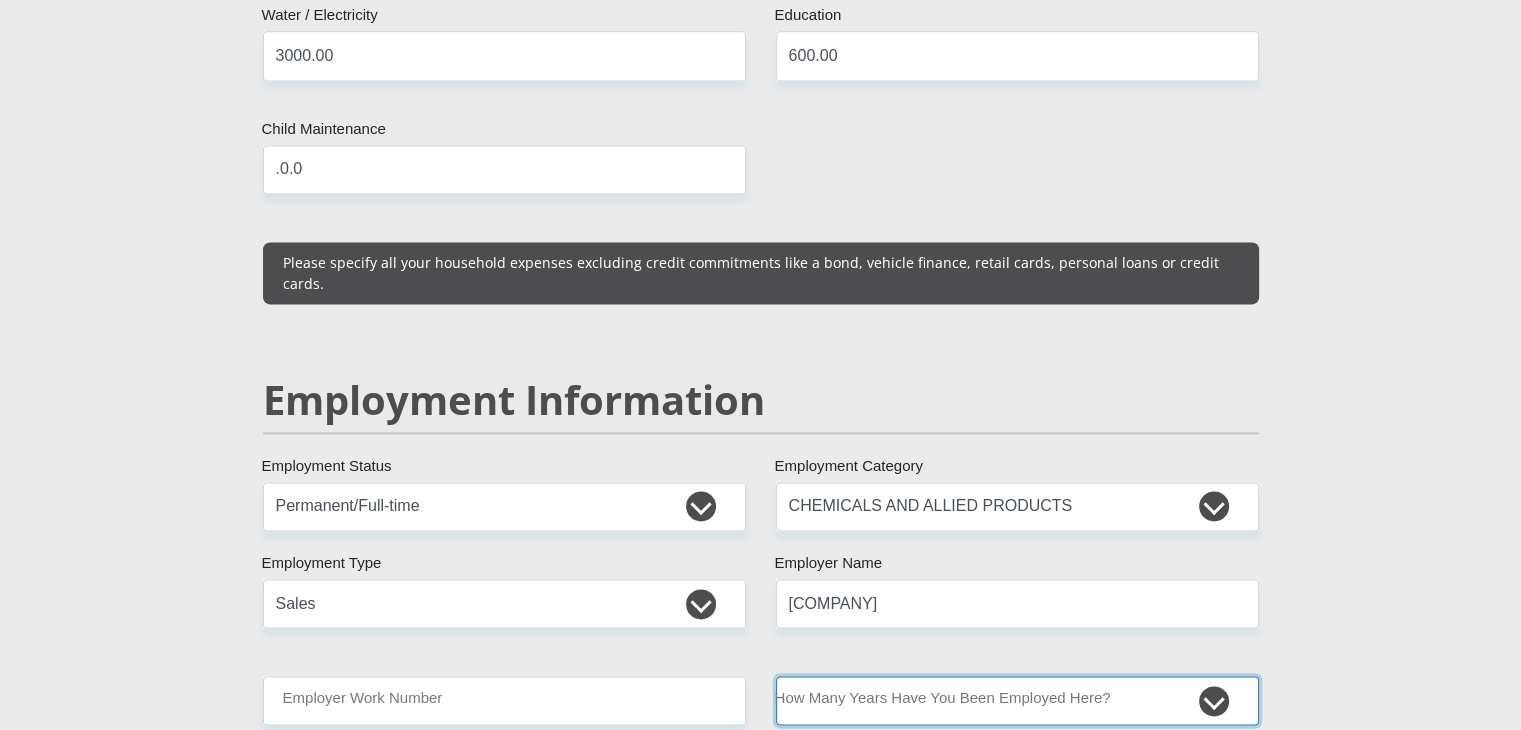 click on "less than 1 year
1-3 years
3-5 years
5+ years" at bounding box center [1017, 700] 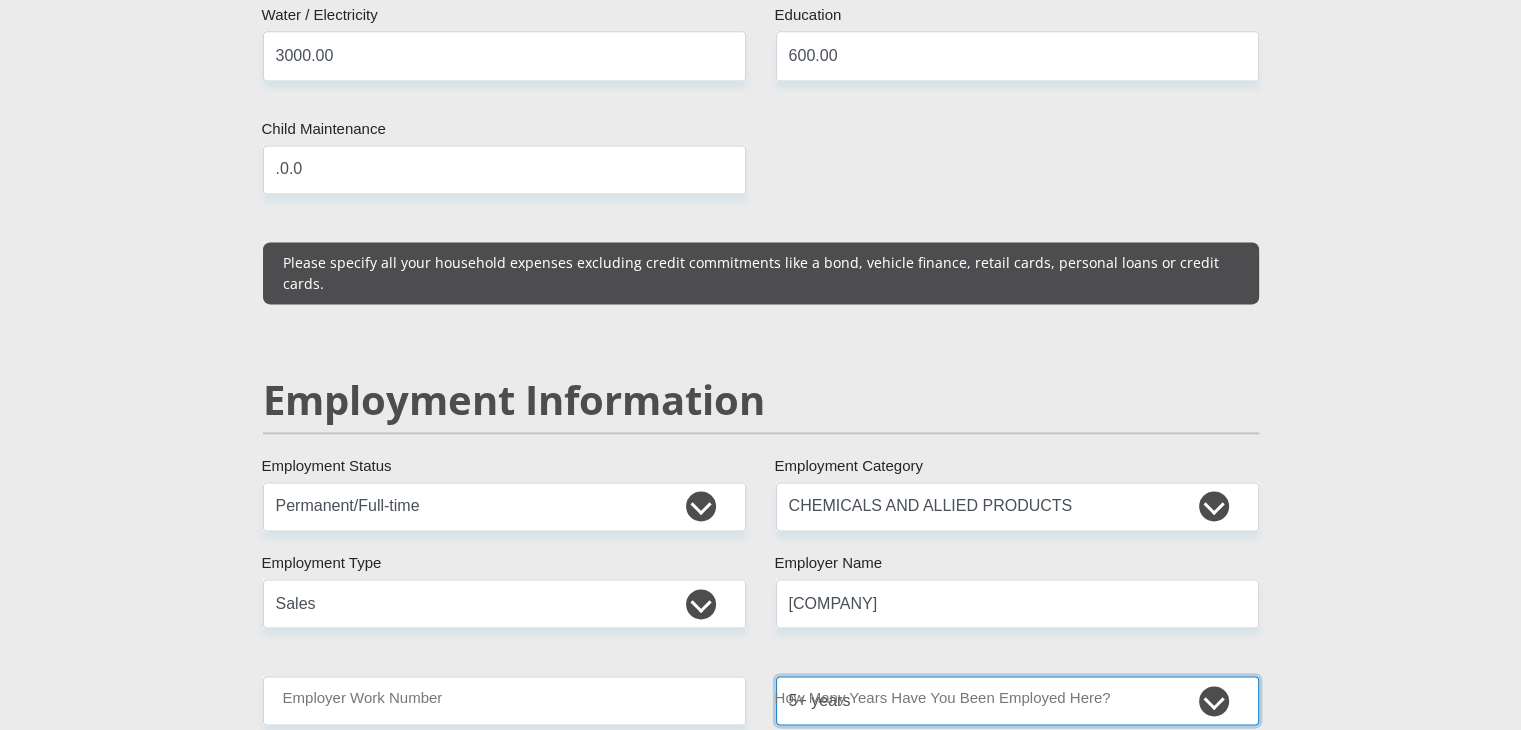 click on "less than 1 year
1-3 years
3-5 years
5+ years" at bounding box center [1017, 700] 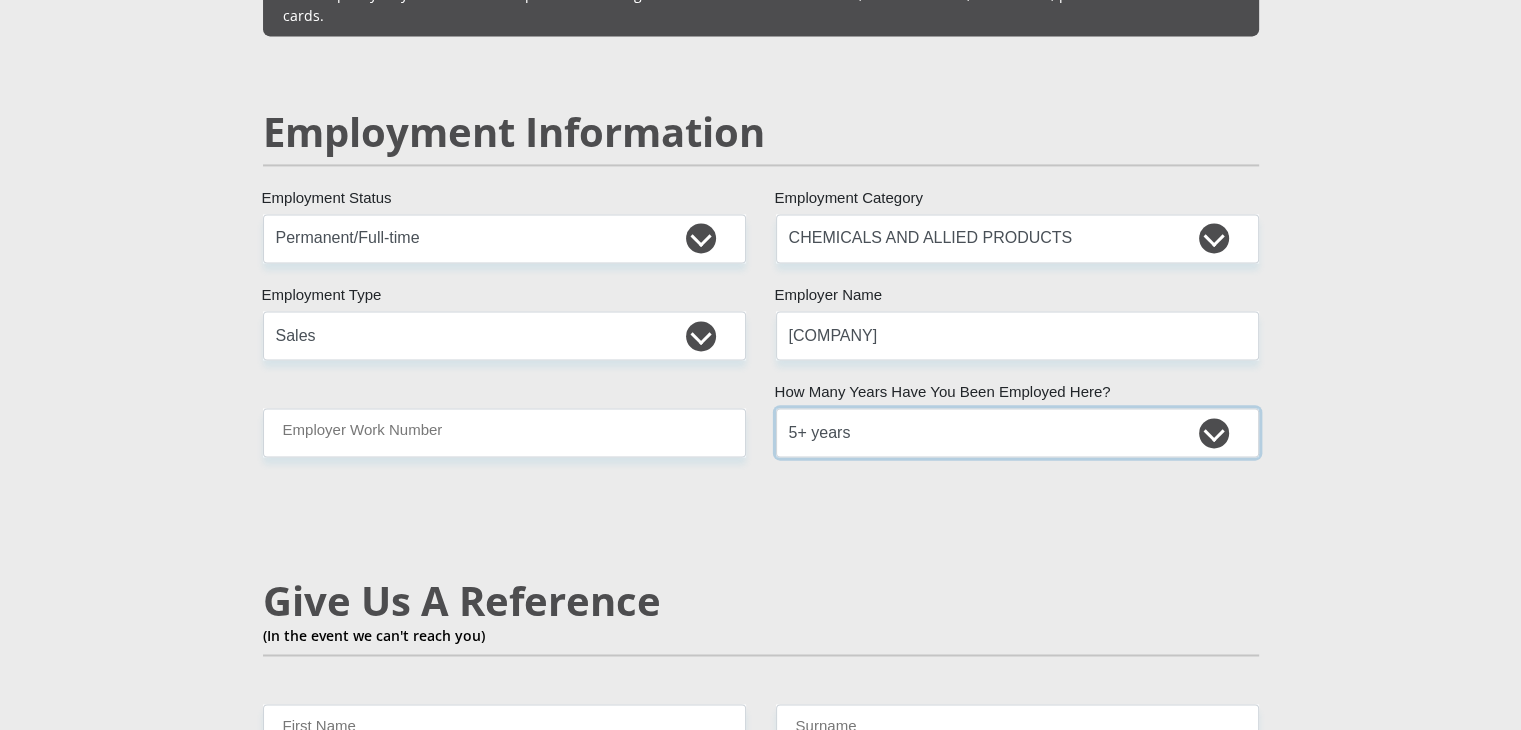 scroll, scrollTop: 3100, scrollLeft: 0, axis: vertical 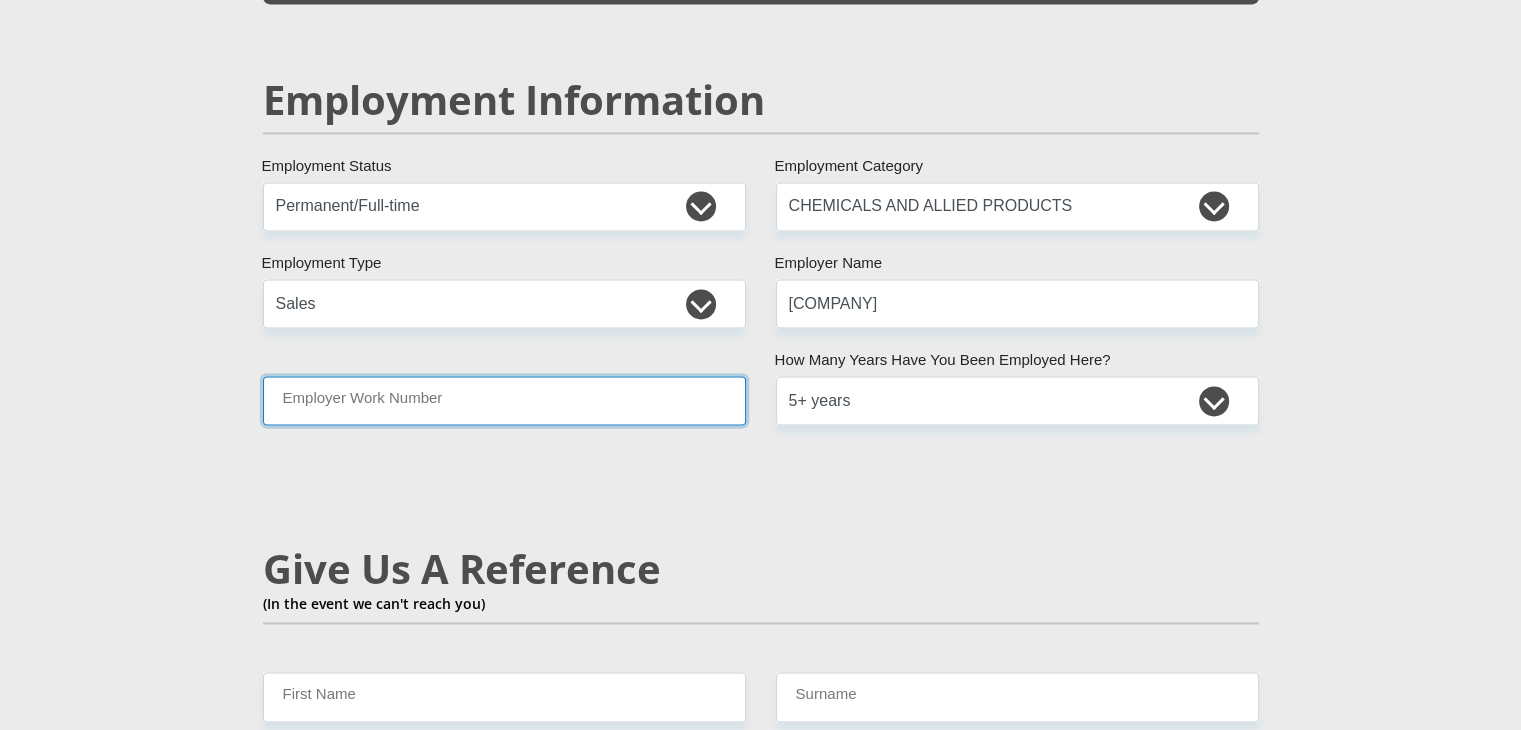 click on "Employer Work Number" at bounding box center (504, 400) 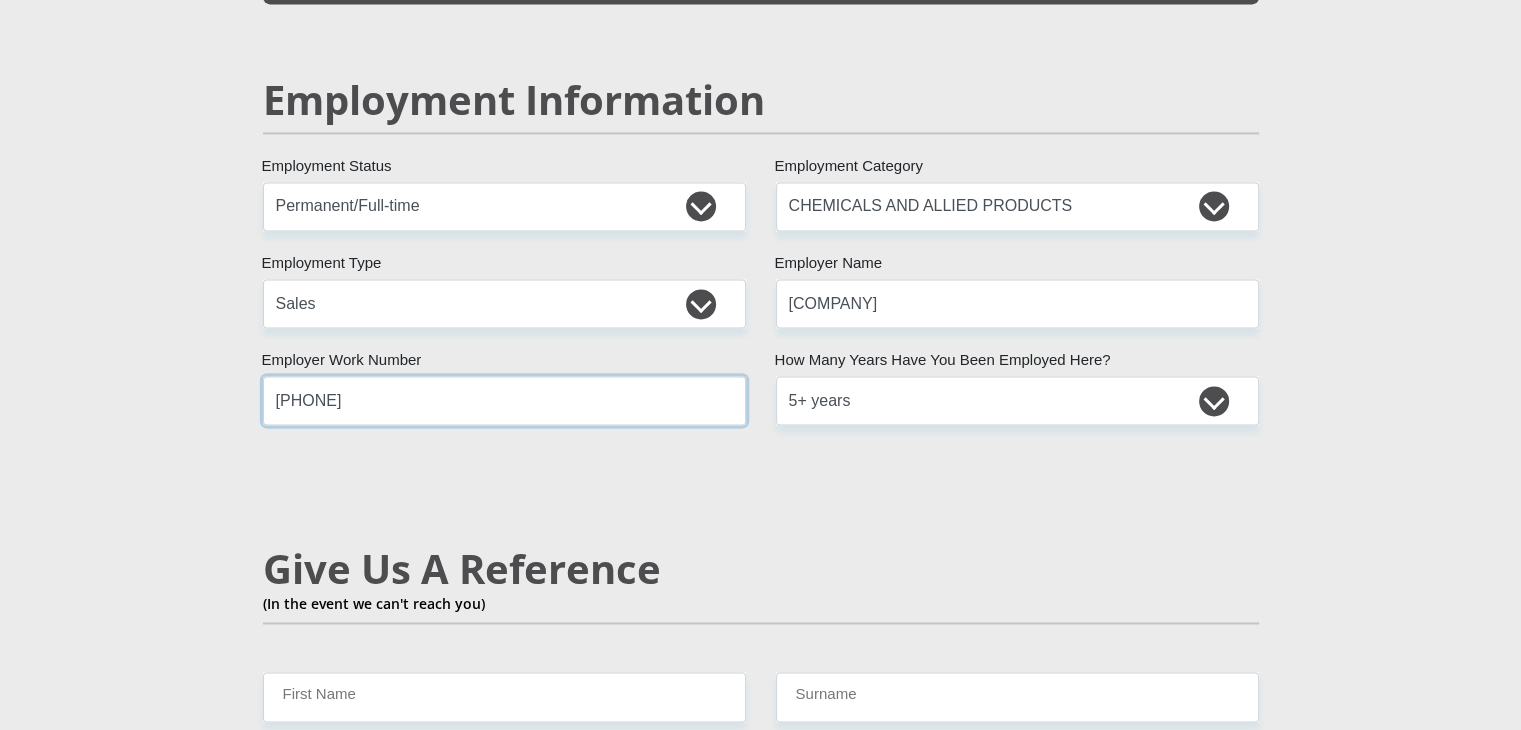 type on "[PHONE]" 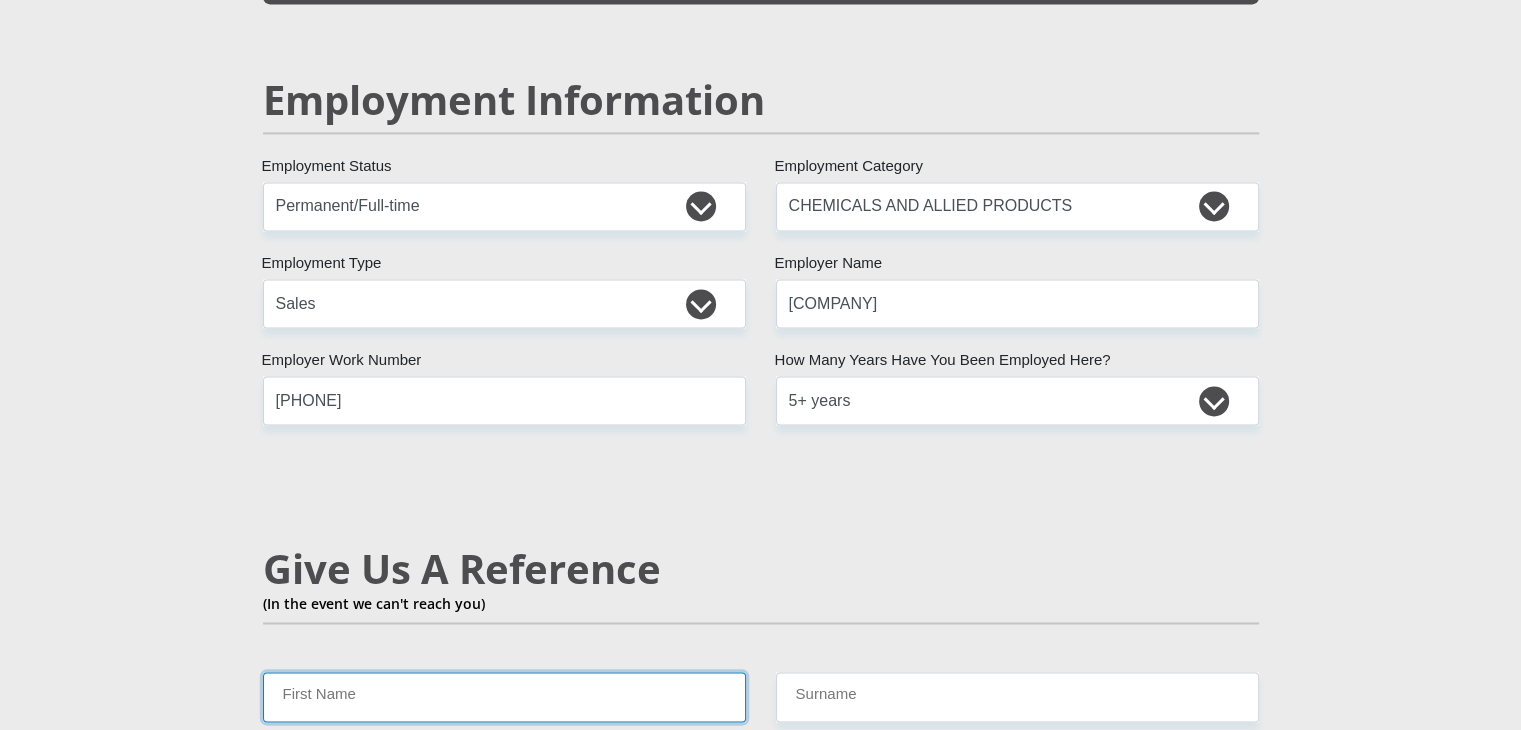 click on "First Name" at bounding box center (504, 696) 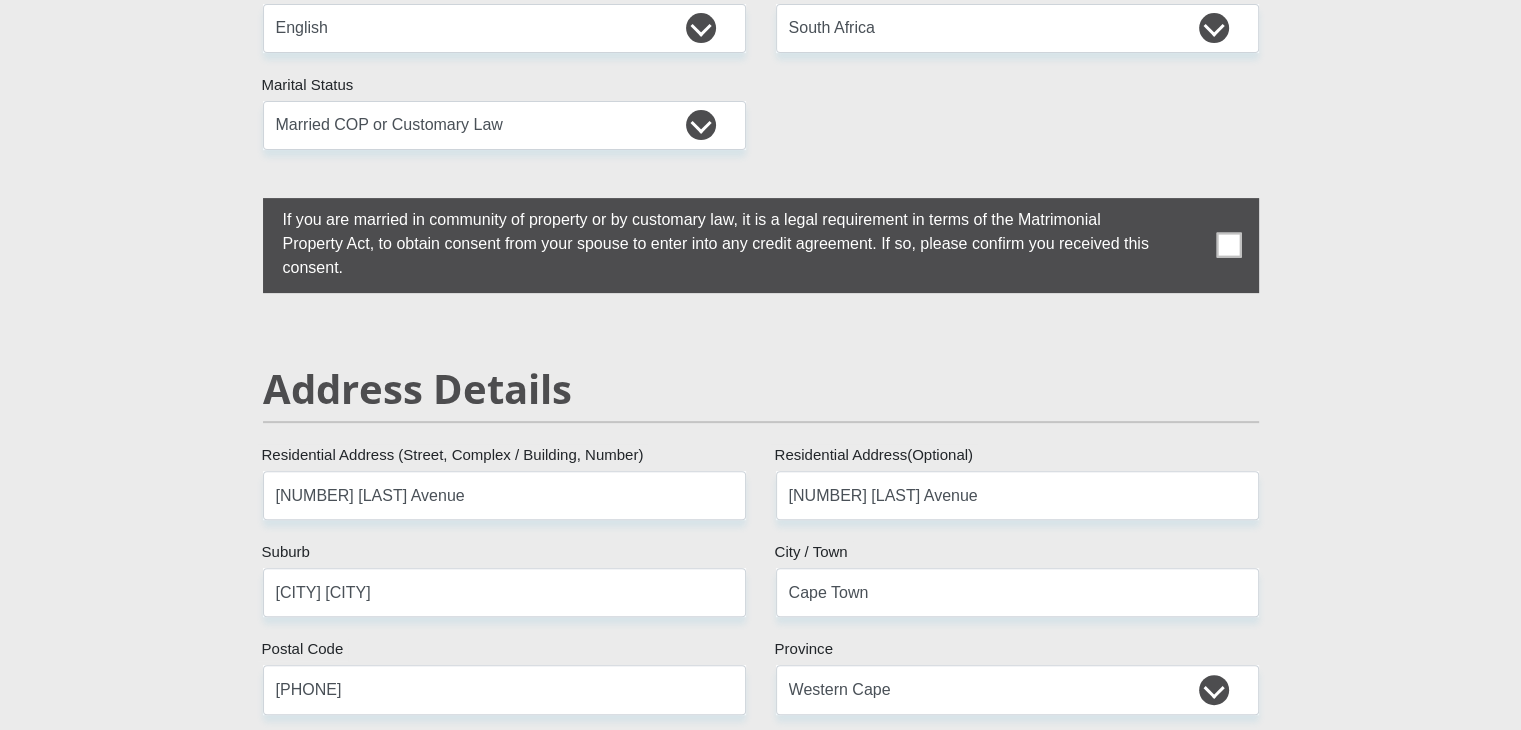 scroll, scrollTop: 0, scrollLeft: 0, axis: both 